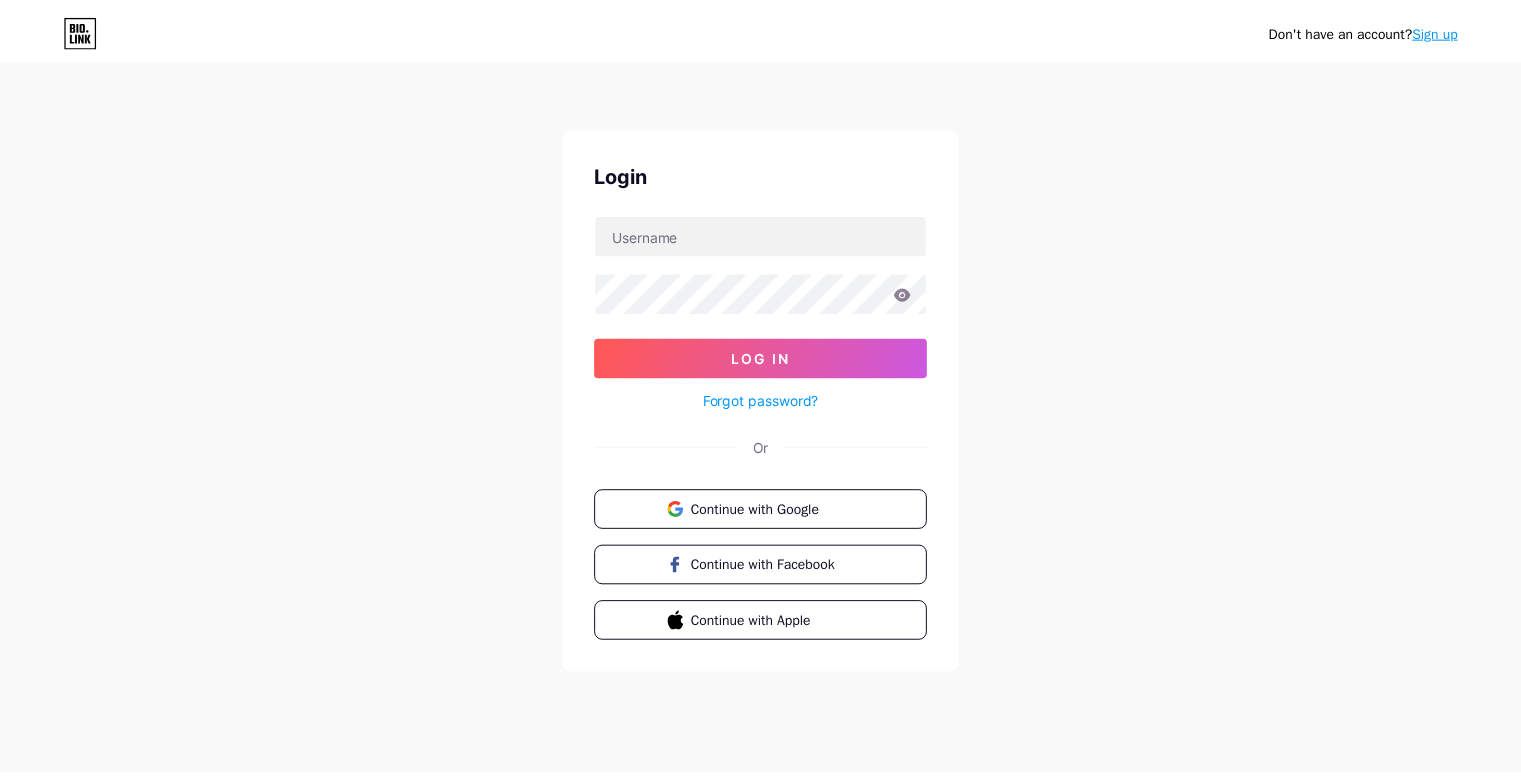 scroll, scrollTop: 0, scrollLeft: 0, axis: both 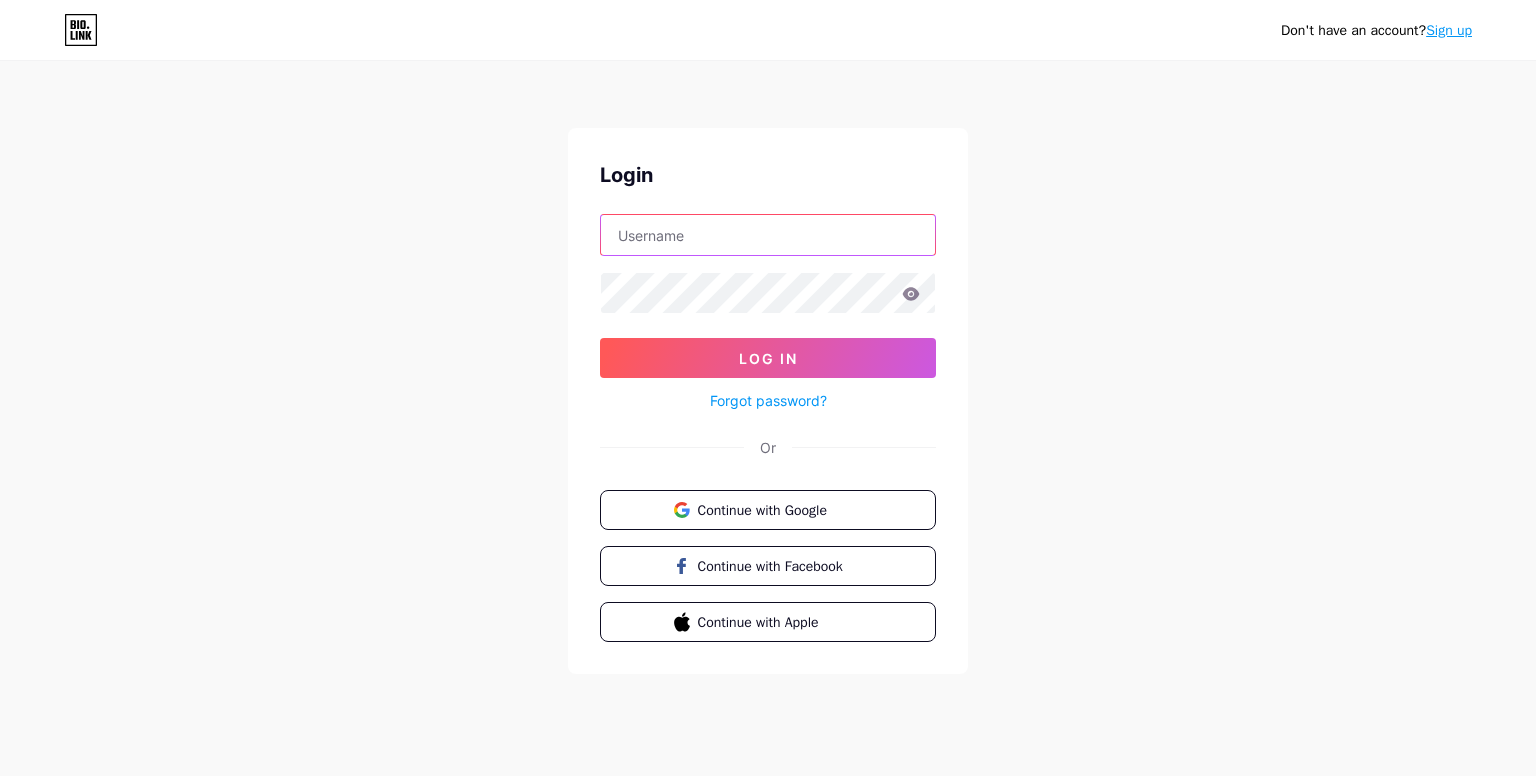 click at bounding box center (768, 235) 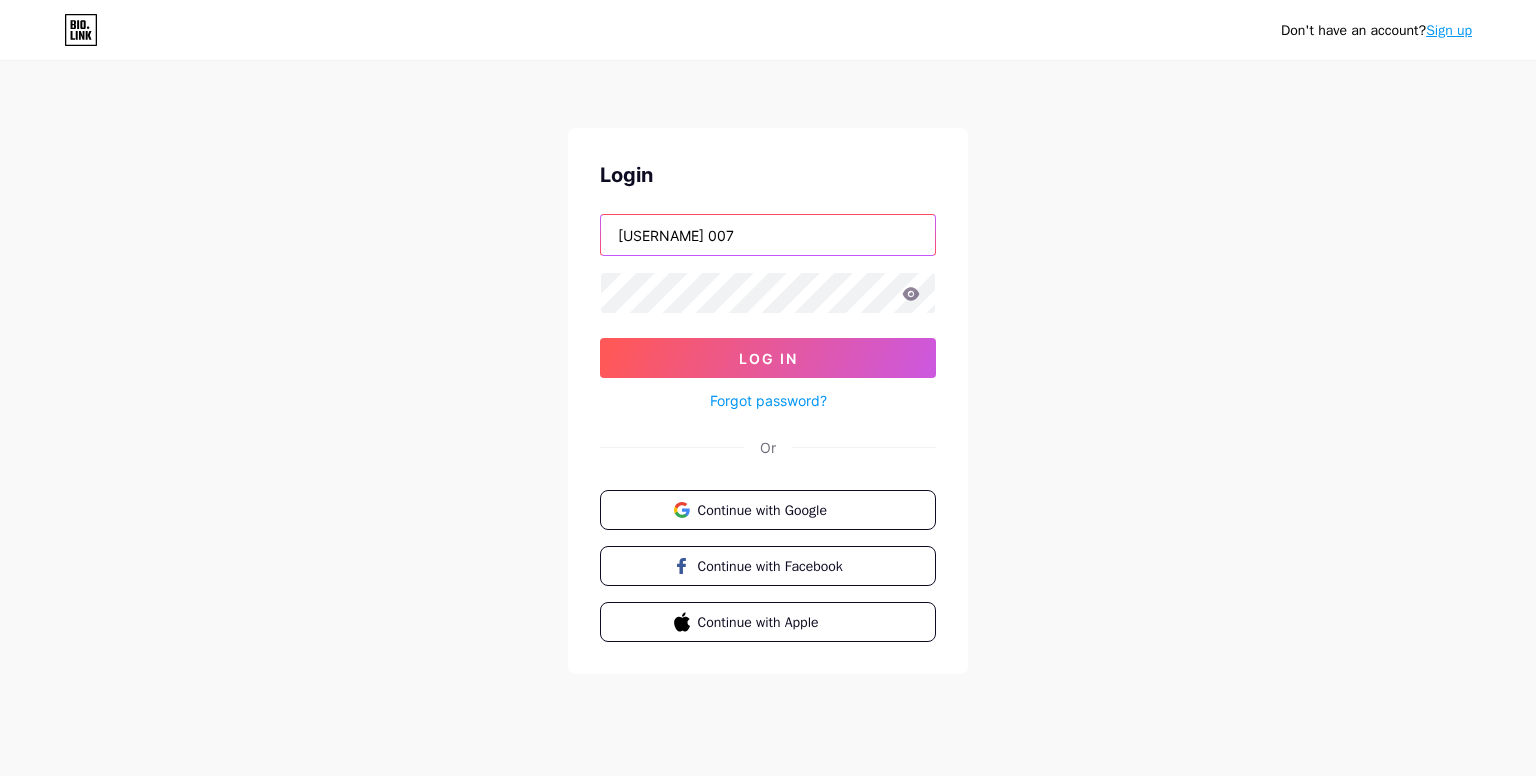 type on "[USERNAME] 007" 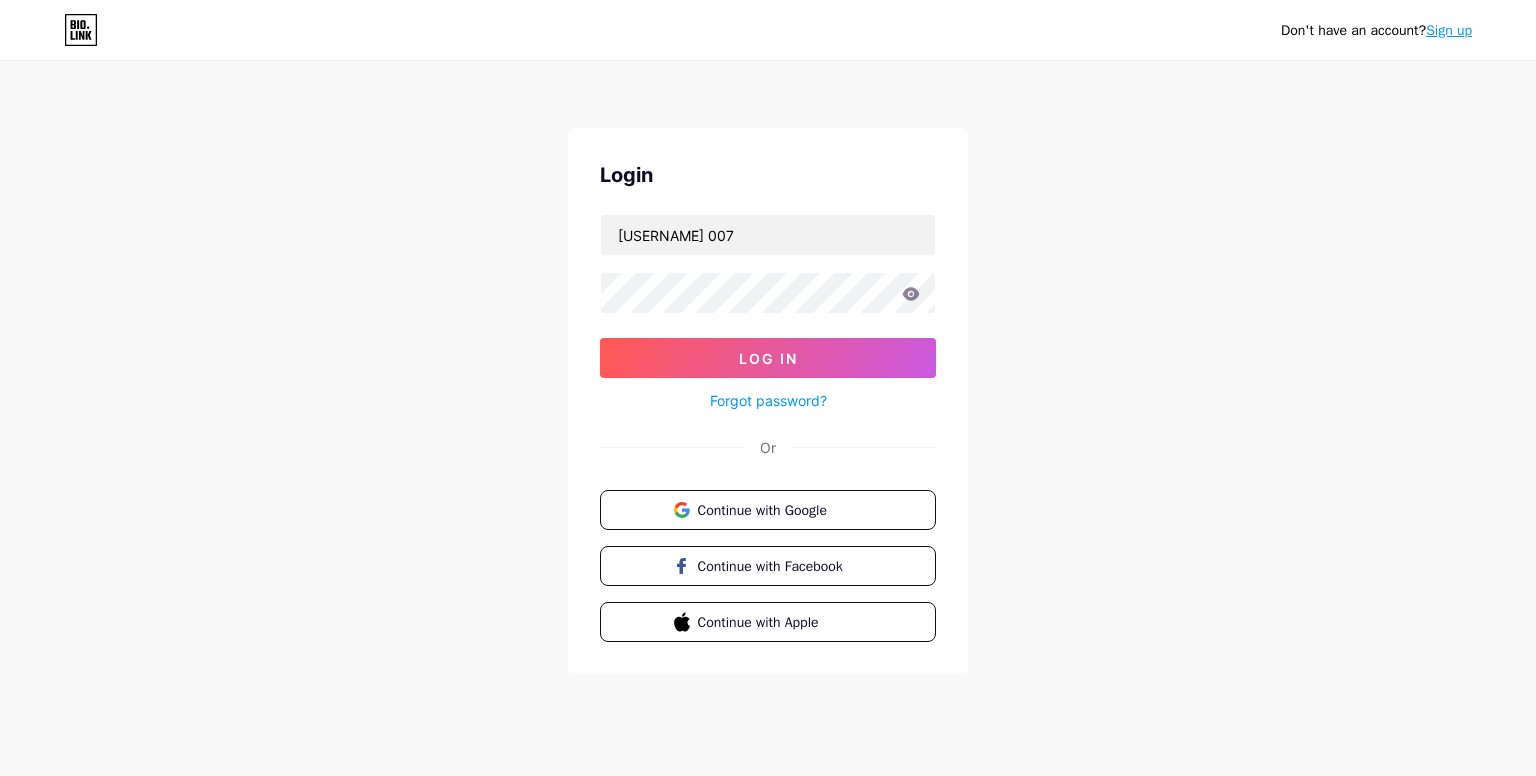 click on "Sign up" at bounding box center (1449, 30) 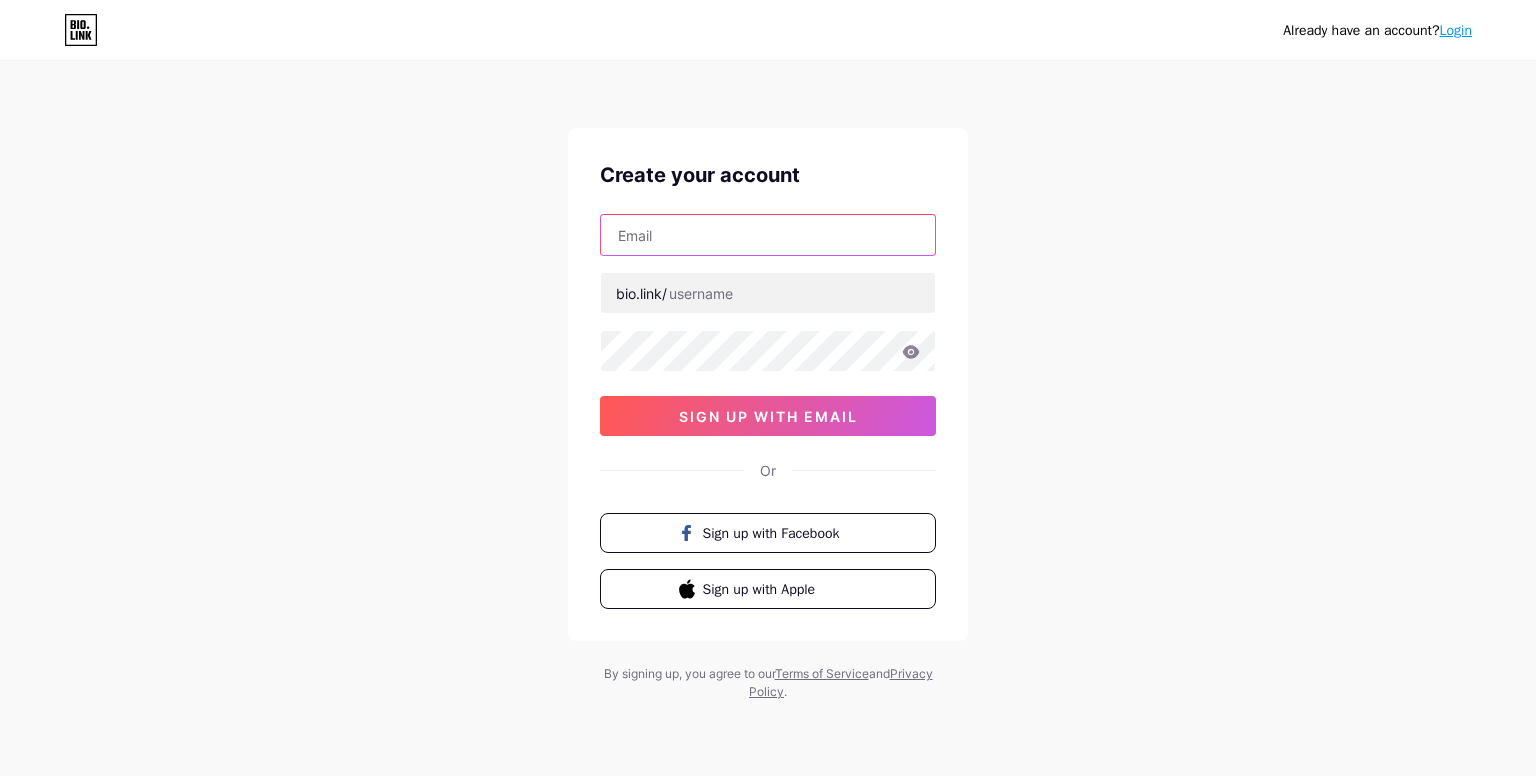 click at bounding box center [768, 235] 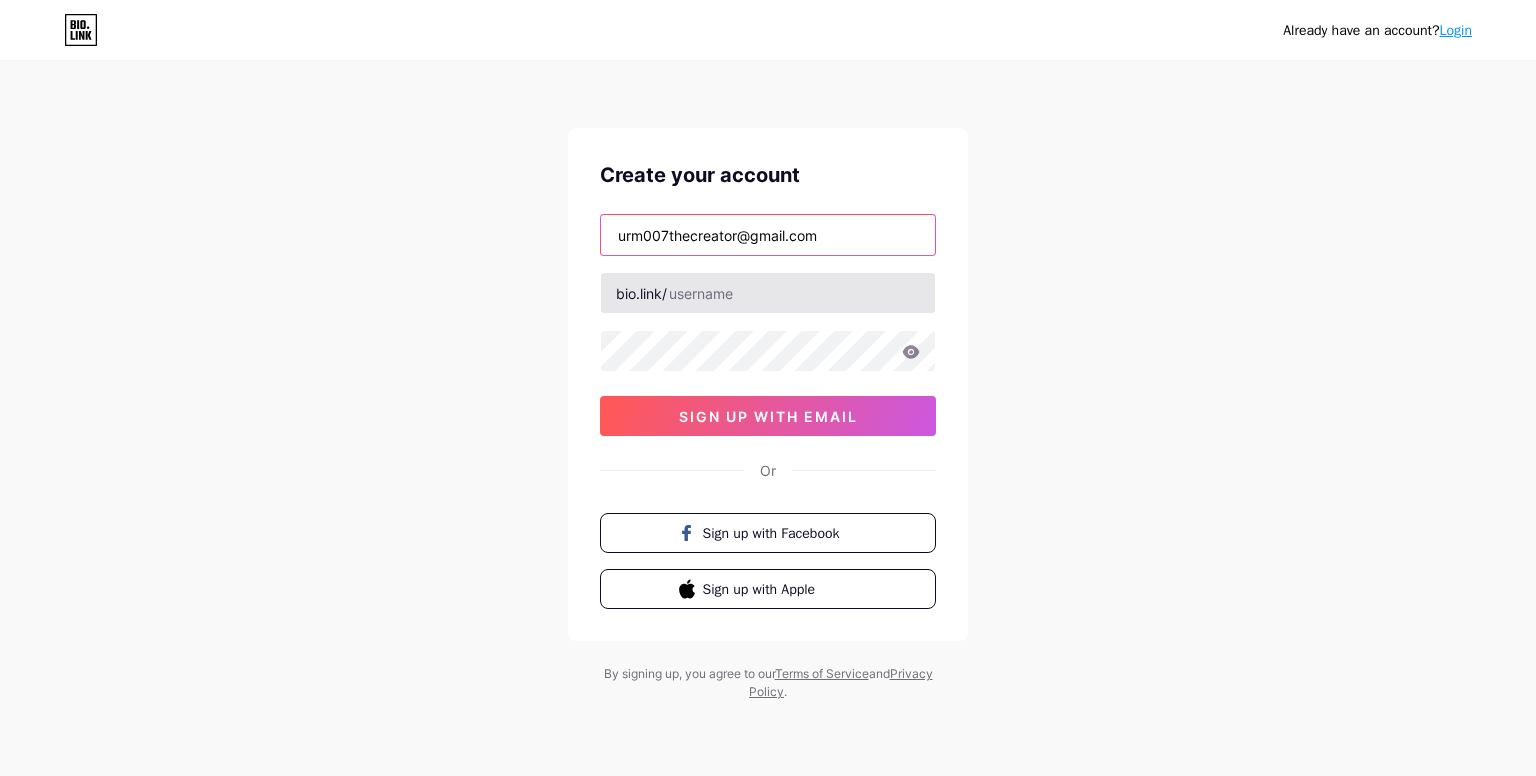 type on "urm007thecreator@gmail.com" 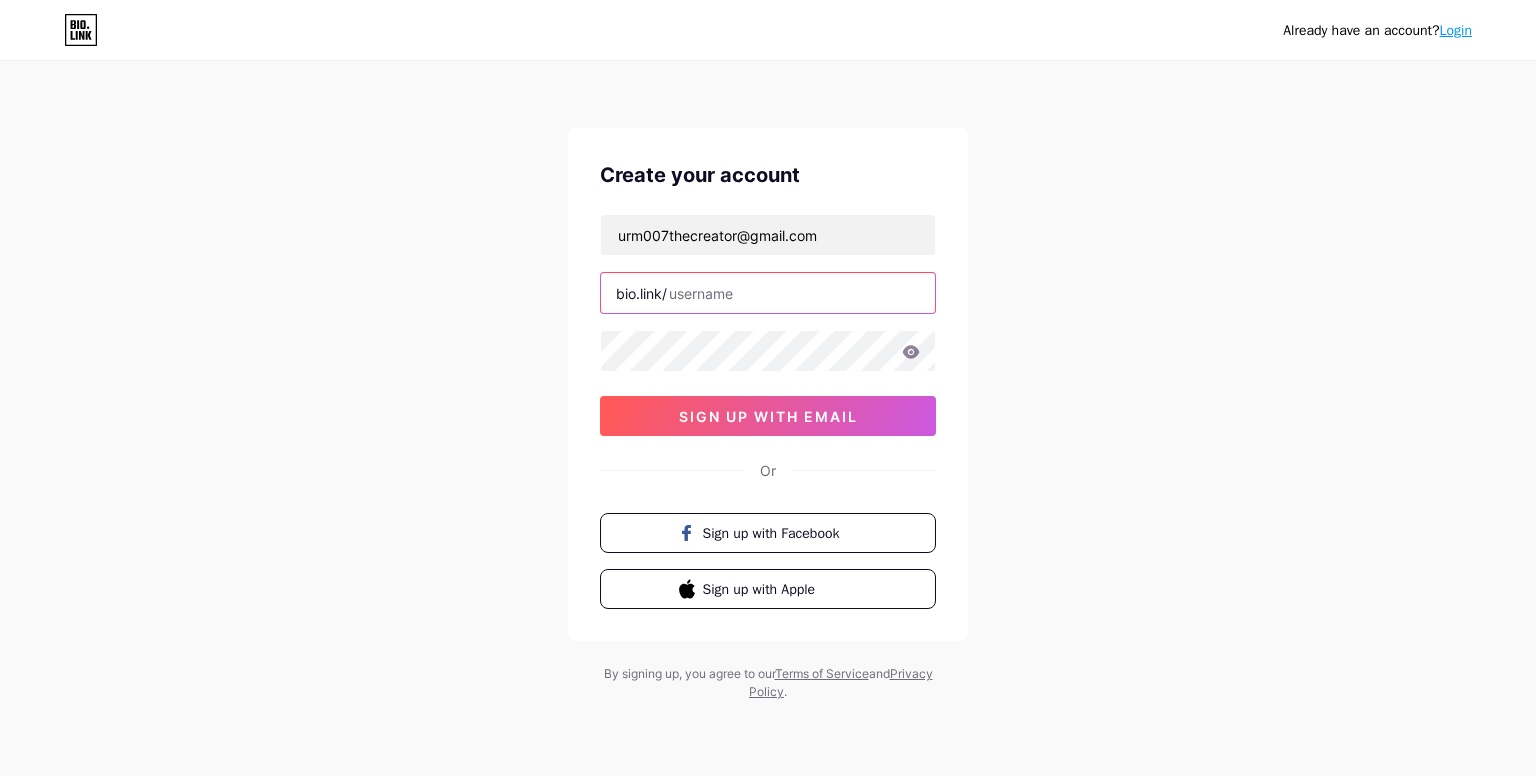click at bounding box center [768, 293] 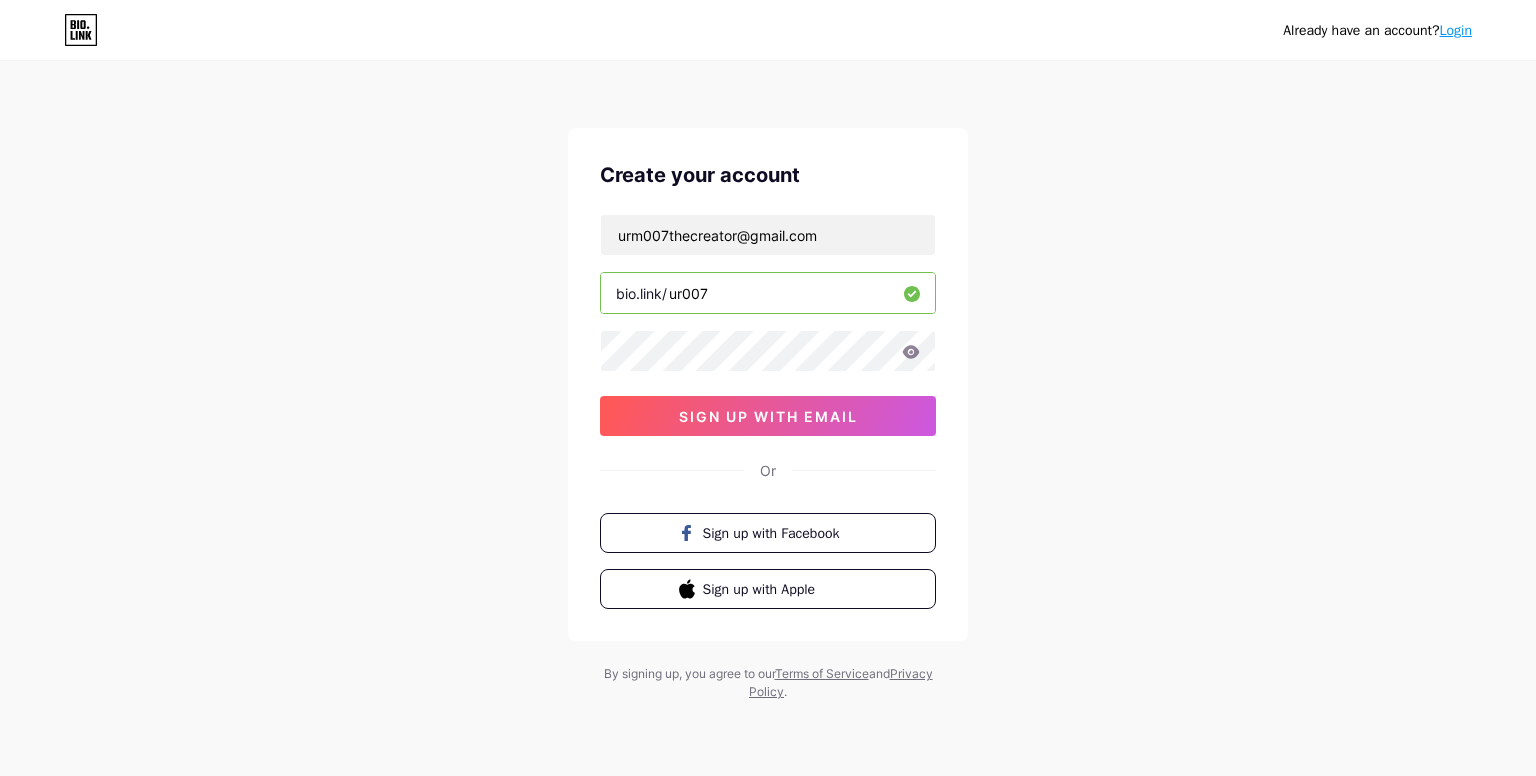 click on "ur007" at bounding box center [768, 293] 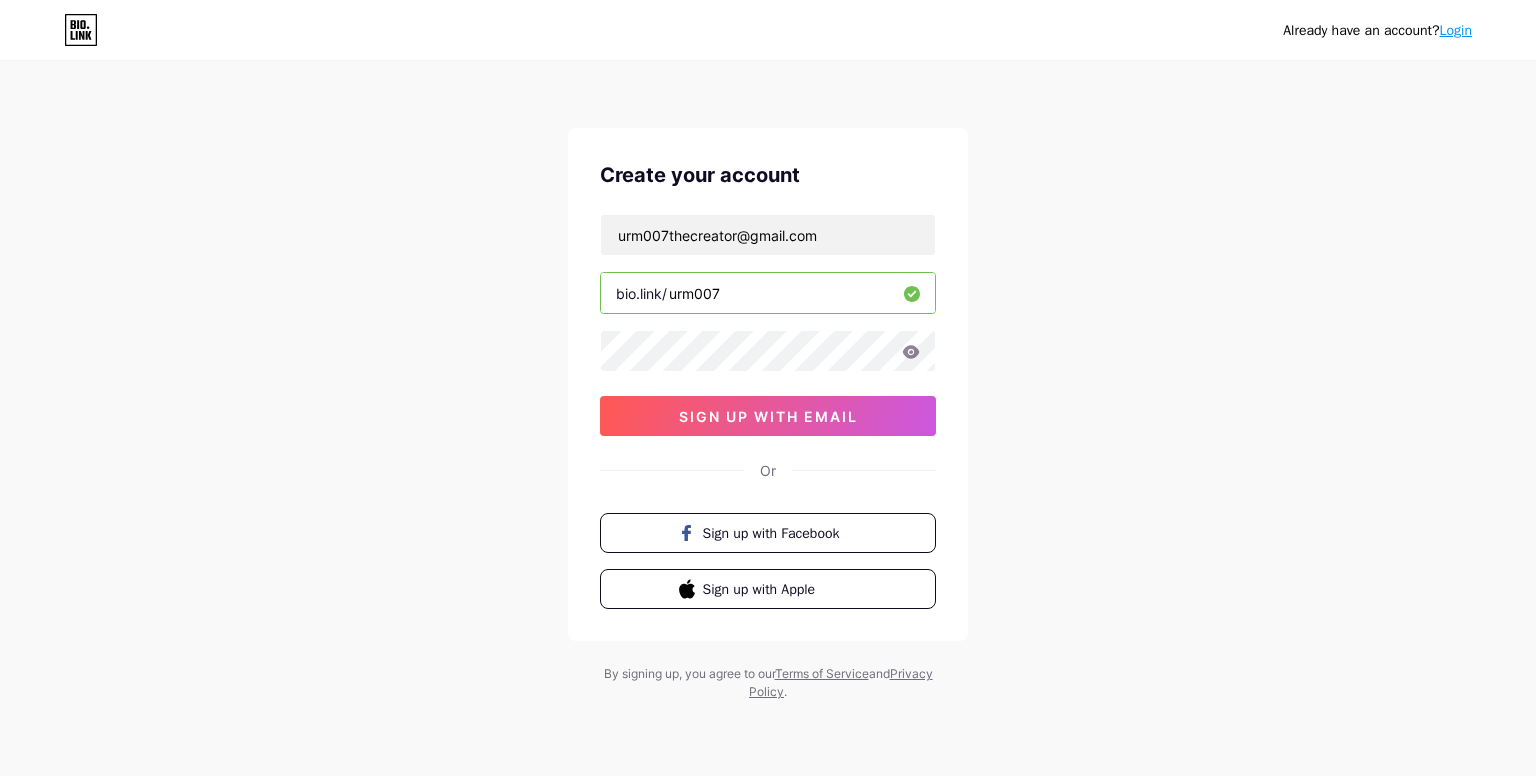 type on "urm007" 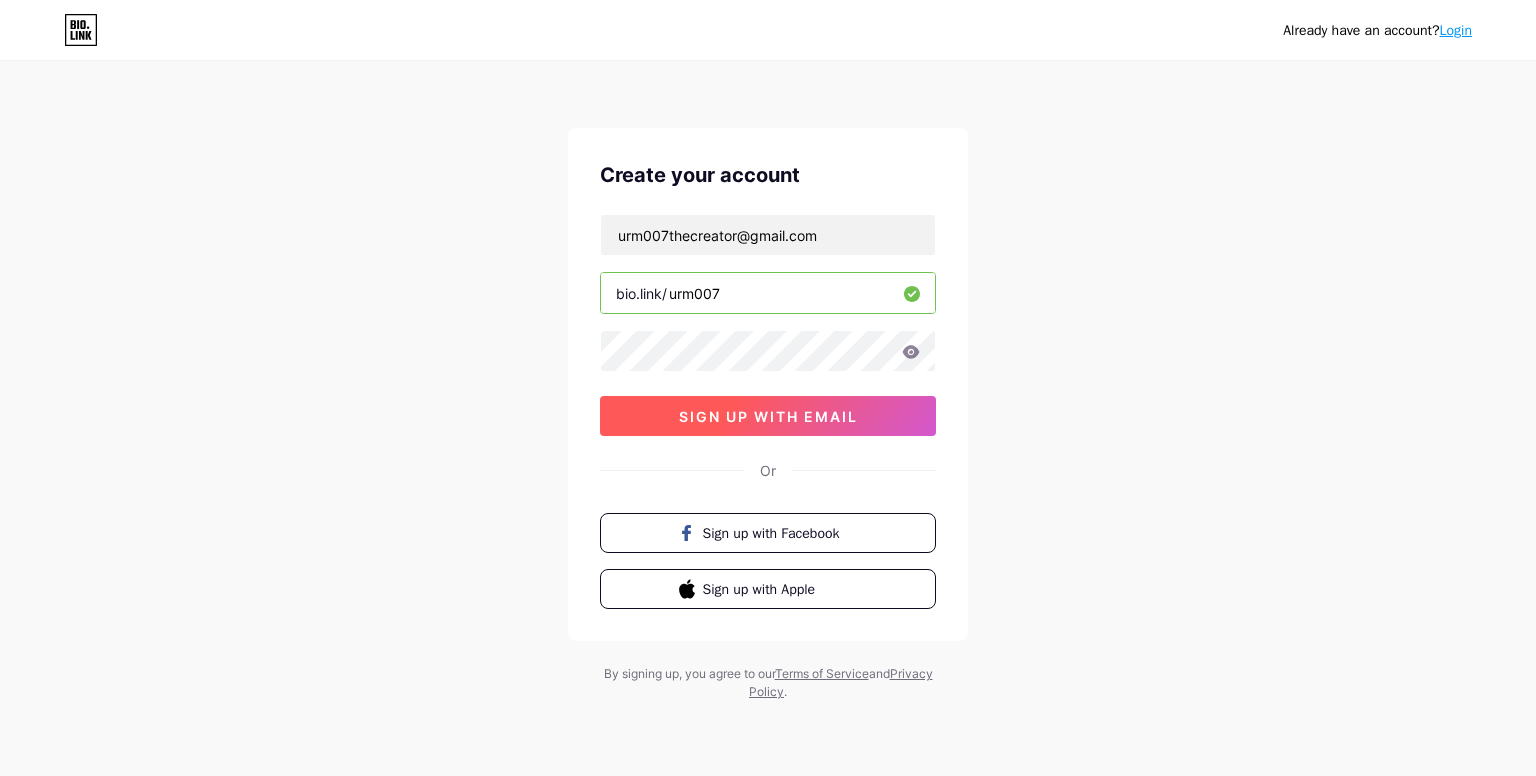 click on "sign up with email" at bounding box center [768, 416] 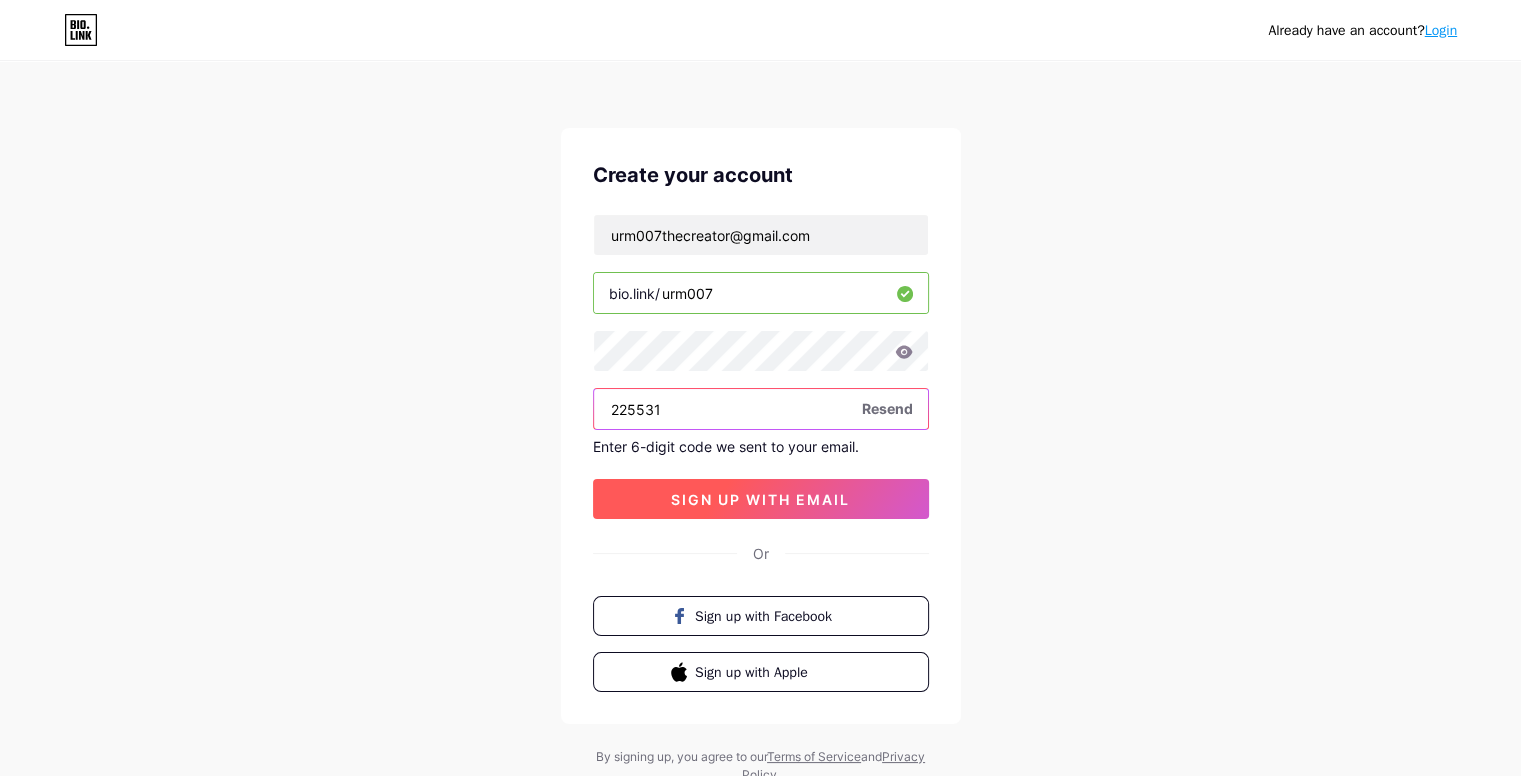 type on "225531" 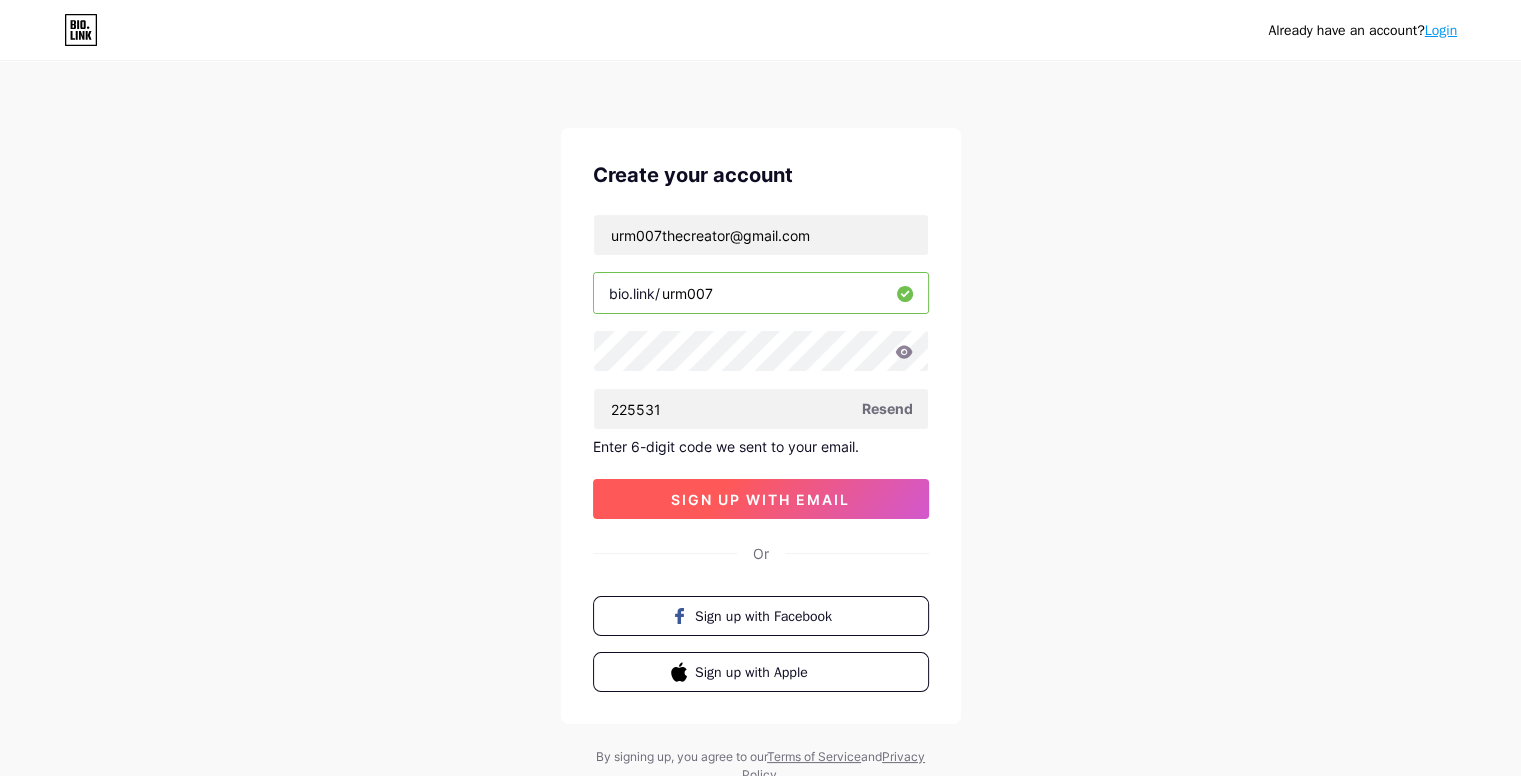 click on "sign up with email" at bounding box center [761, 499] 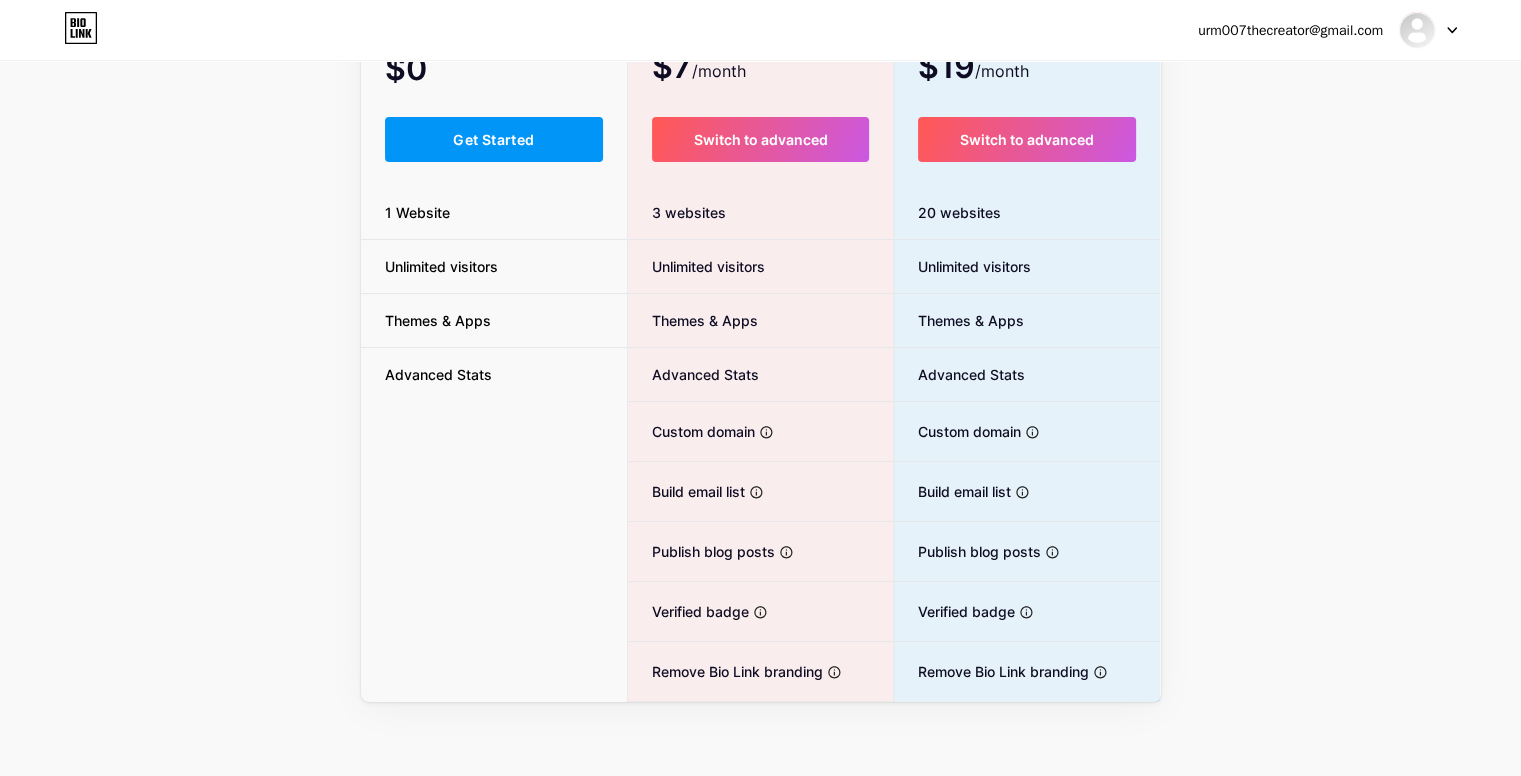 scroll, scrollTop: 204, scrollLeft: 0, axis: vertical 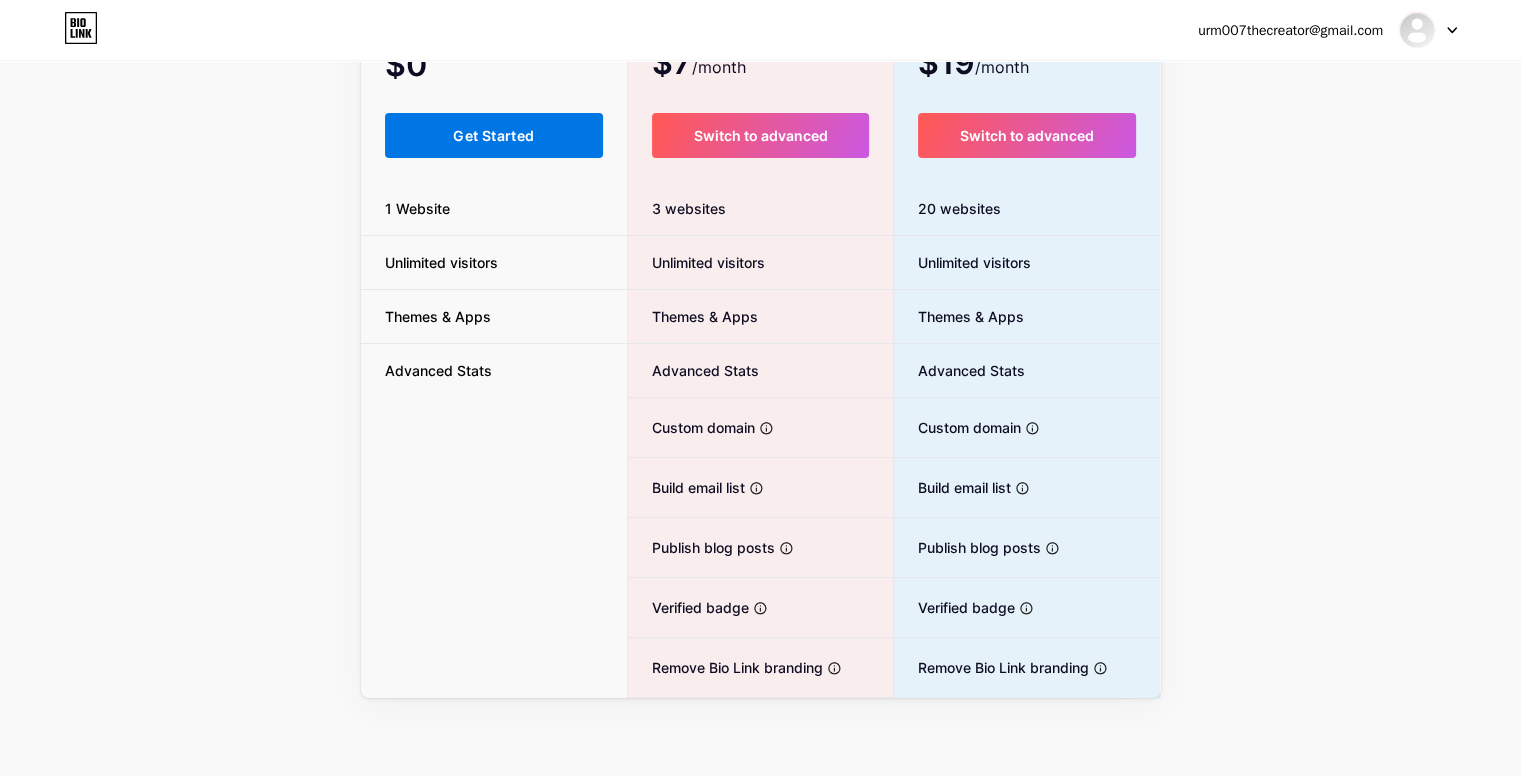 click on "Get Started" at bounding box center [494, 135] 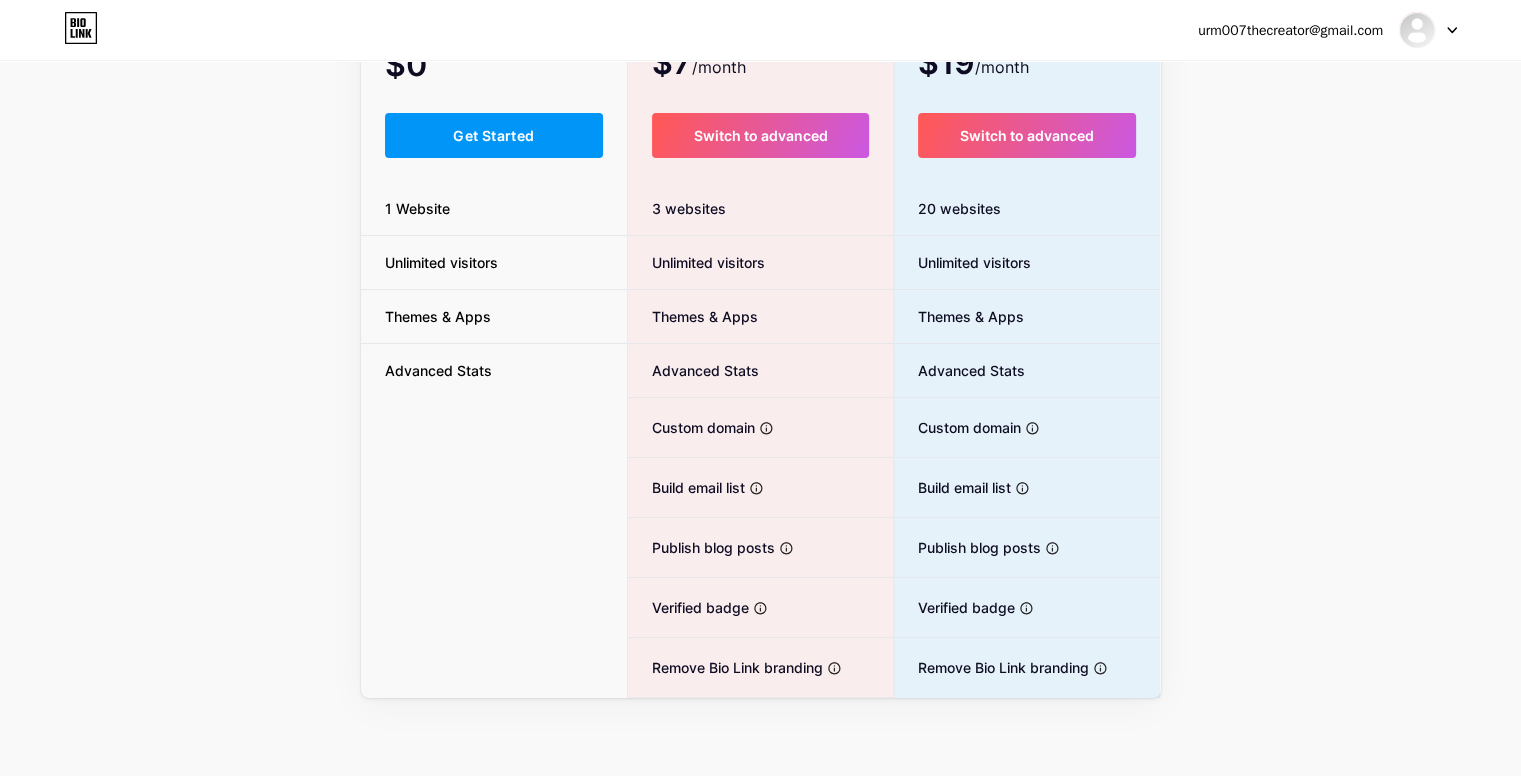 scroll, scrollTop: 0, scrollLeft: 0, axis: both 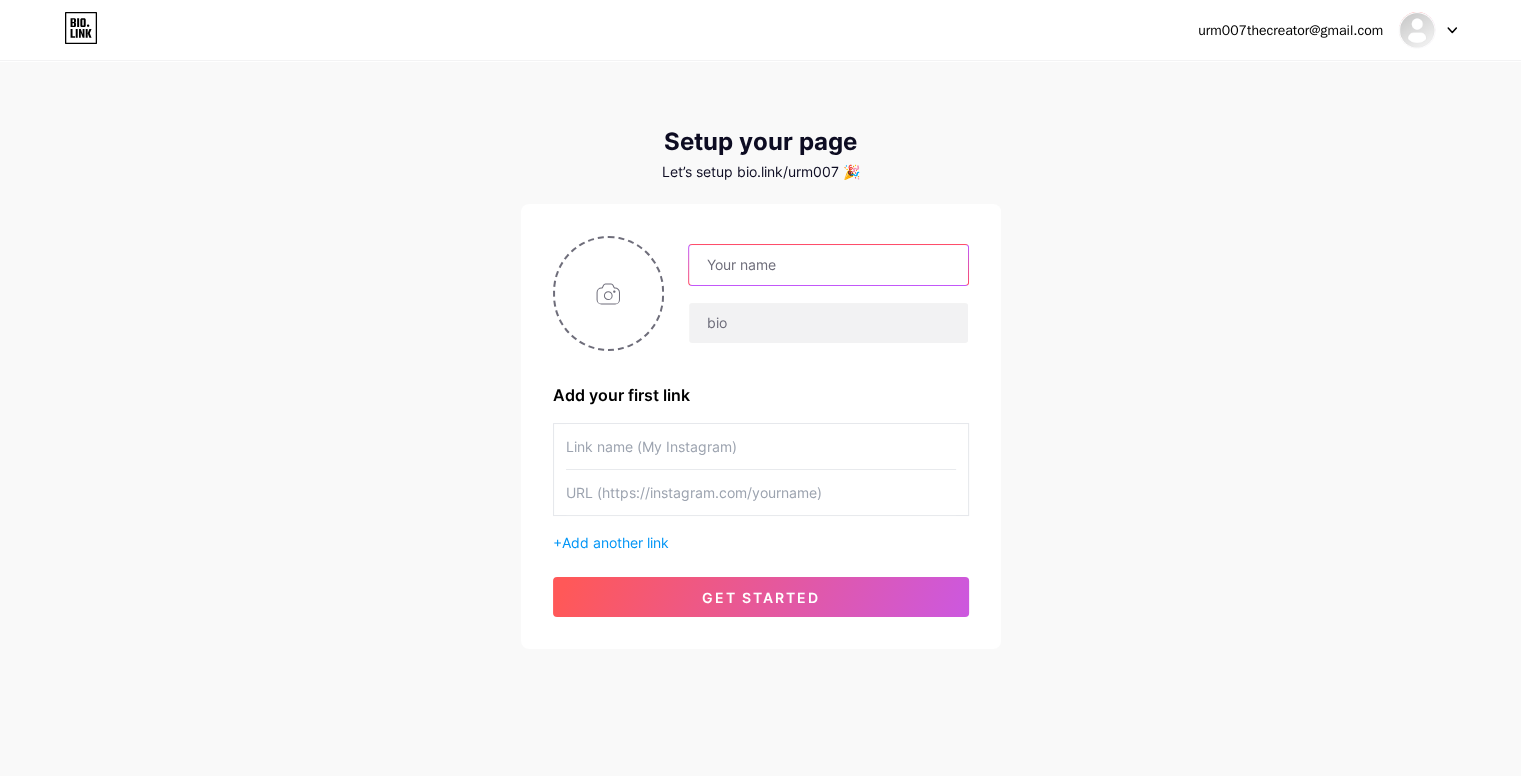 click at bounding box center (828, 265) 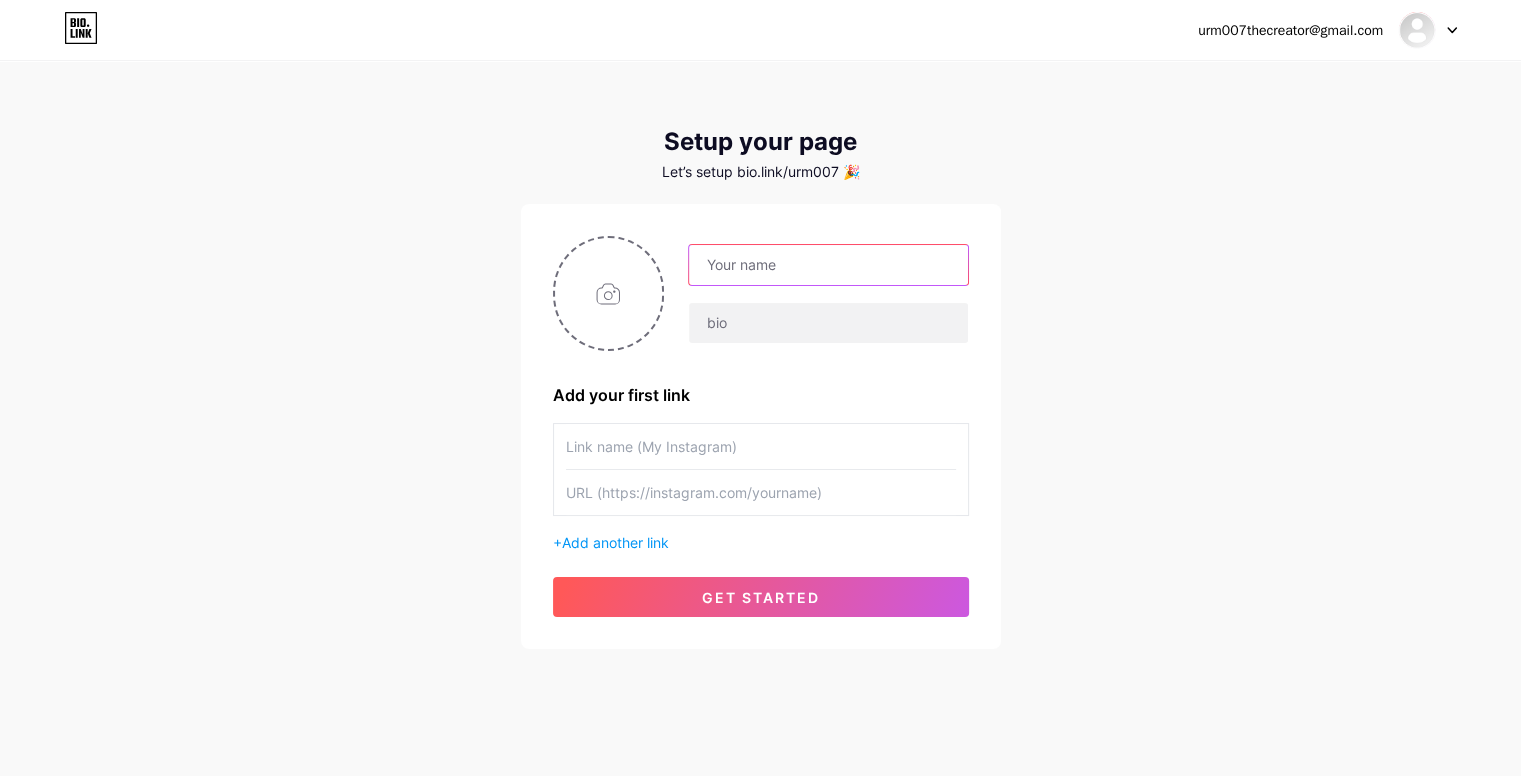 type on "[USERNAME] 007" 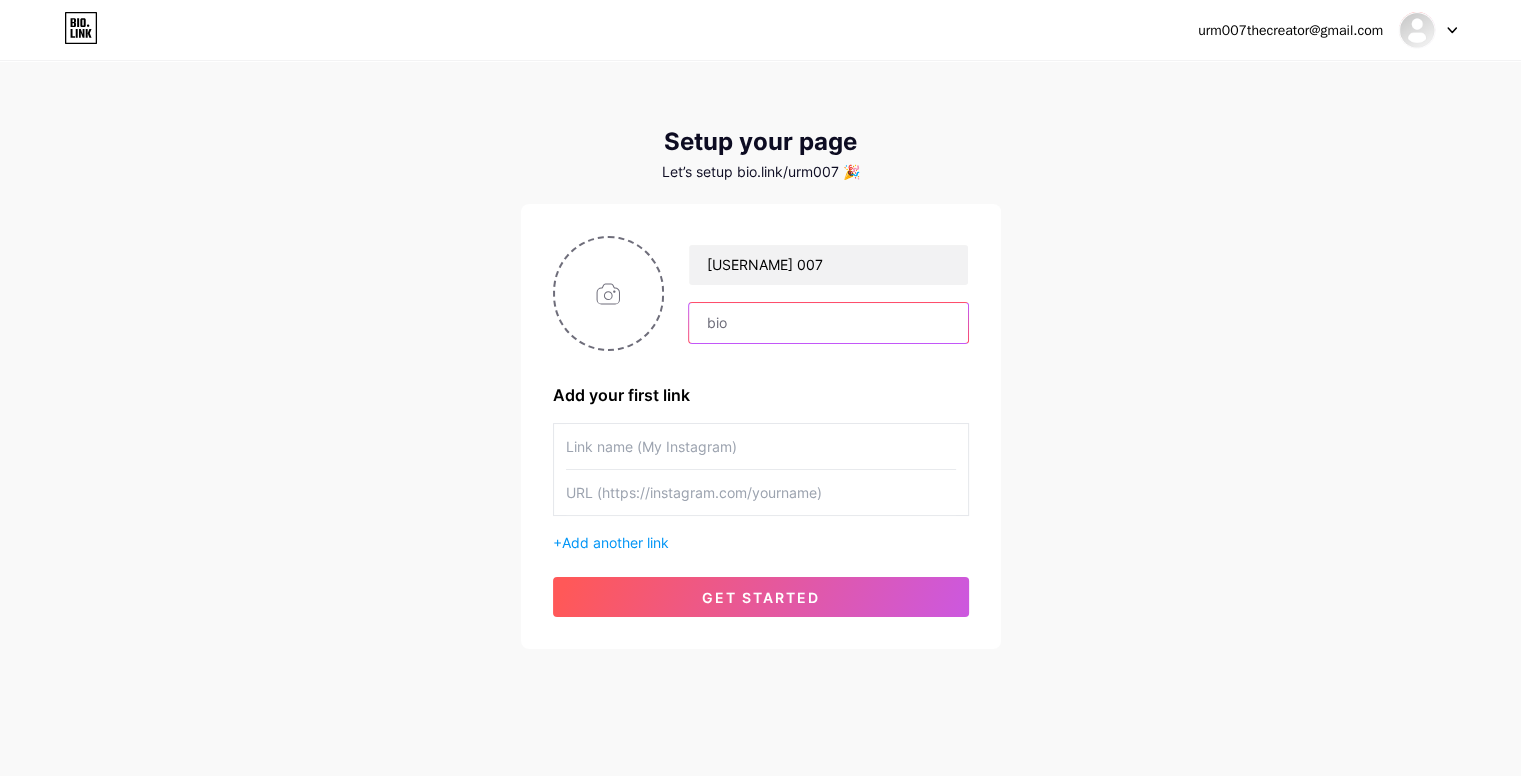 click at bounding box center [828, 323] 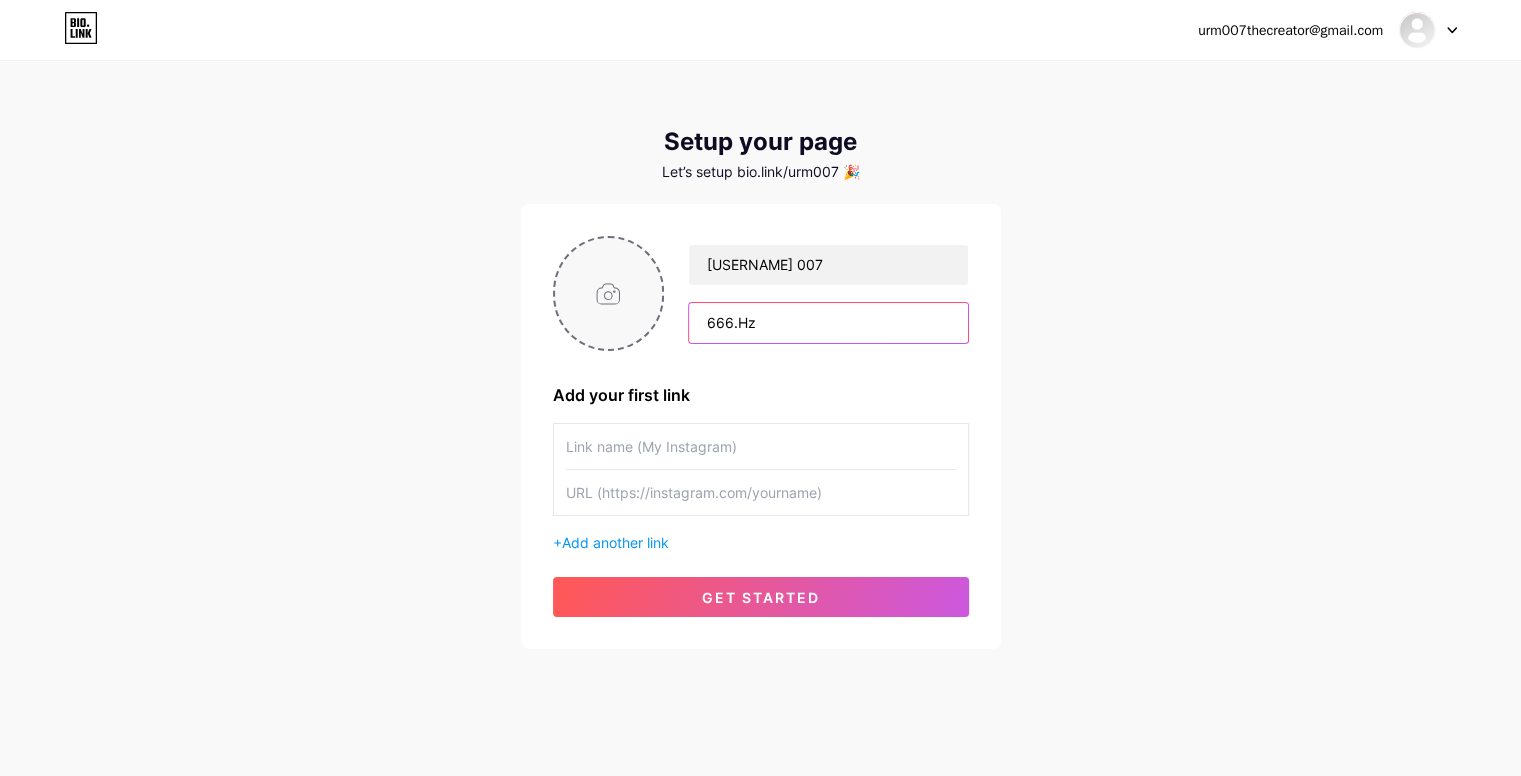 type on "666.Hz" 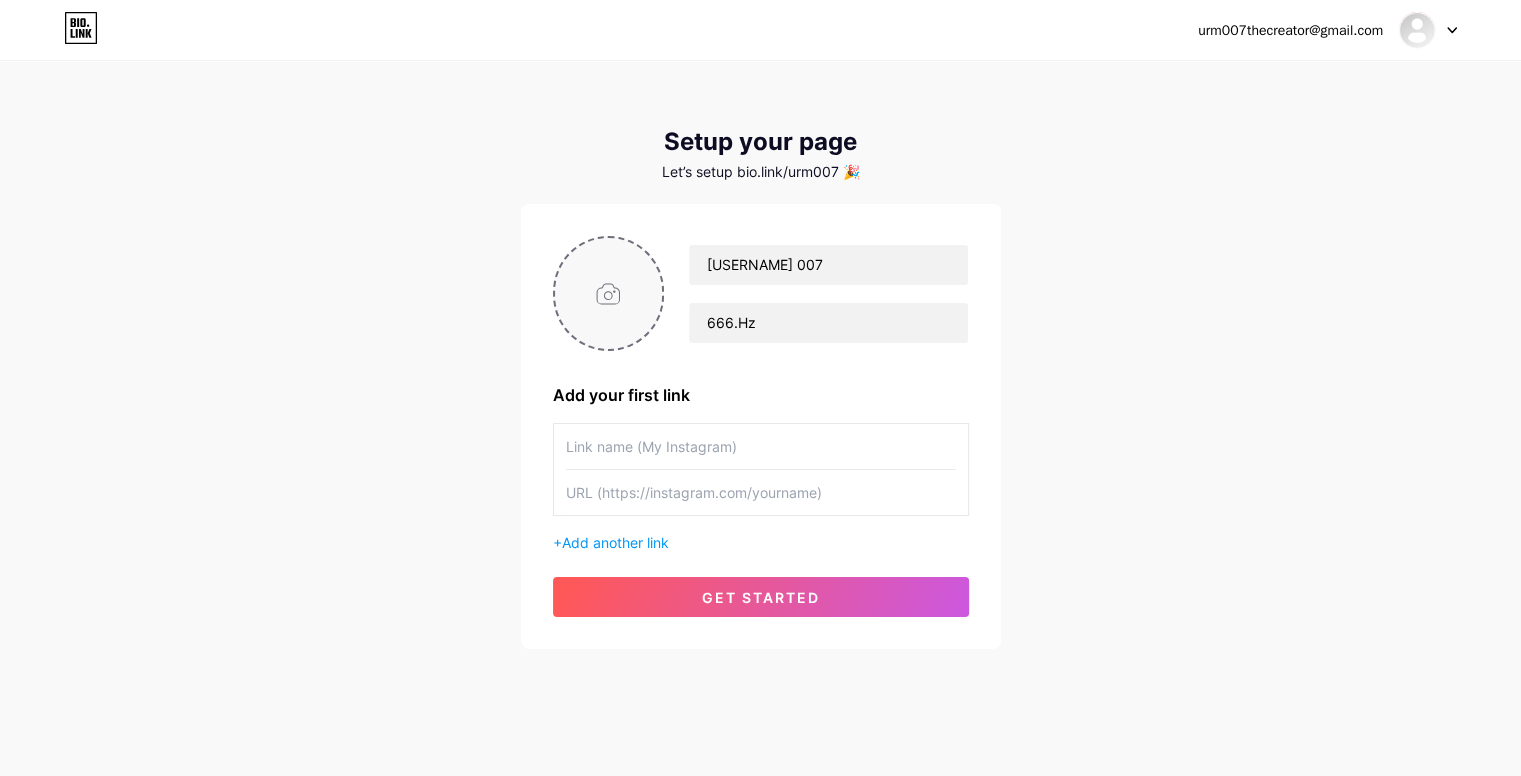 click at bounding box center (609, 293) 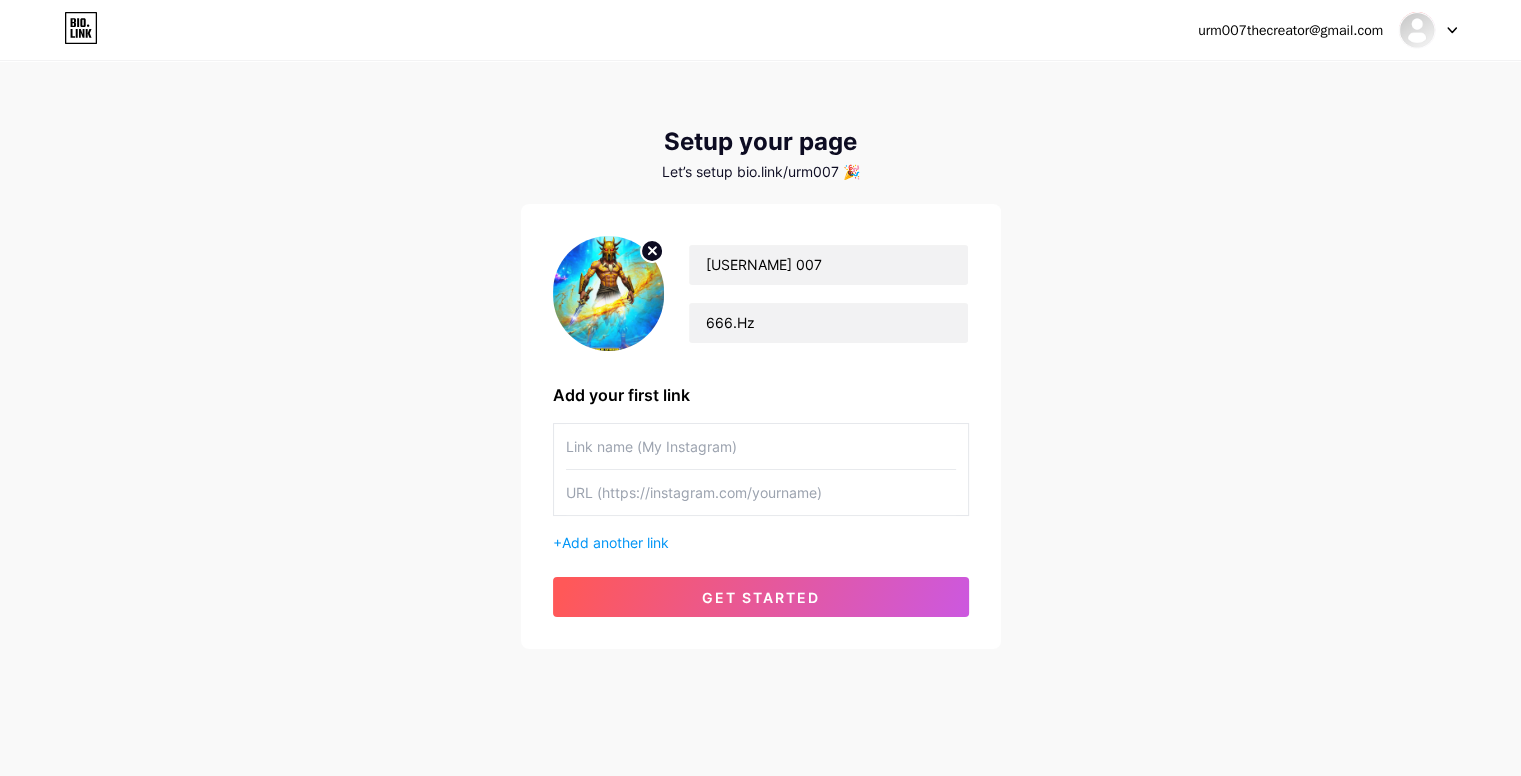 click 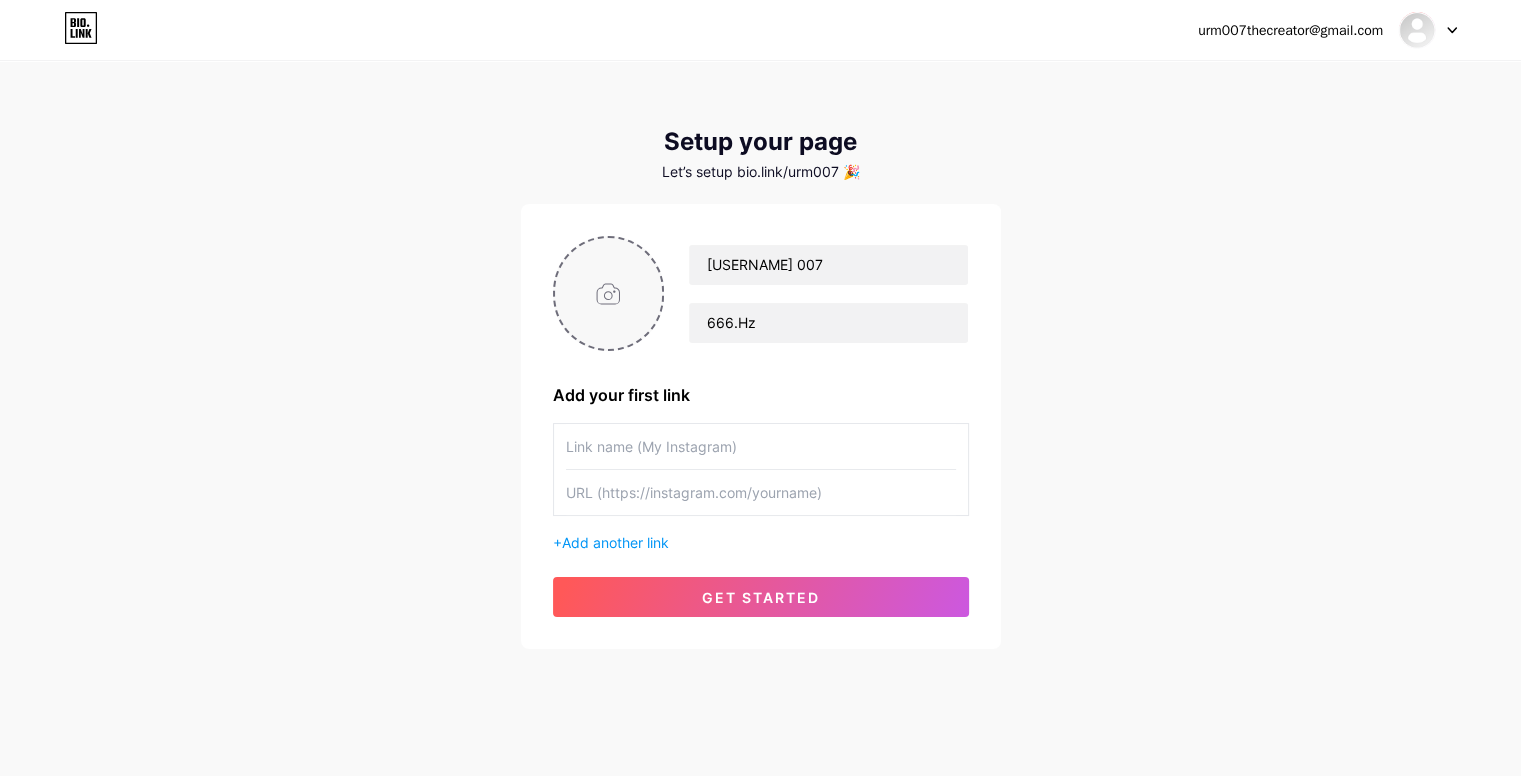 click at bounding box center [609, 293] 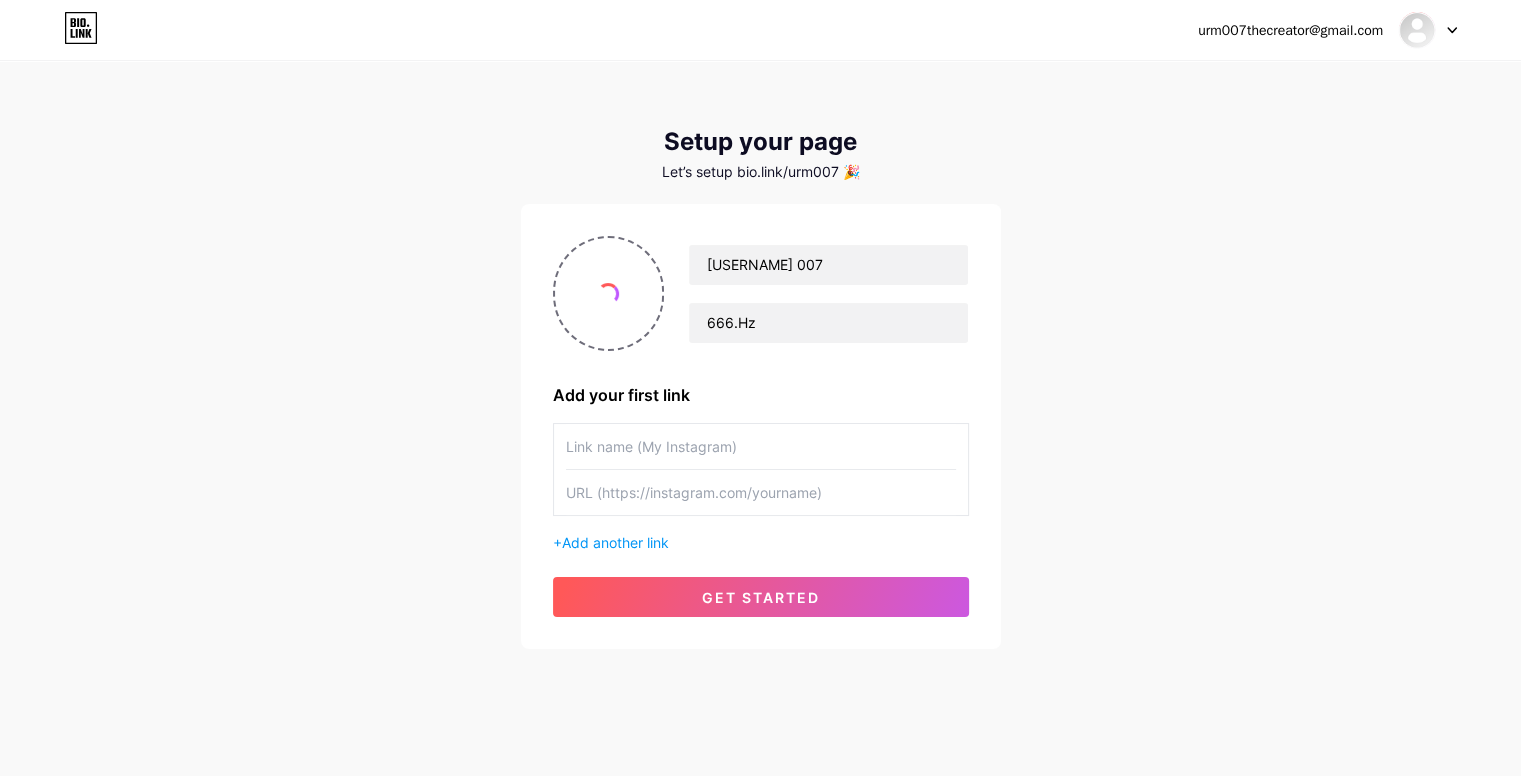 click at bounding box center [761, 446] 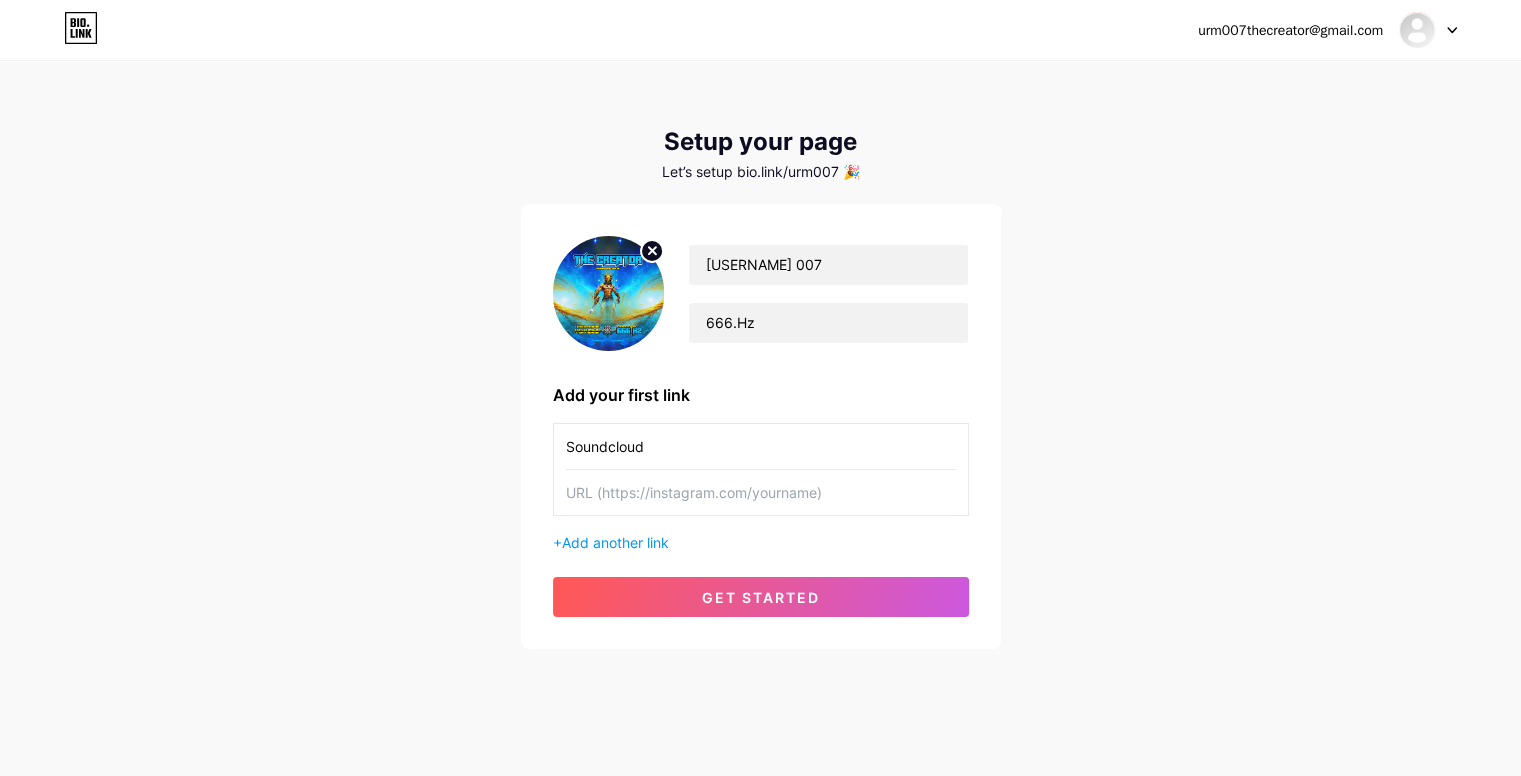 type on "Soundcloud" 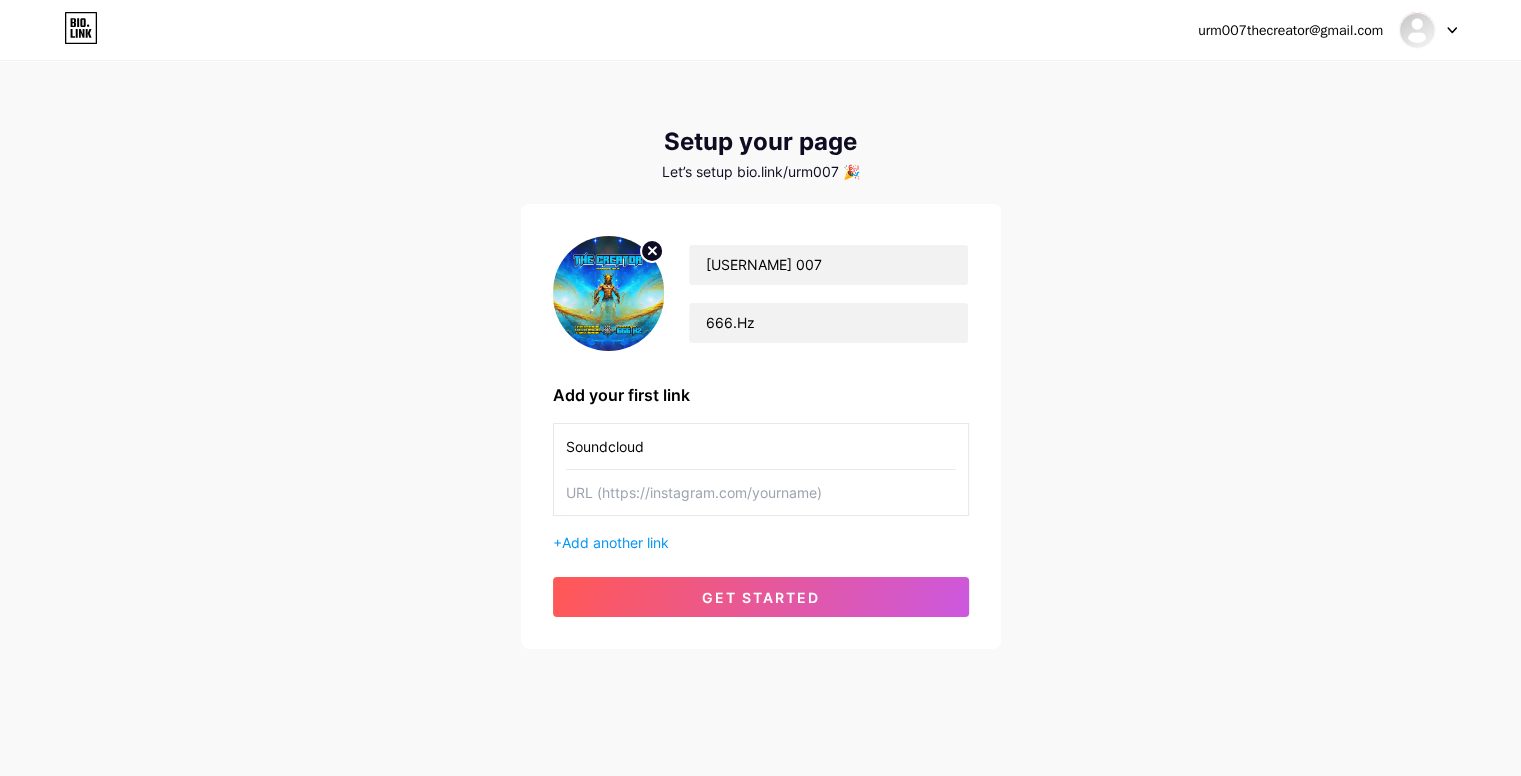 click at bounding box center [761, 492] 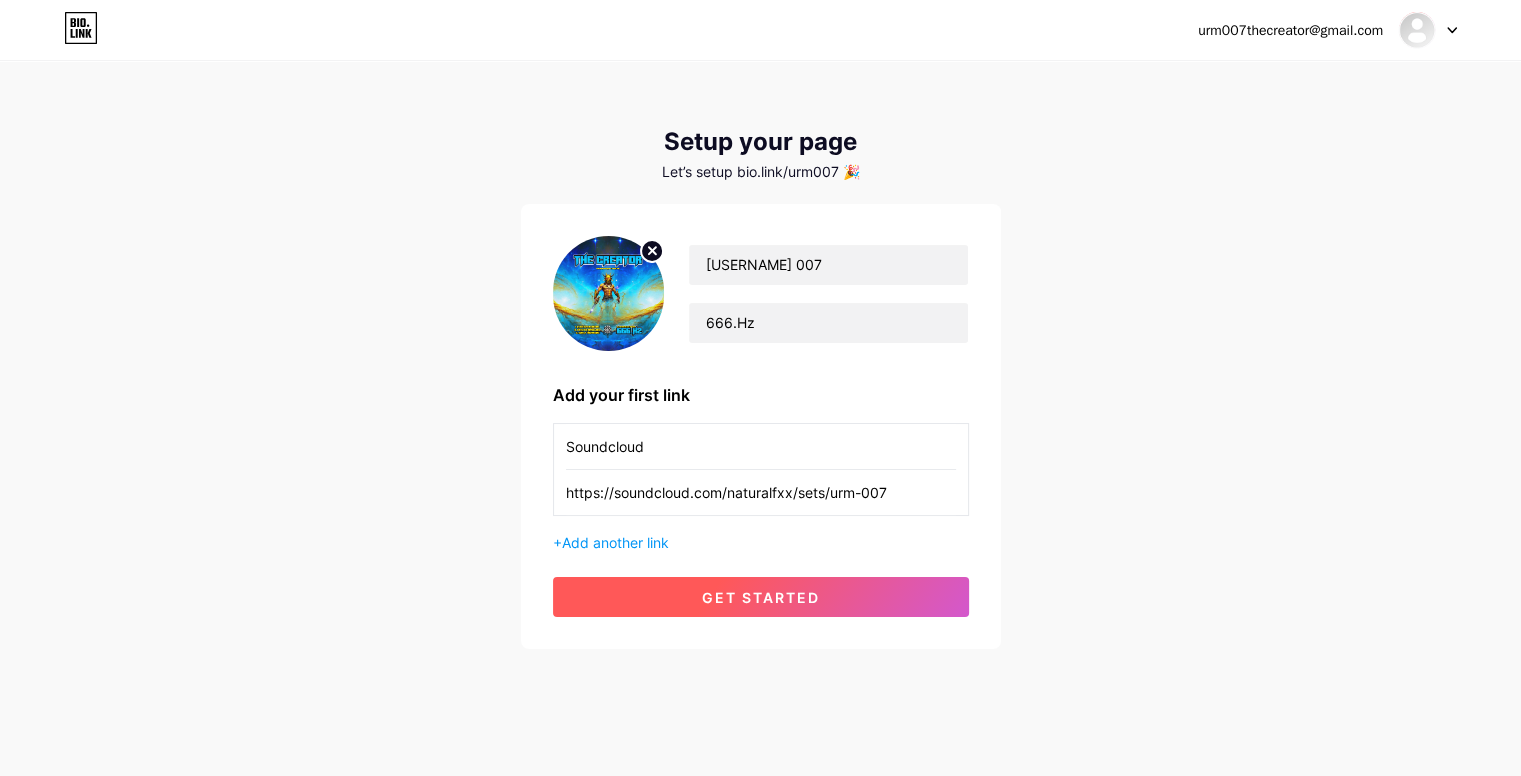 type on "https://soundcloud.com/naturalfxx/sets/urm-007" 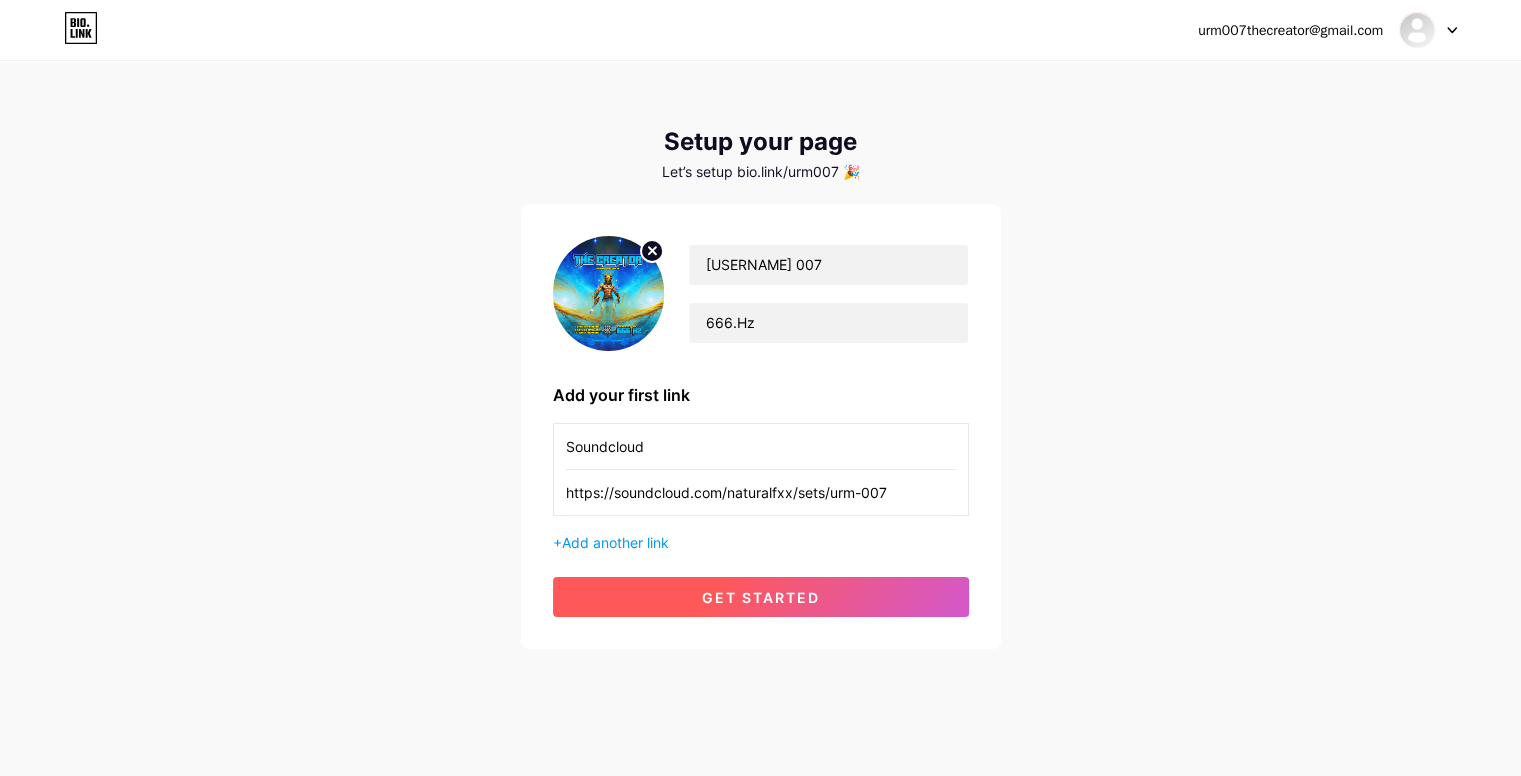 click on "get started" at bounding box center (761, 597) 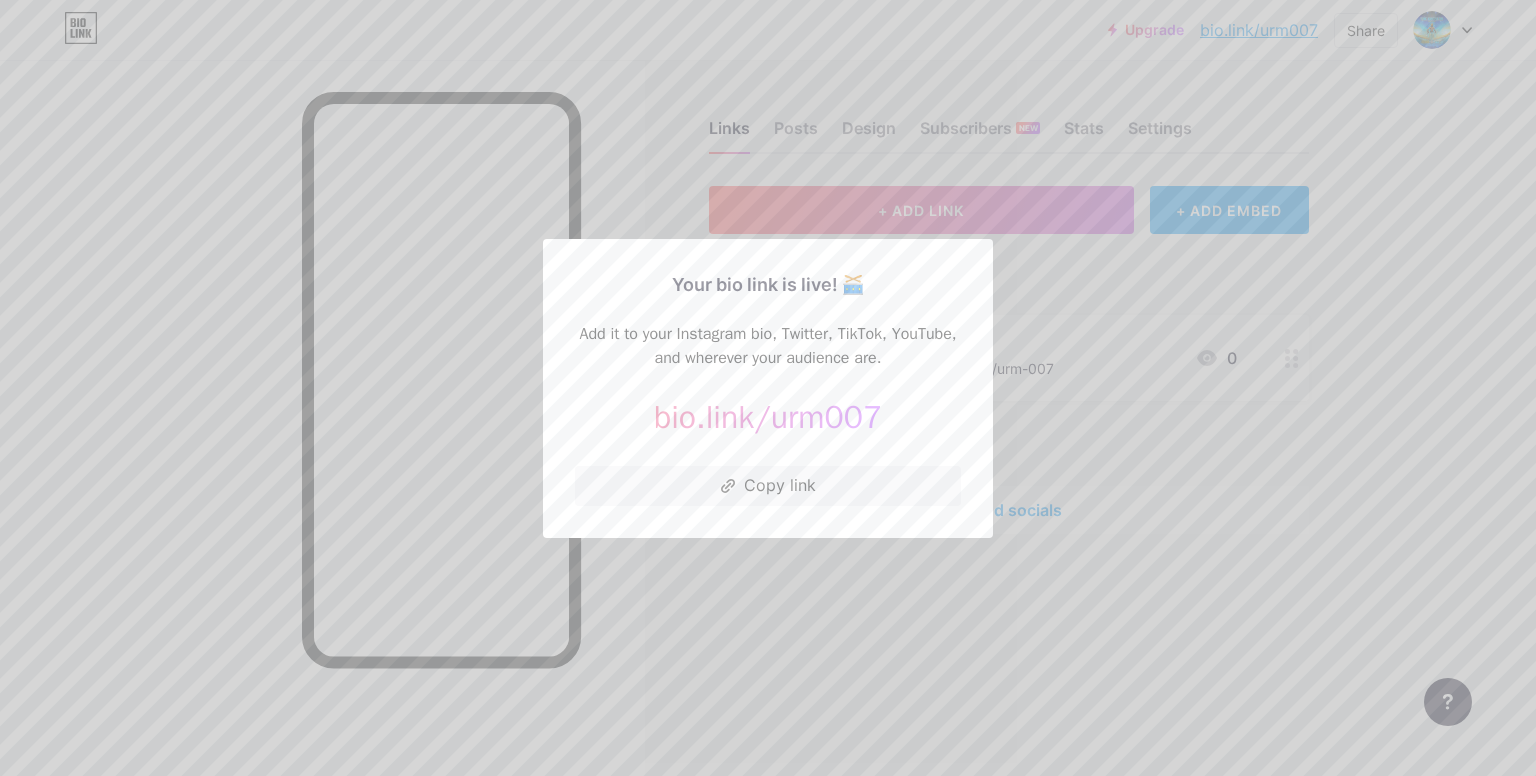 click at bounding box center (768, 388) 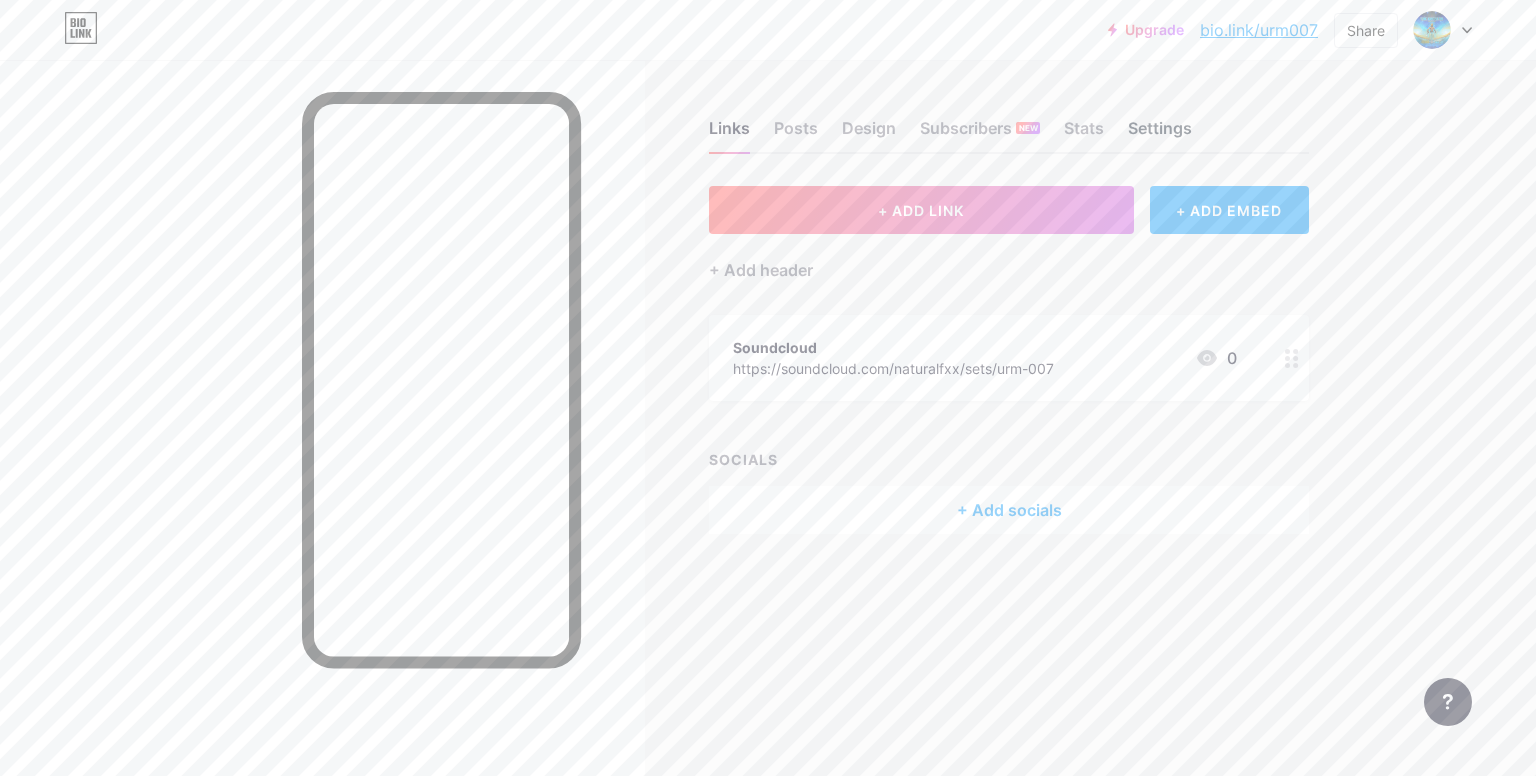 click on "Settings" at bounding box center [1160, 134] 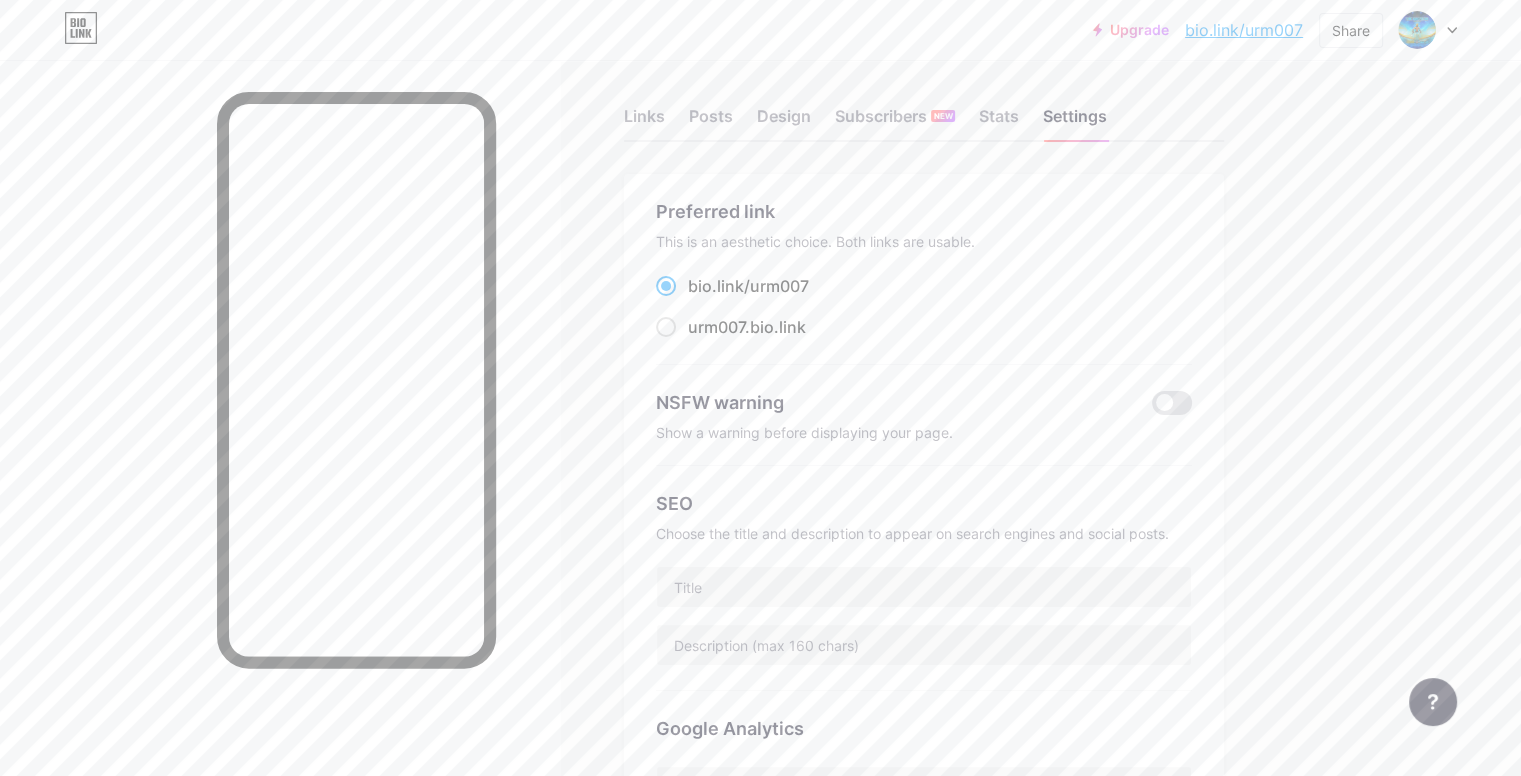 scroll, scrollTop: 0, scrollLeft: 0, axis: both 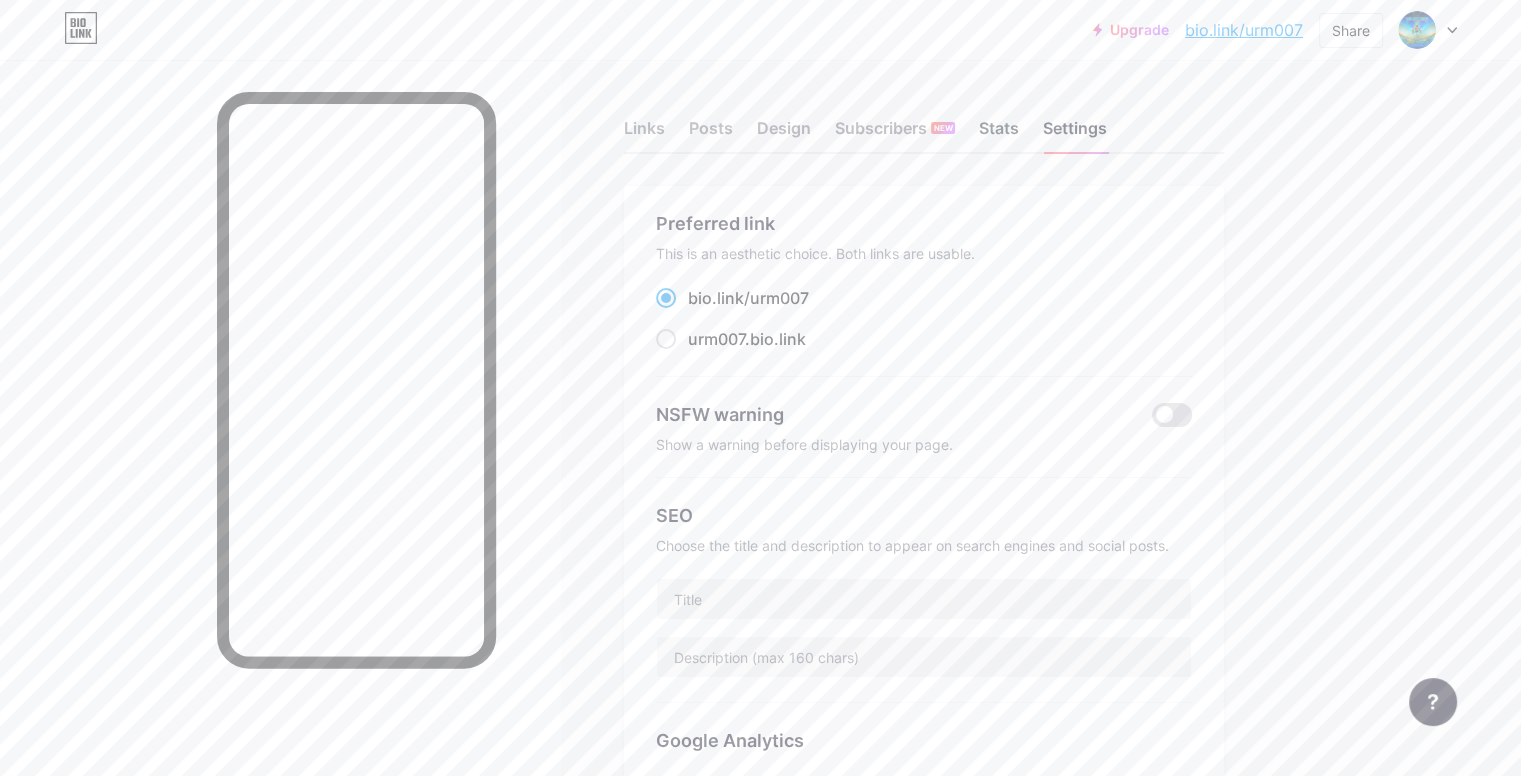click on "Stats" at bounding box center [999, 134] 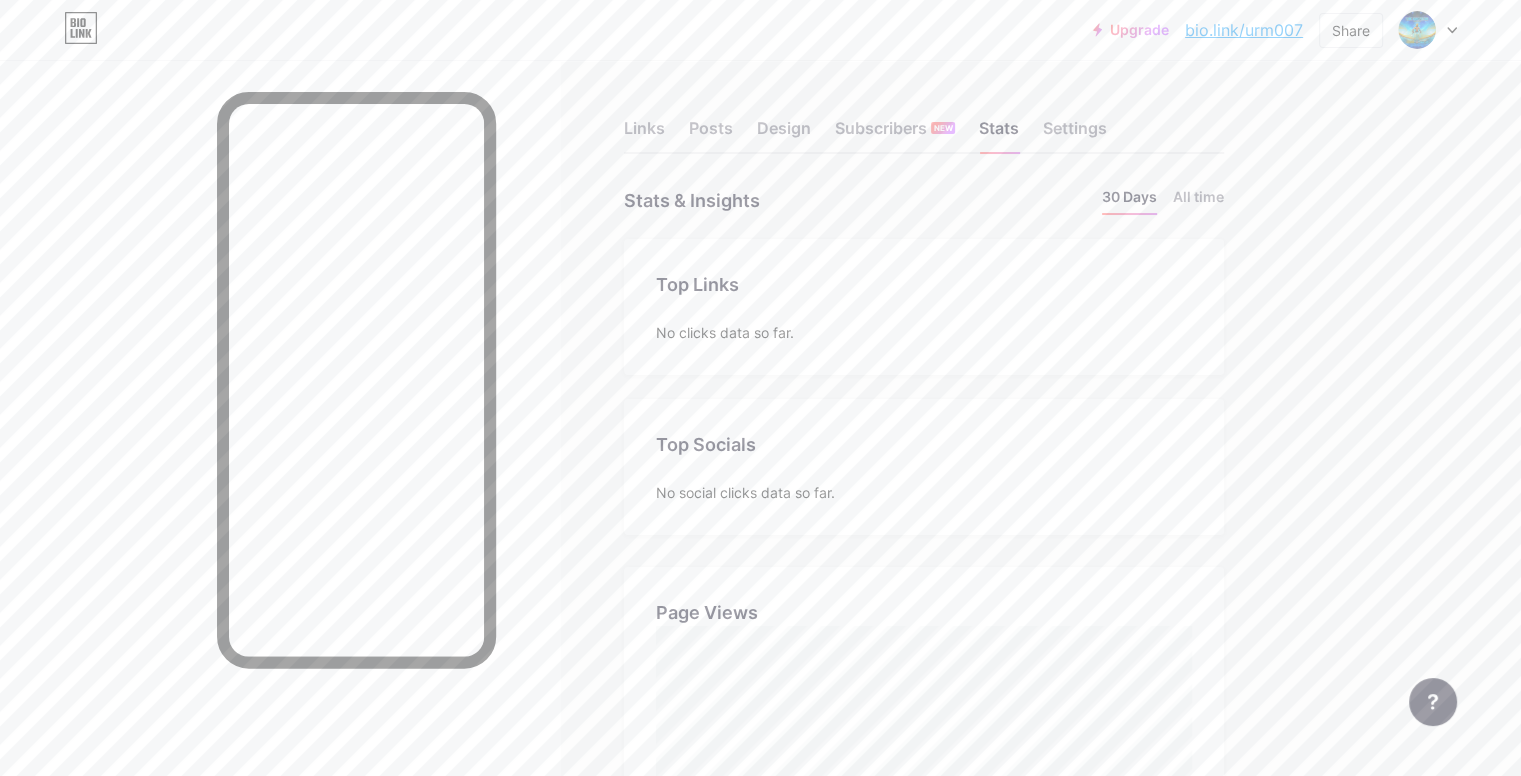 scroll, scrollTop: 999224, scrollLeft: 998479, axis: both 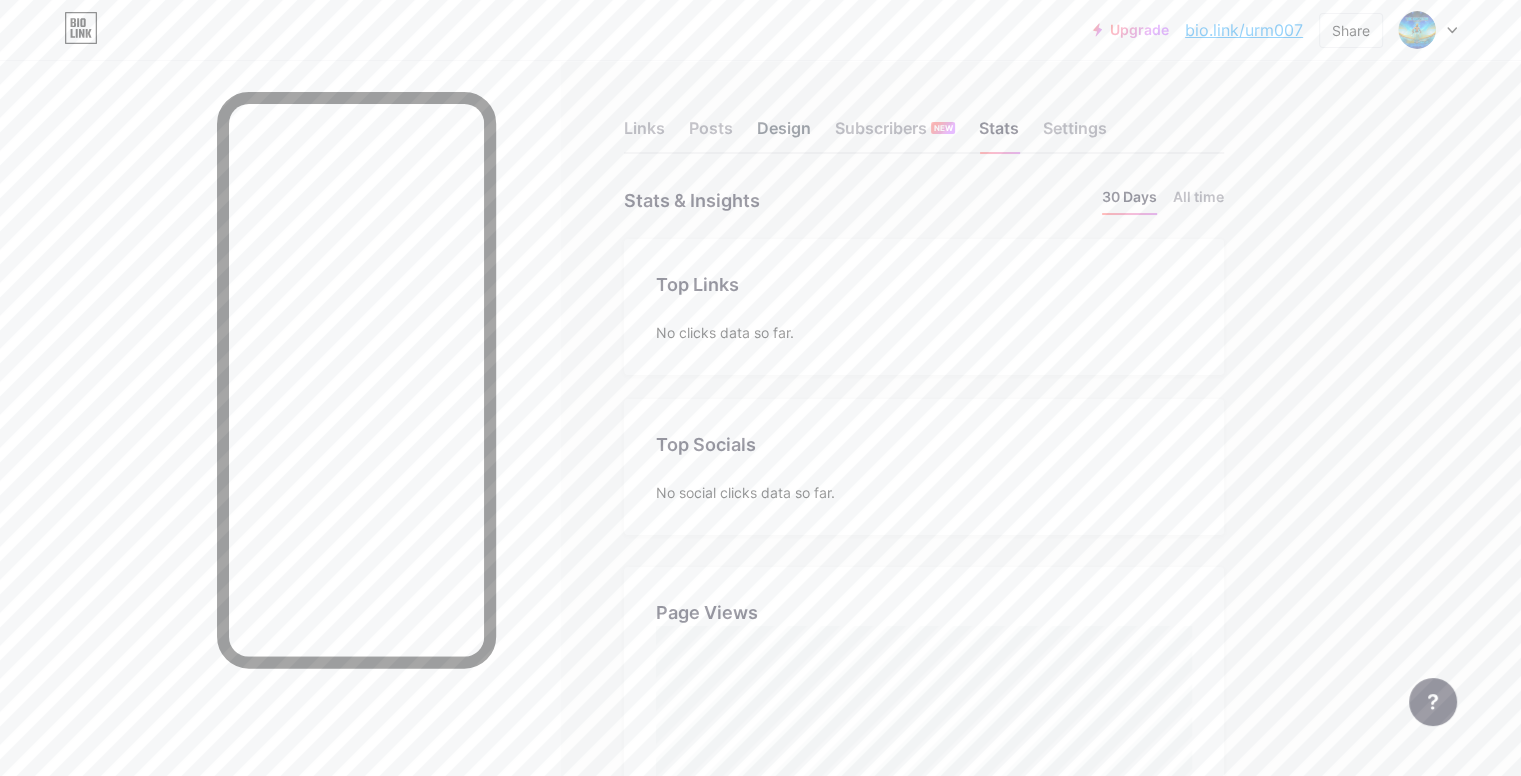 click on "Design" at bounding box center (784, 134) 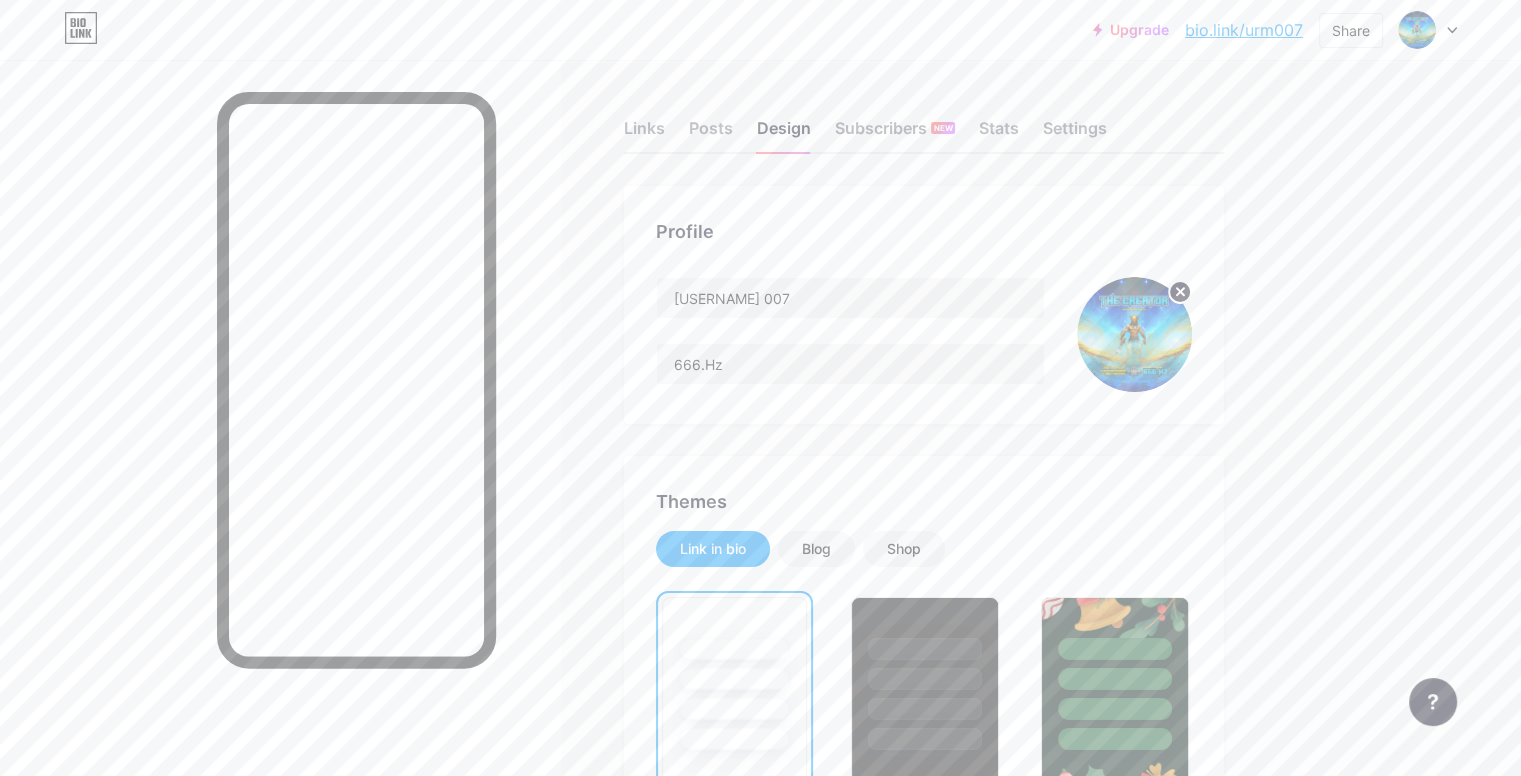 click 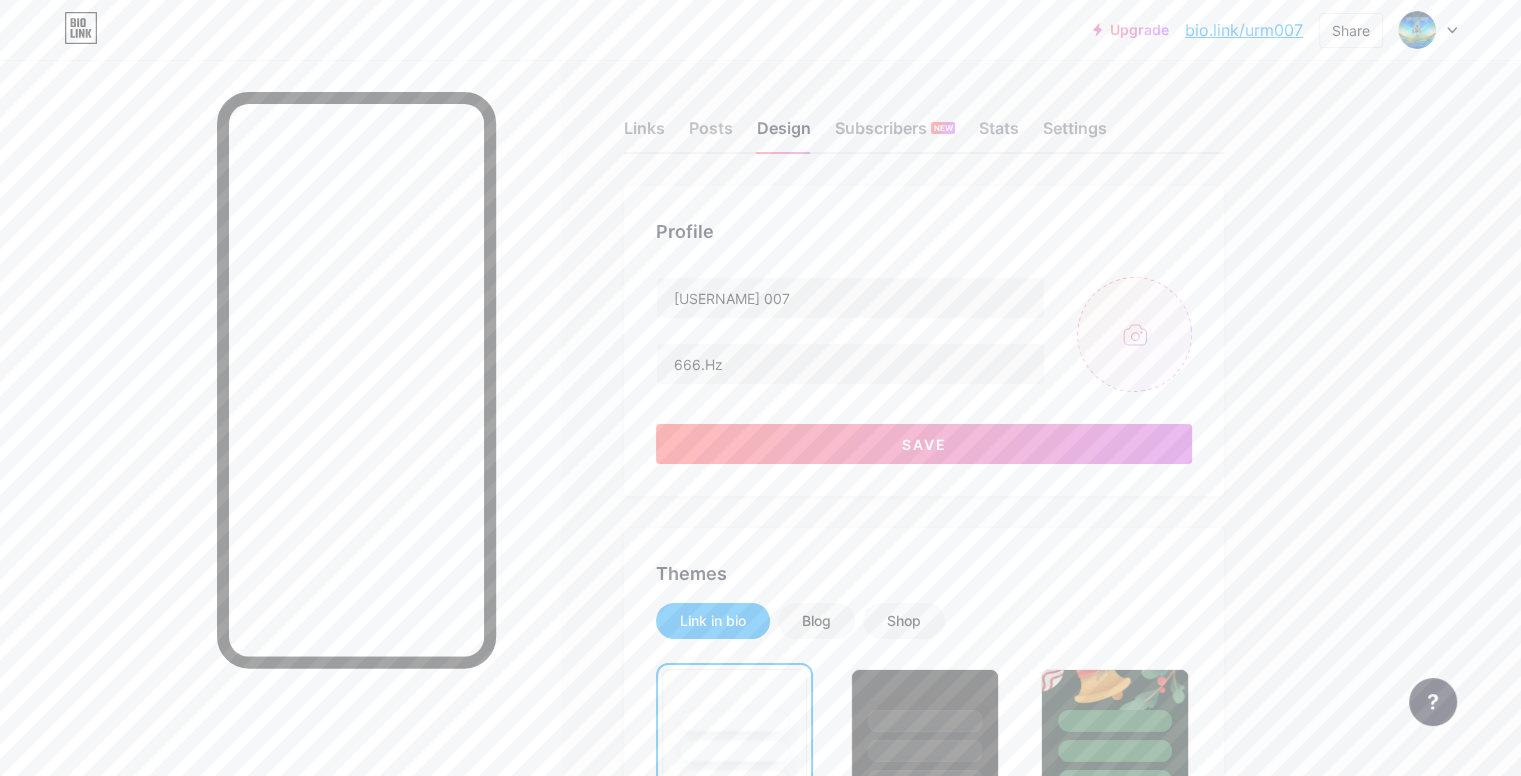 click at bounding box center (1134, 334) 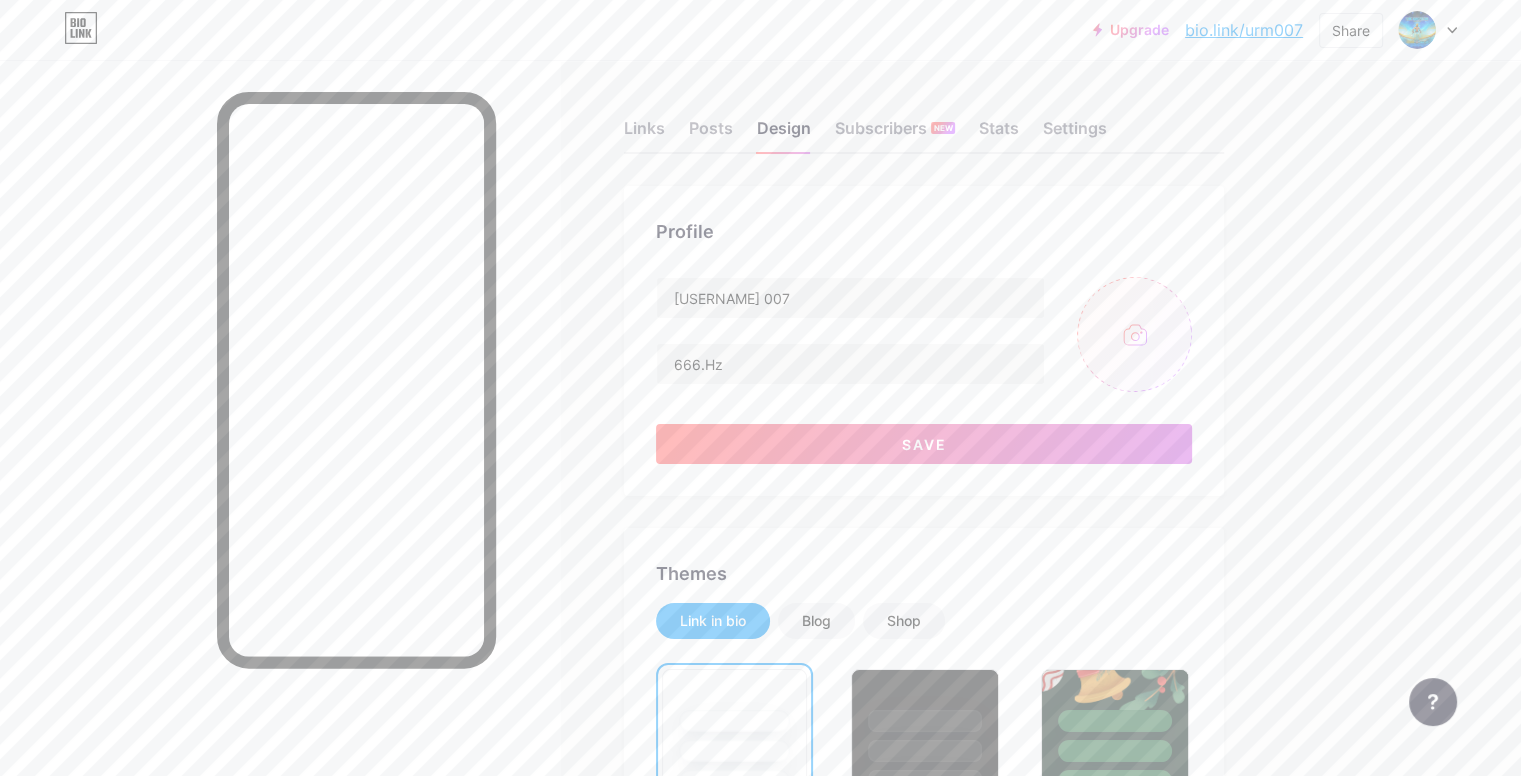 type on "C:\fakepath\[FILENAME].png" 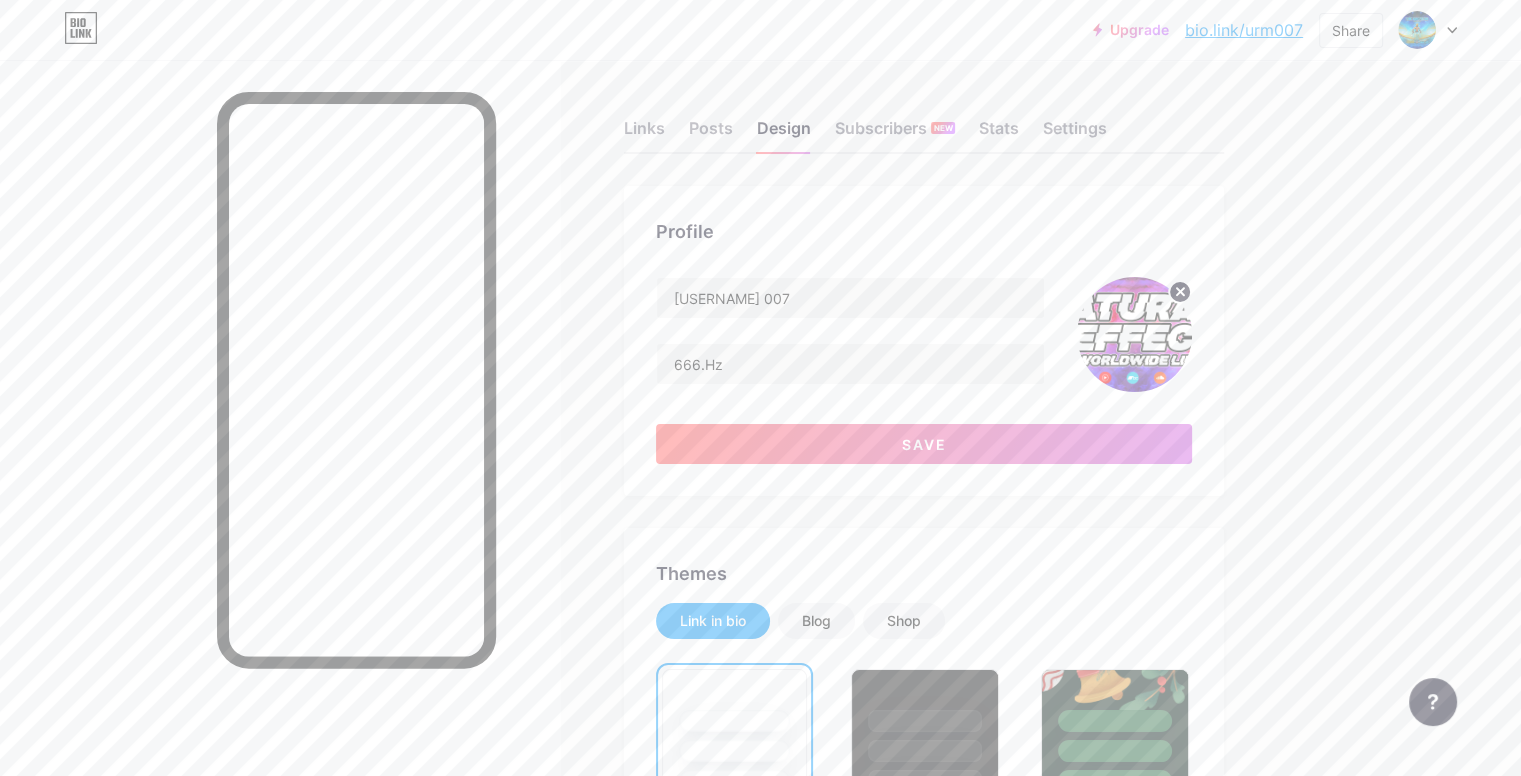 click at bounding box center [1134, 334] 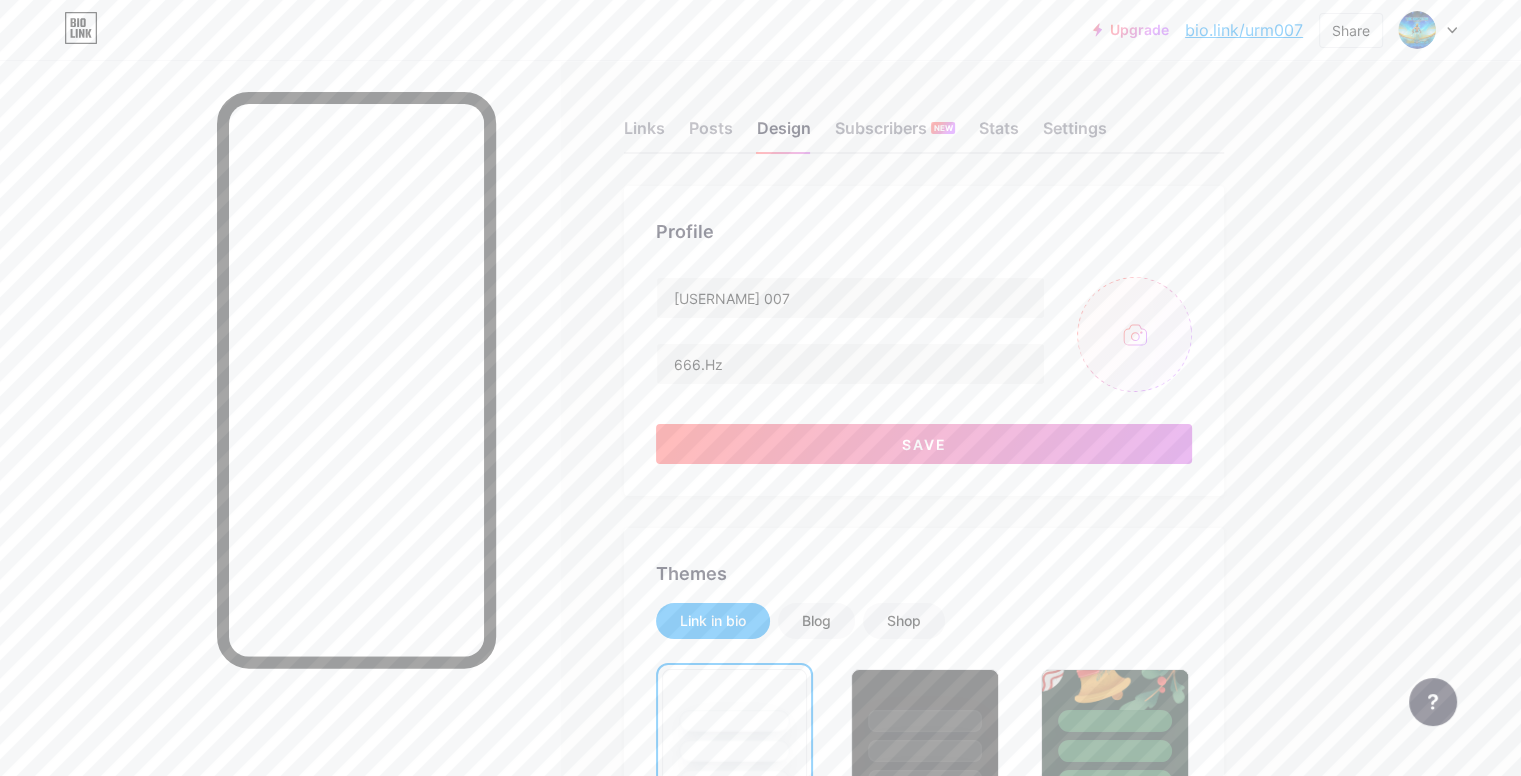 click at bounding box center (1134, 334) 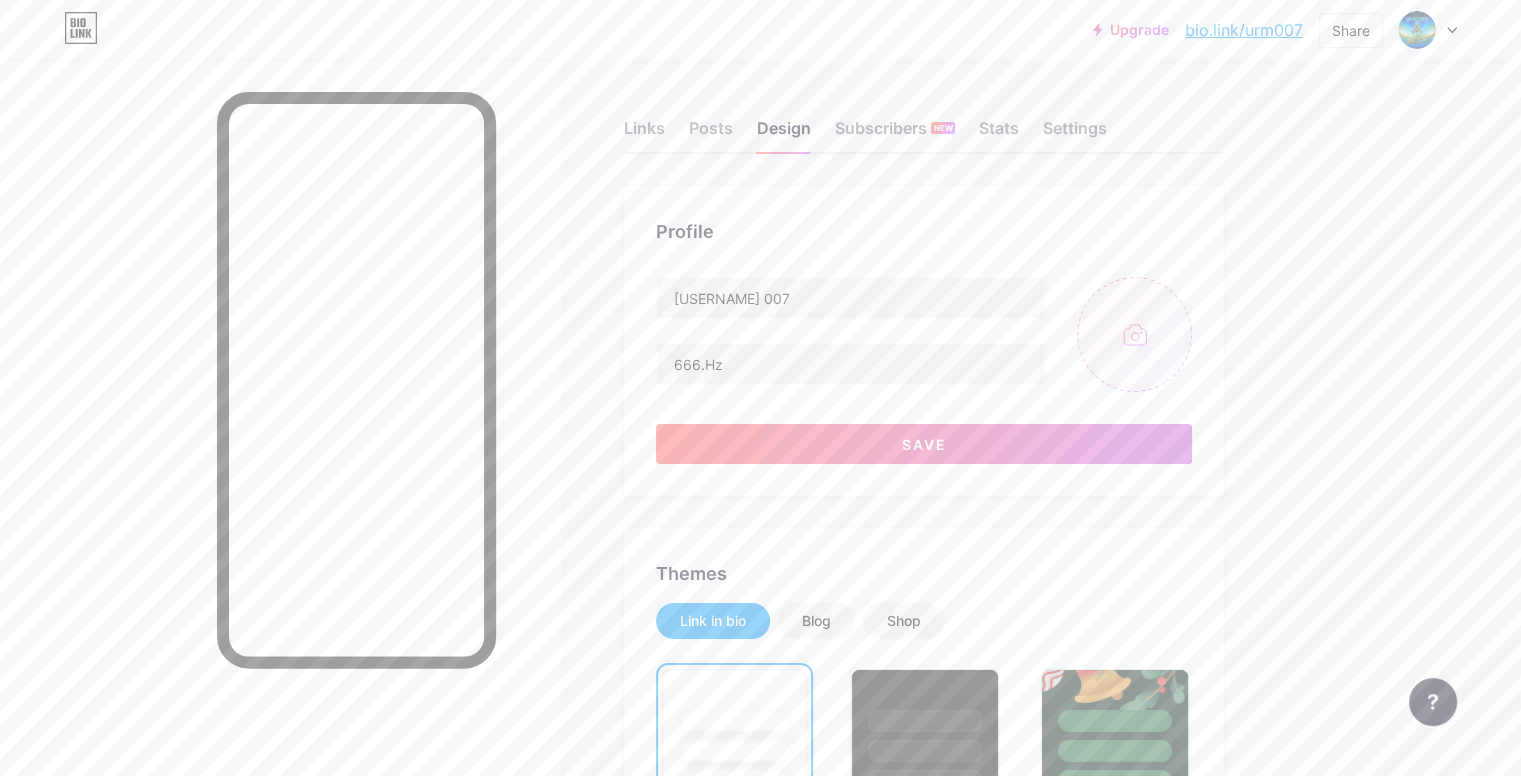 type on "C:\fakepath\CHAMAN.png" 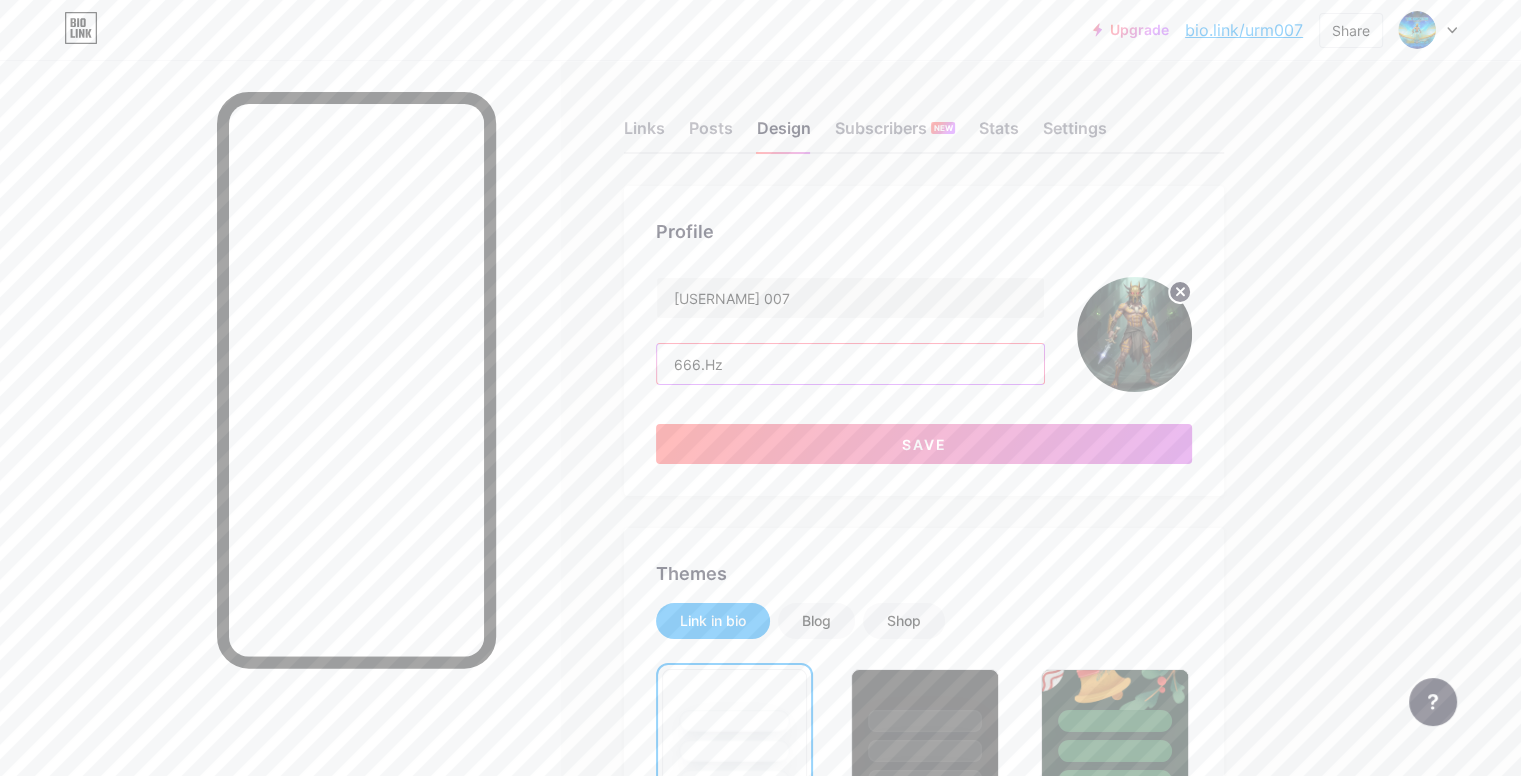 drag, startPoint x: 824, startPoint y: 365, endPoint x: 739, endPoint y: 380, distance: 86.313385 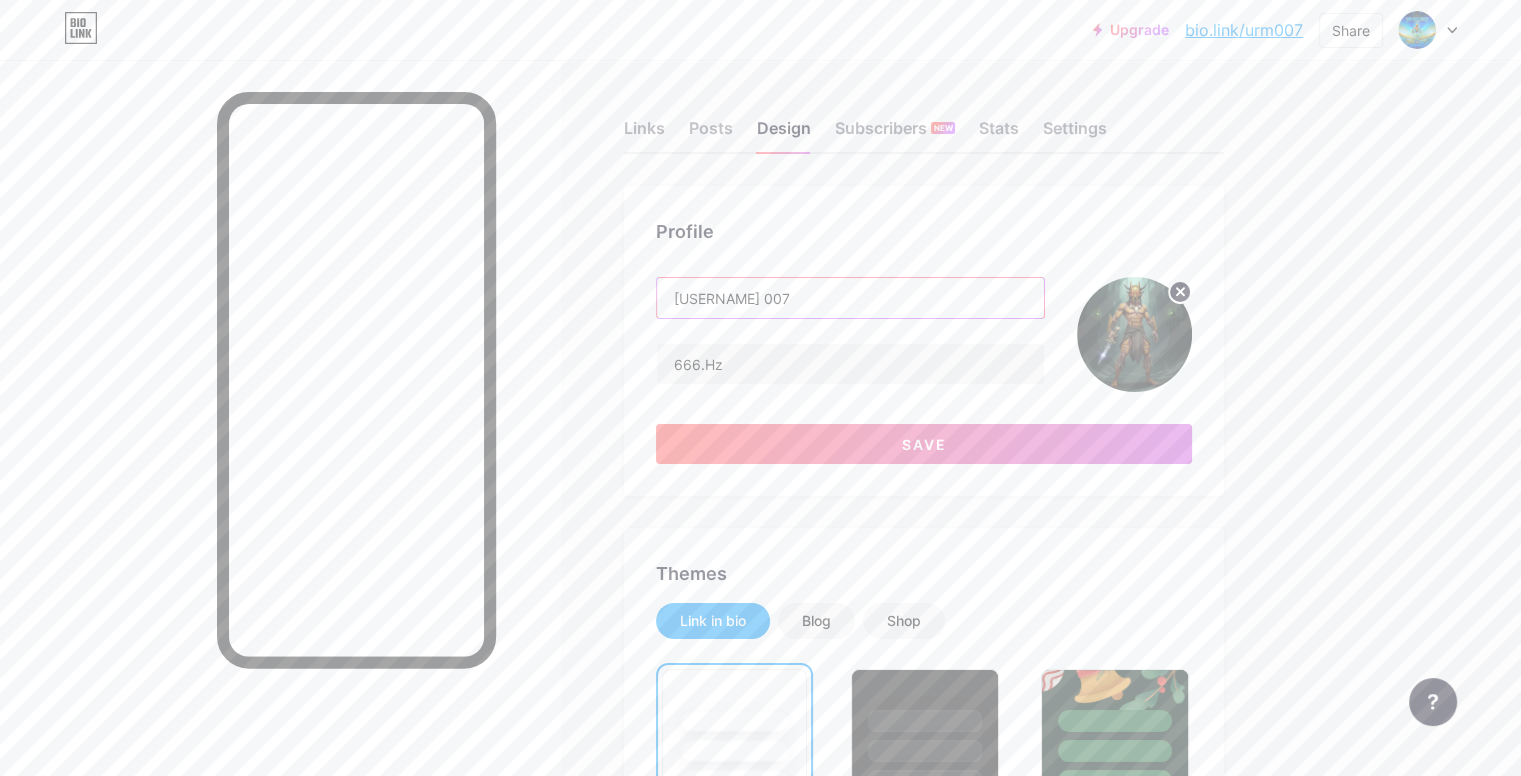 drag, startPoint x: 857, startPoint y: 299, endPoint x: 670, endPoint y: 297, distance: 187.0107 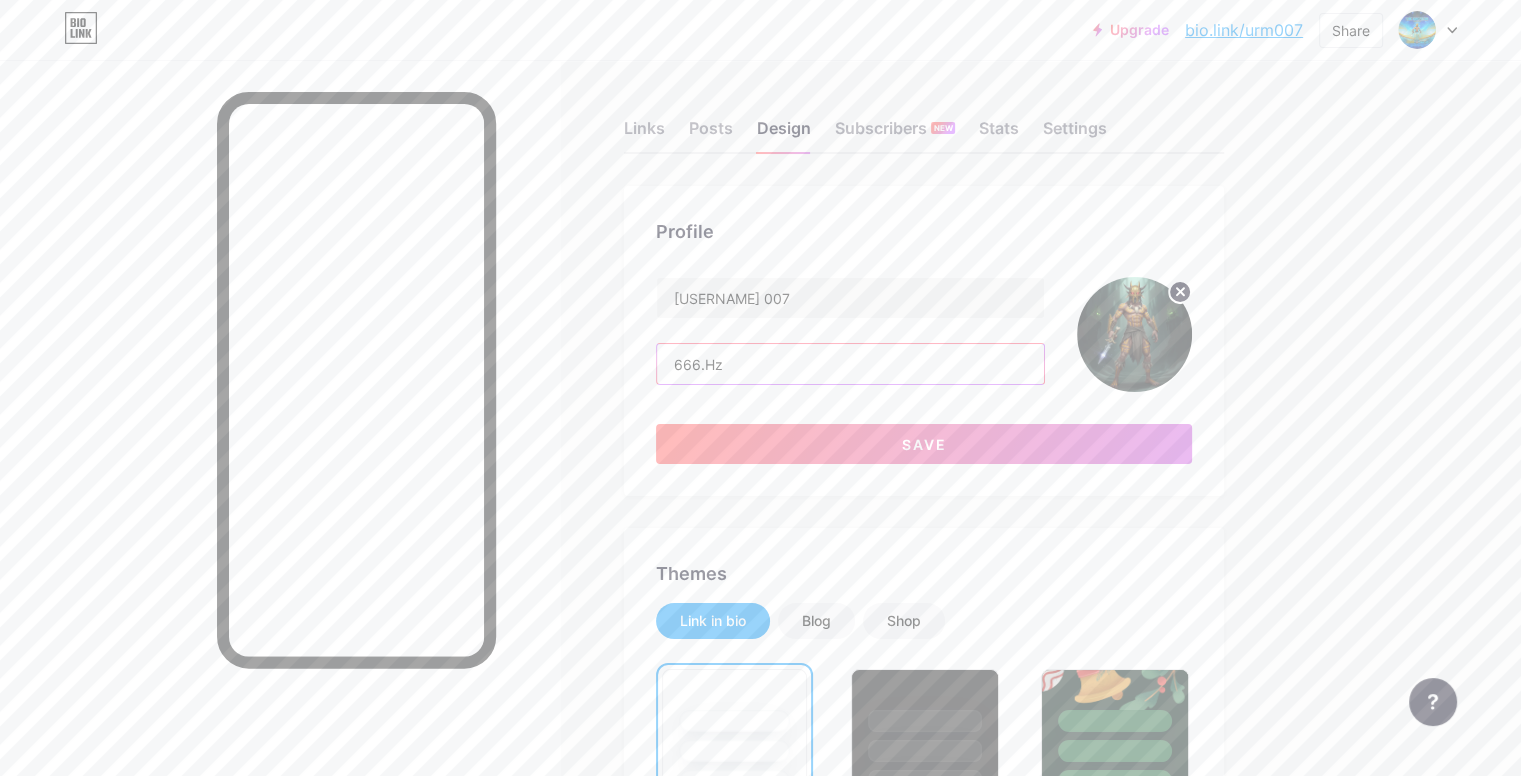 drag, startPoint x: 829, startPoint y: 349, endPoint x: 696, endPoint y: 374, distance: 135.32922 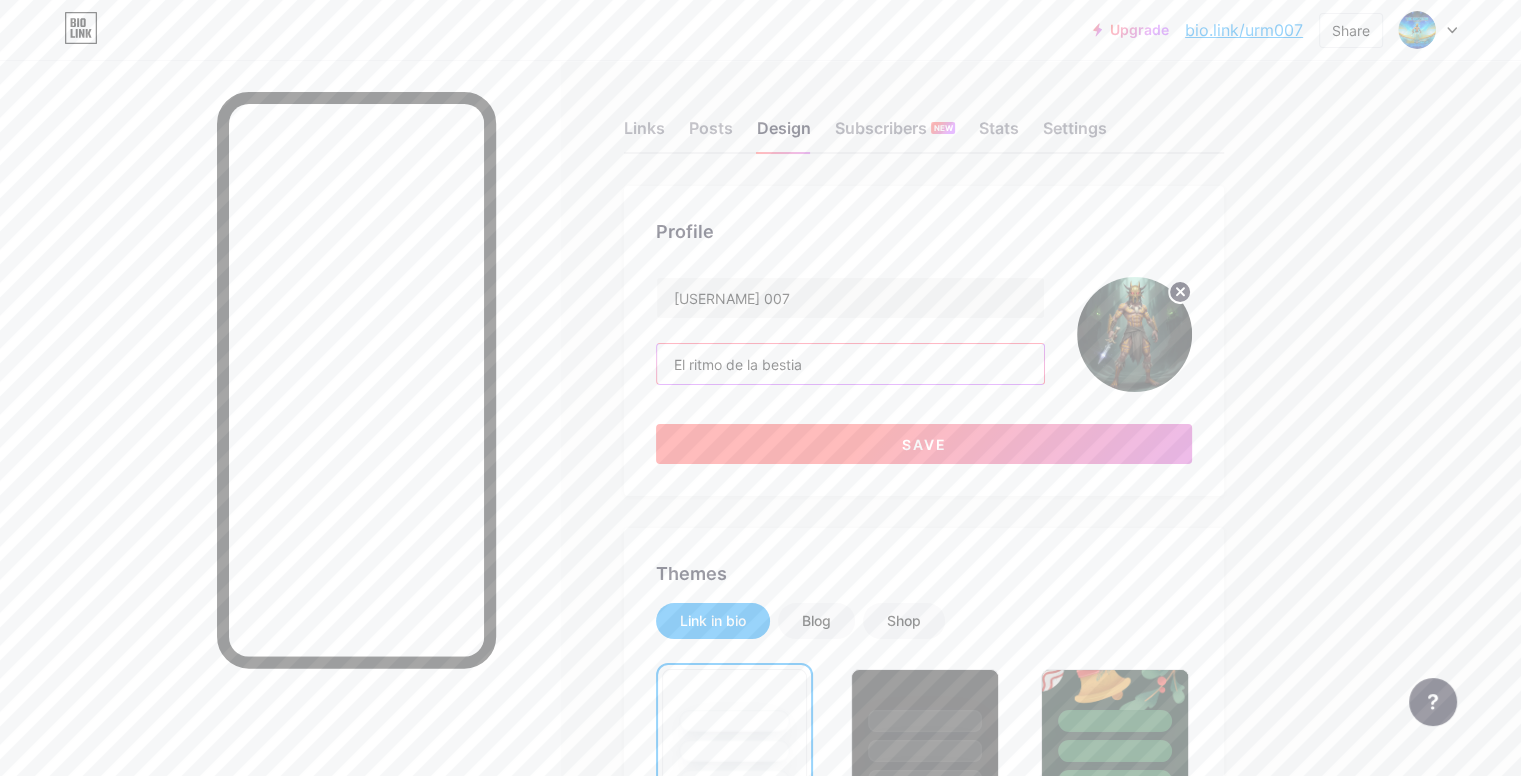 type on "El ritmo de la bestia" 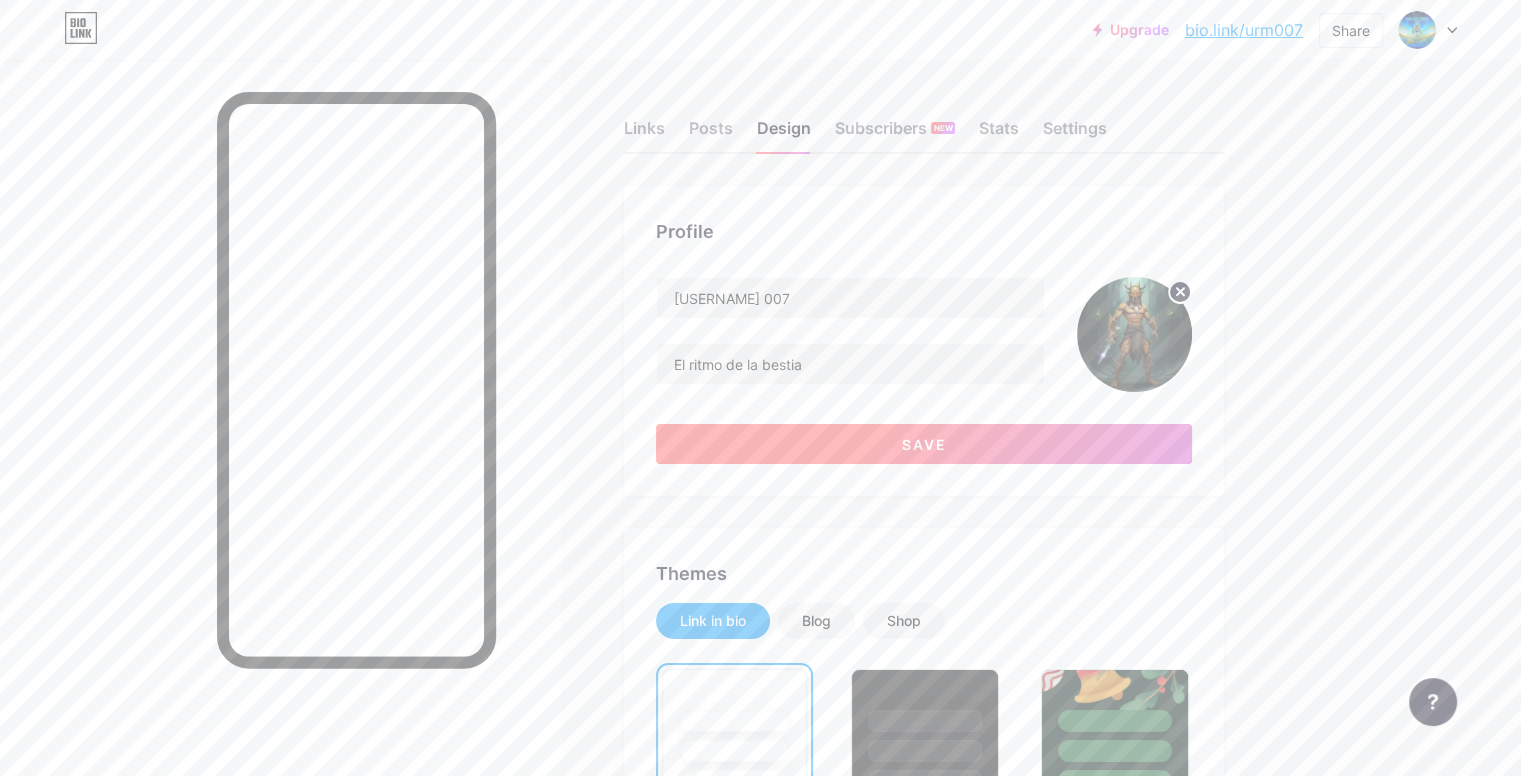 click on "Save" at bounding box center (924, 444) 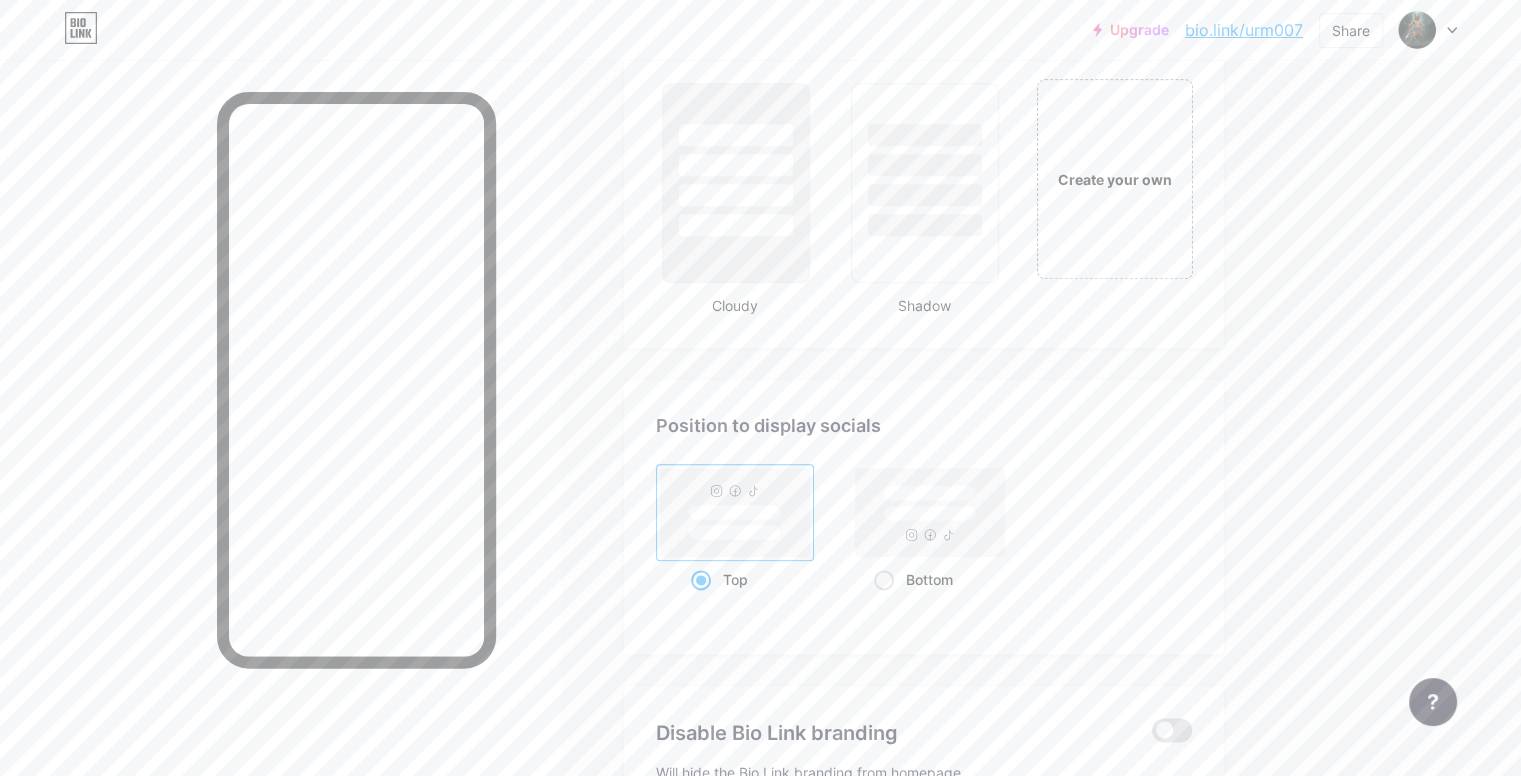 scroll, scrollTop: 2400, scrollLeft: 0, axis: vertical 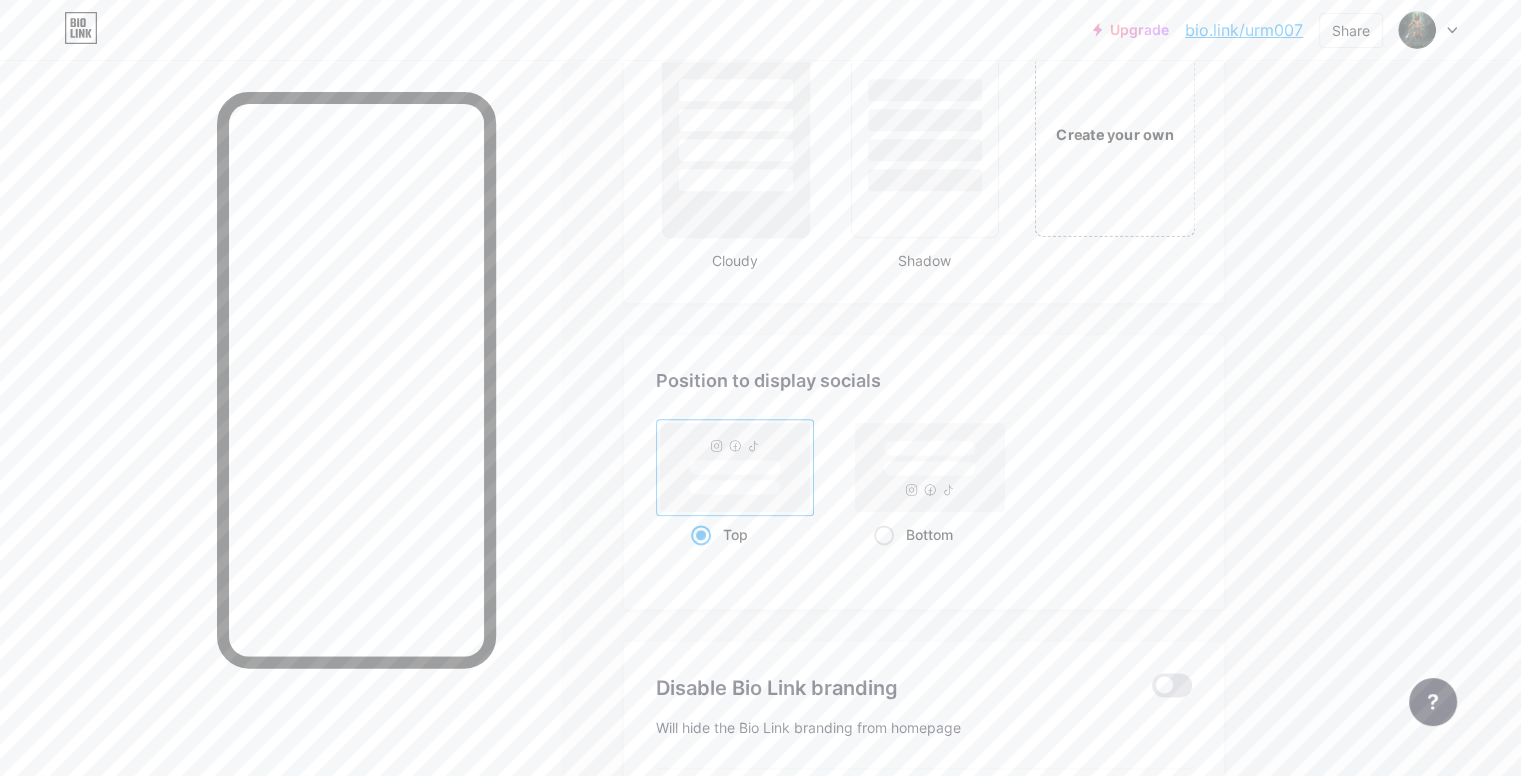 click on "Create your own" at bounding box center [1114, 133] 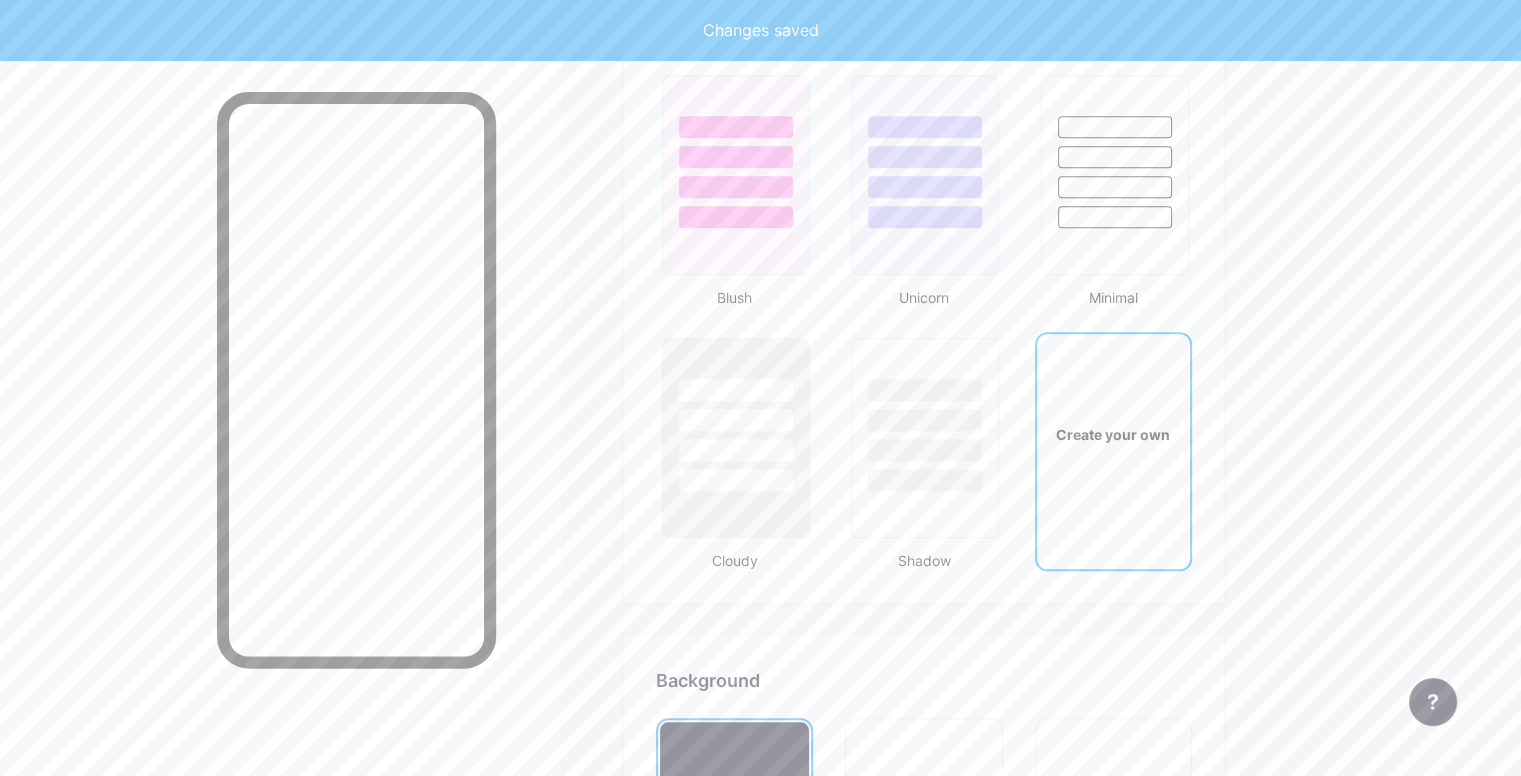 scroll, scrollTop: 2648, scrollLeft: 0, axis: vertical 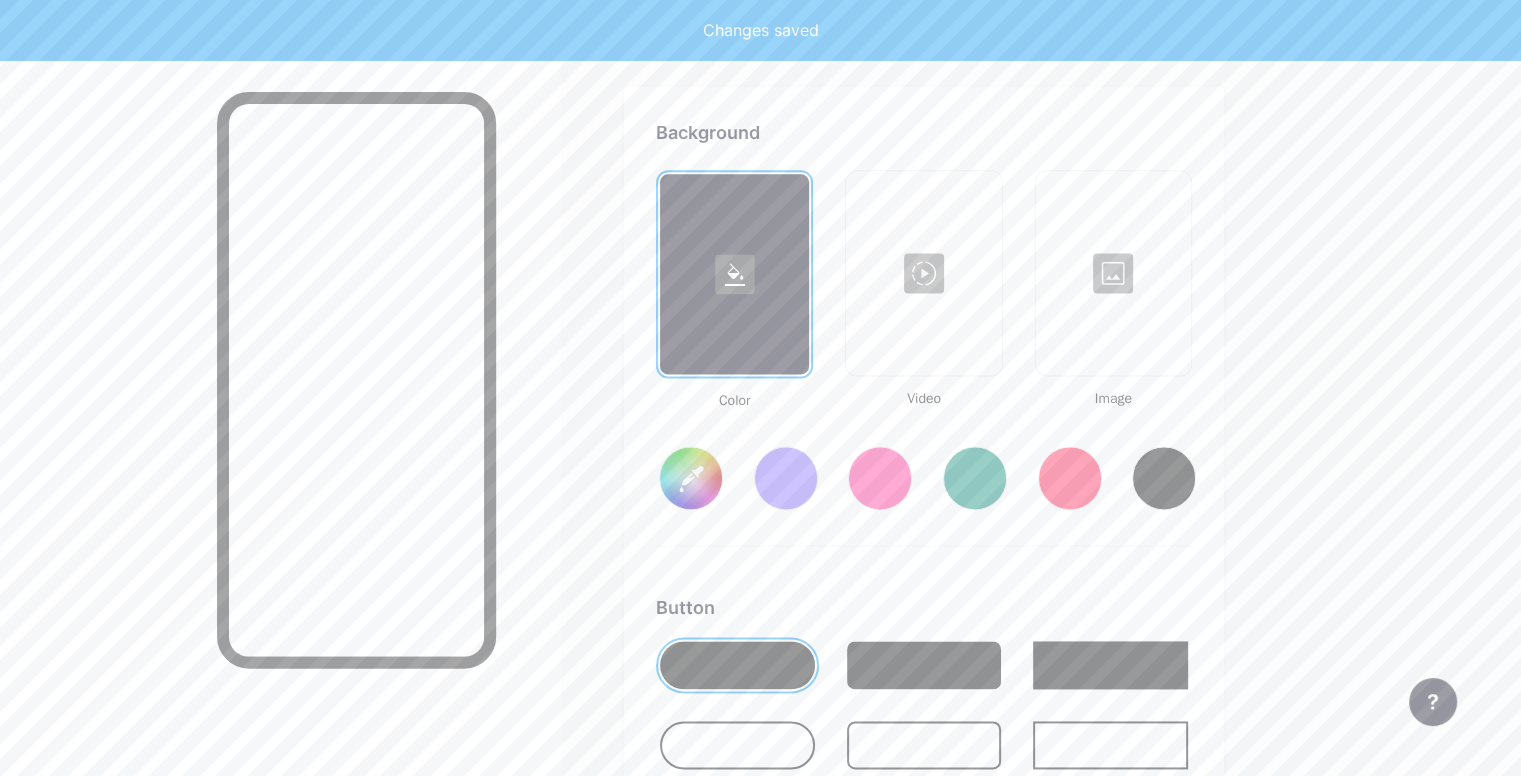 type on "#ffffff" 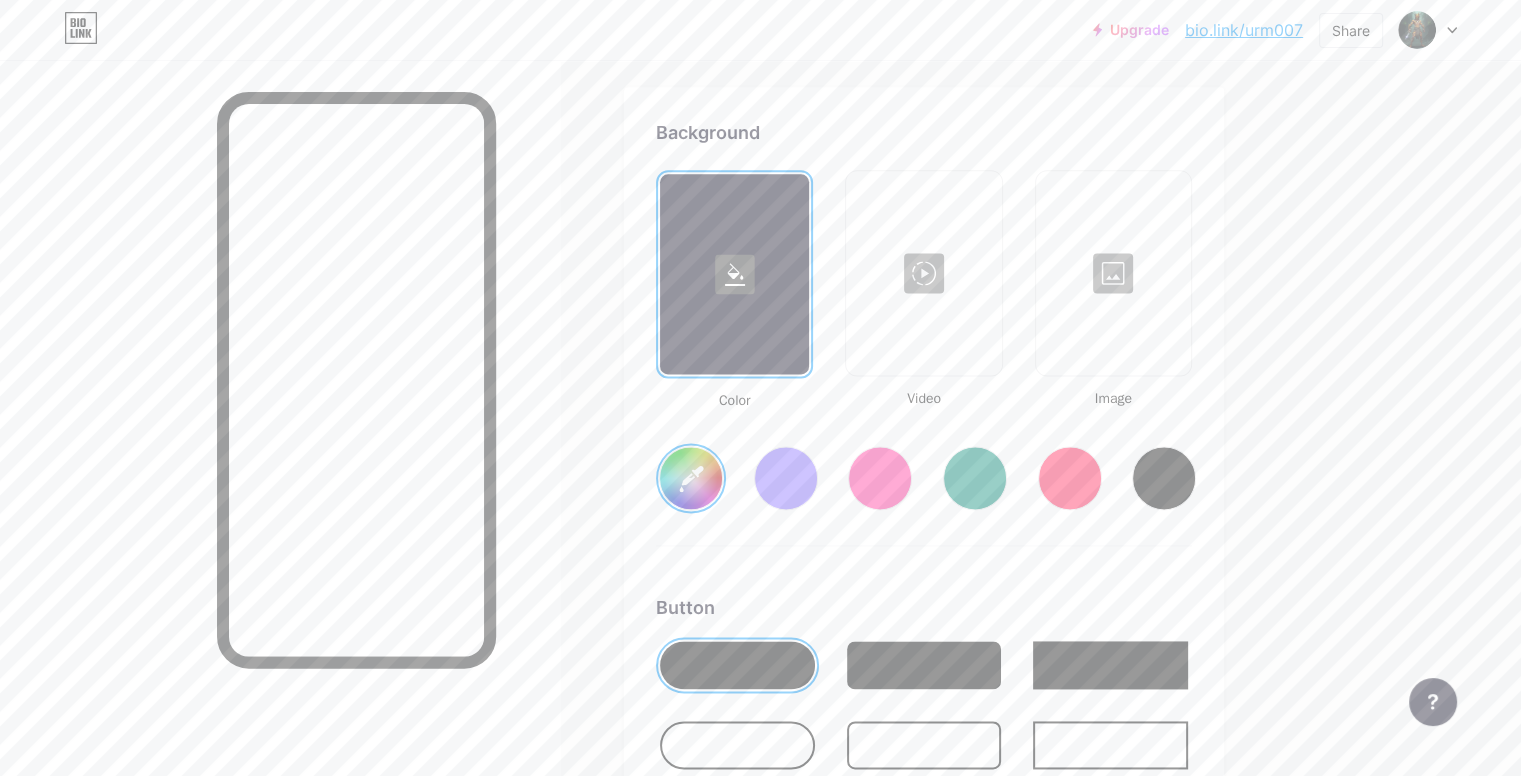 click at bounding box center (1113, 273) 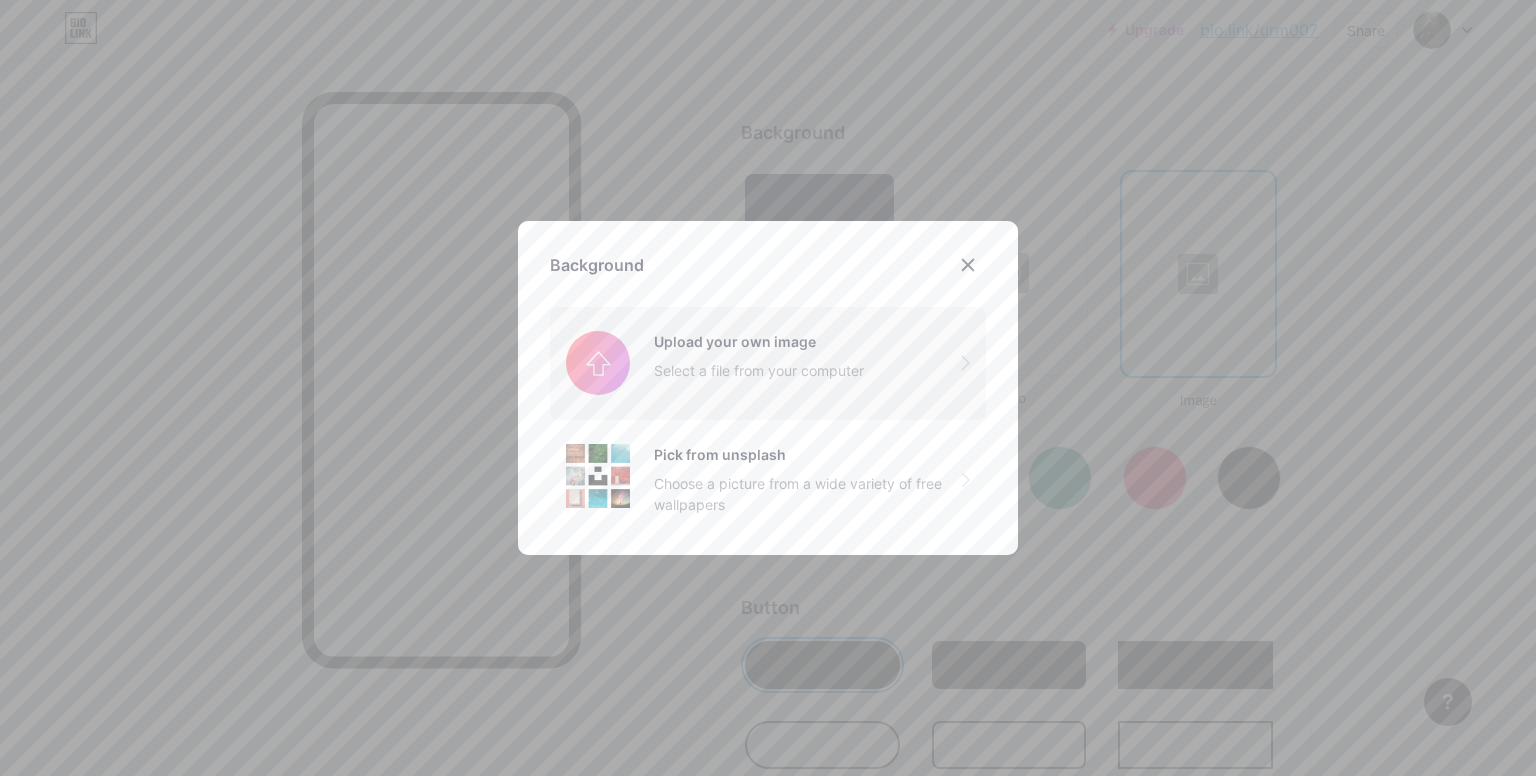 click at bounding box center [768, 363] 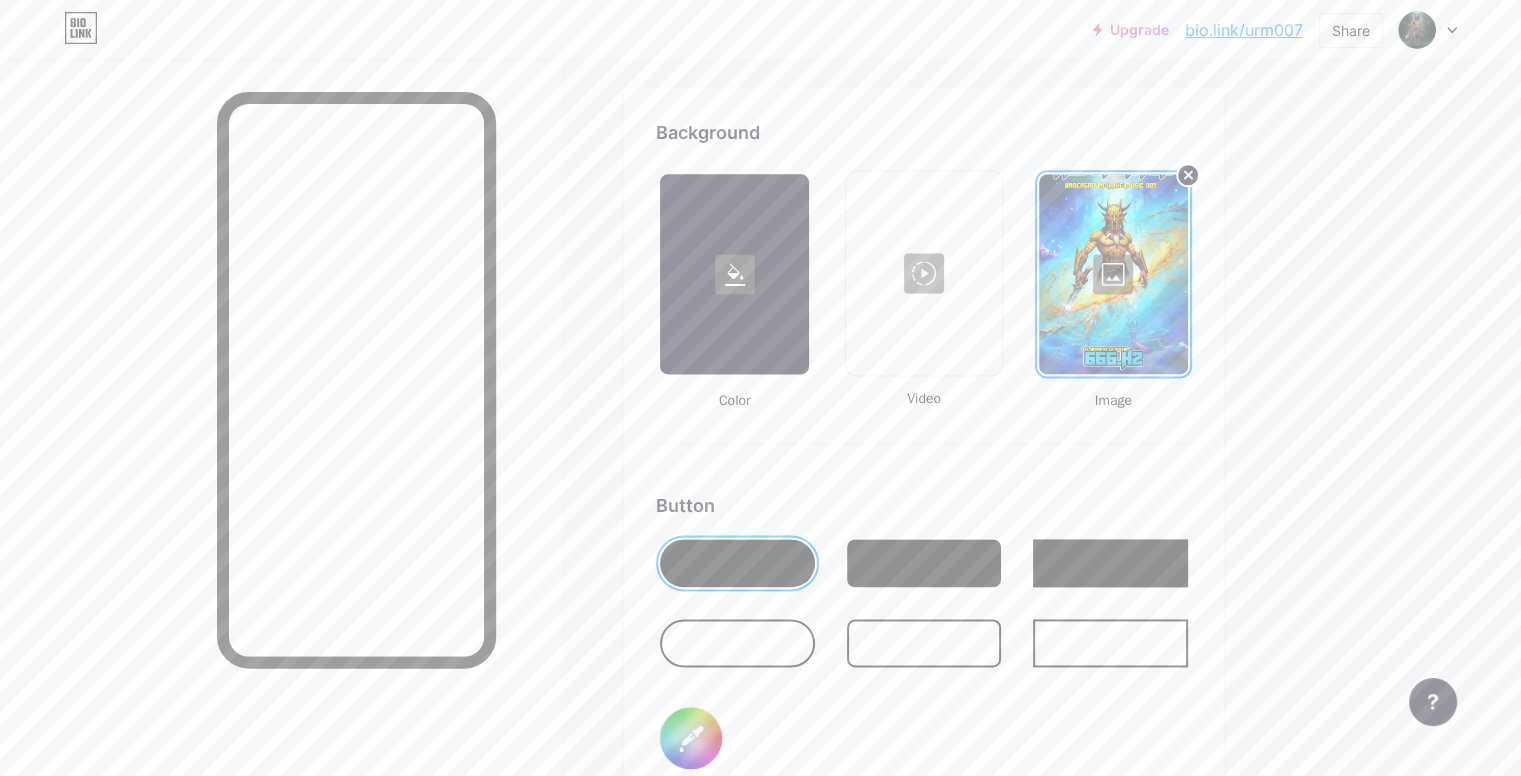 click at bounding box center (924, 643) 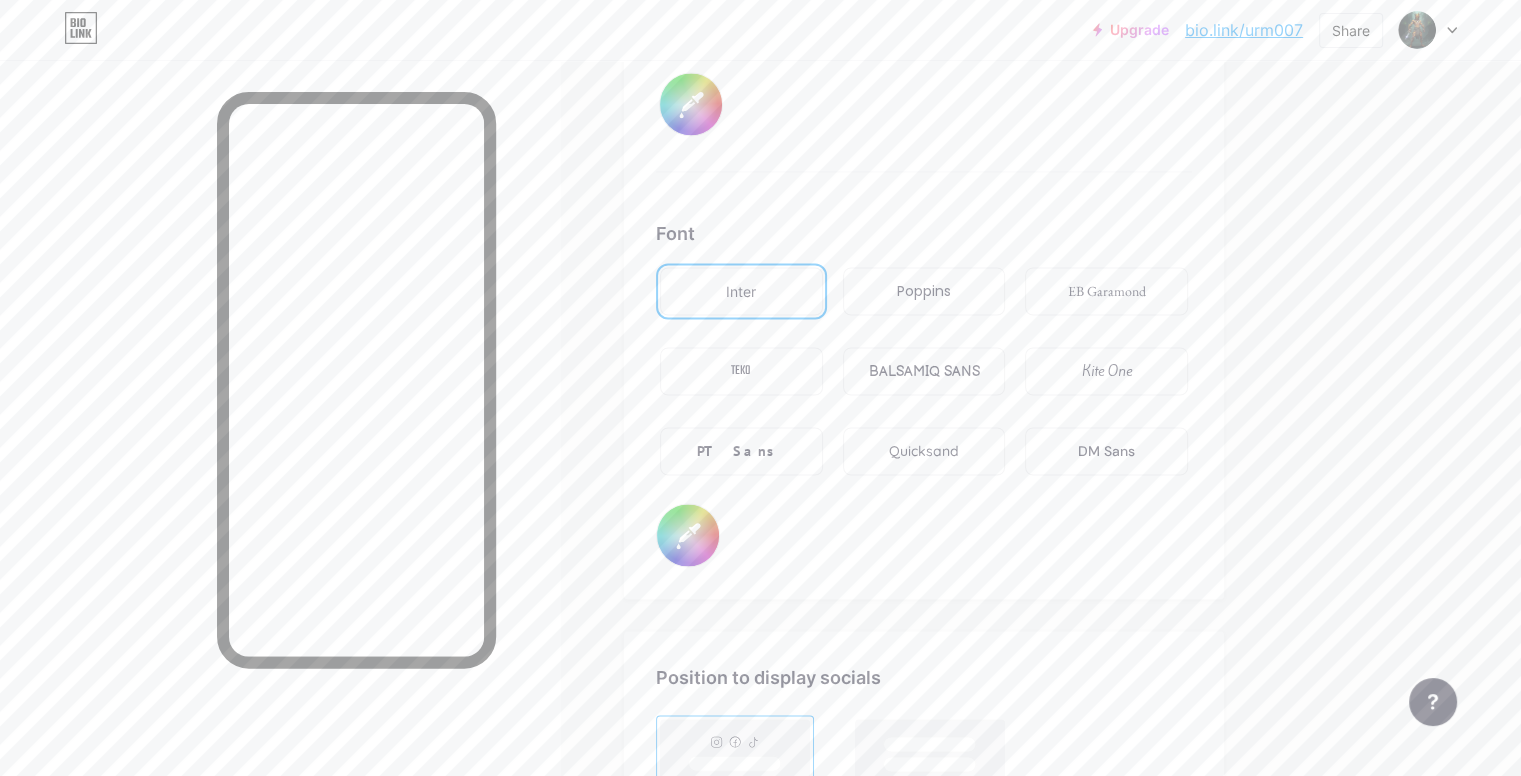 scroll, scrollTop: 3348, scrollLeft: 0, axis: vertical 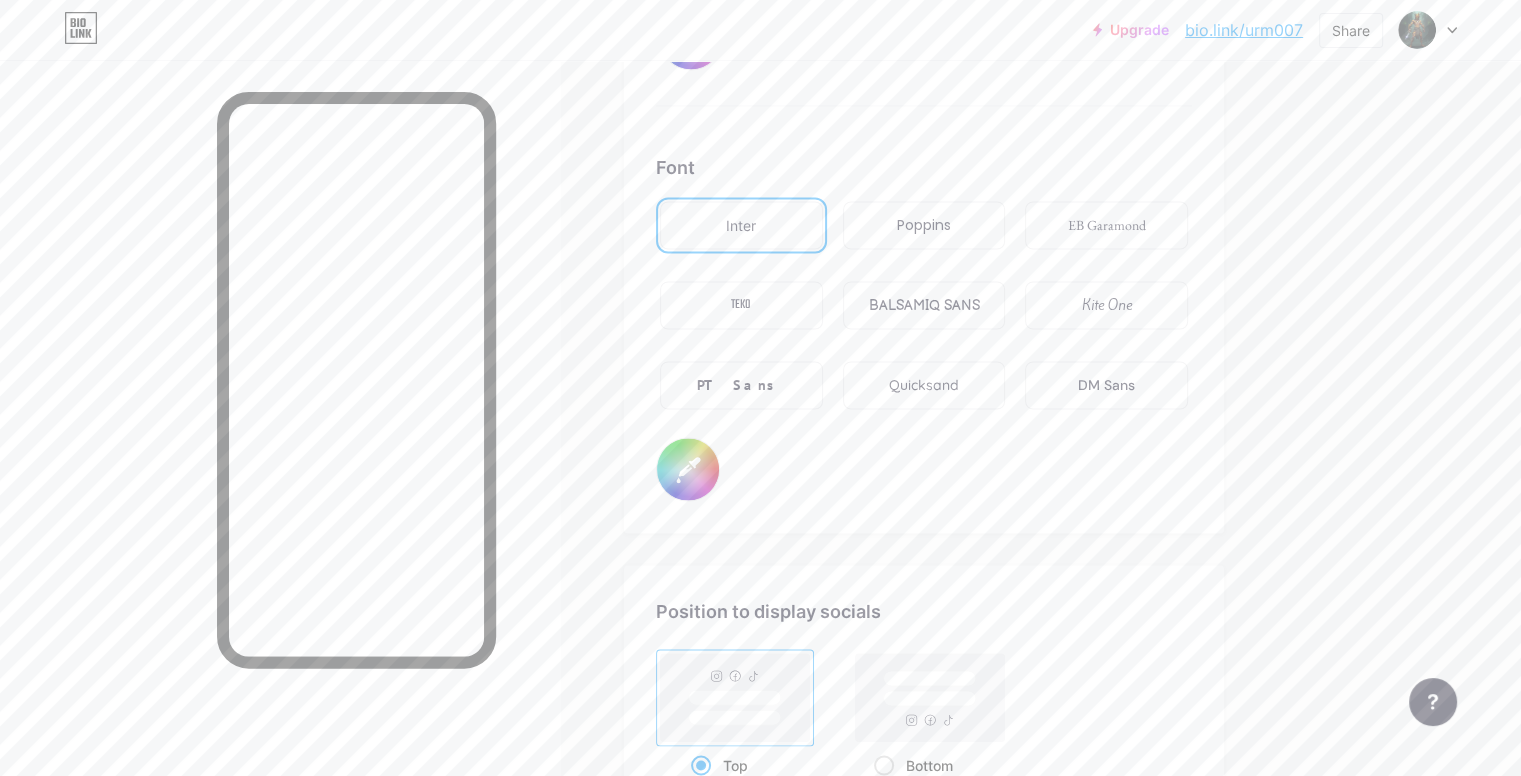 click on "TEKO" at bounding box center [741, 305] 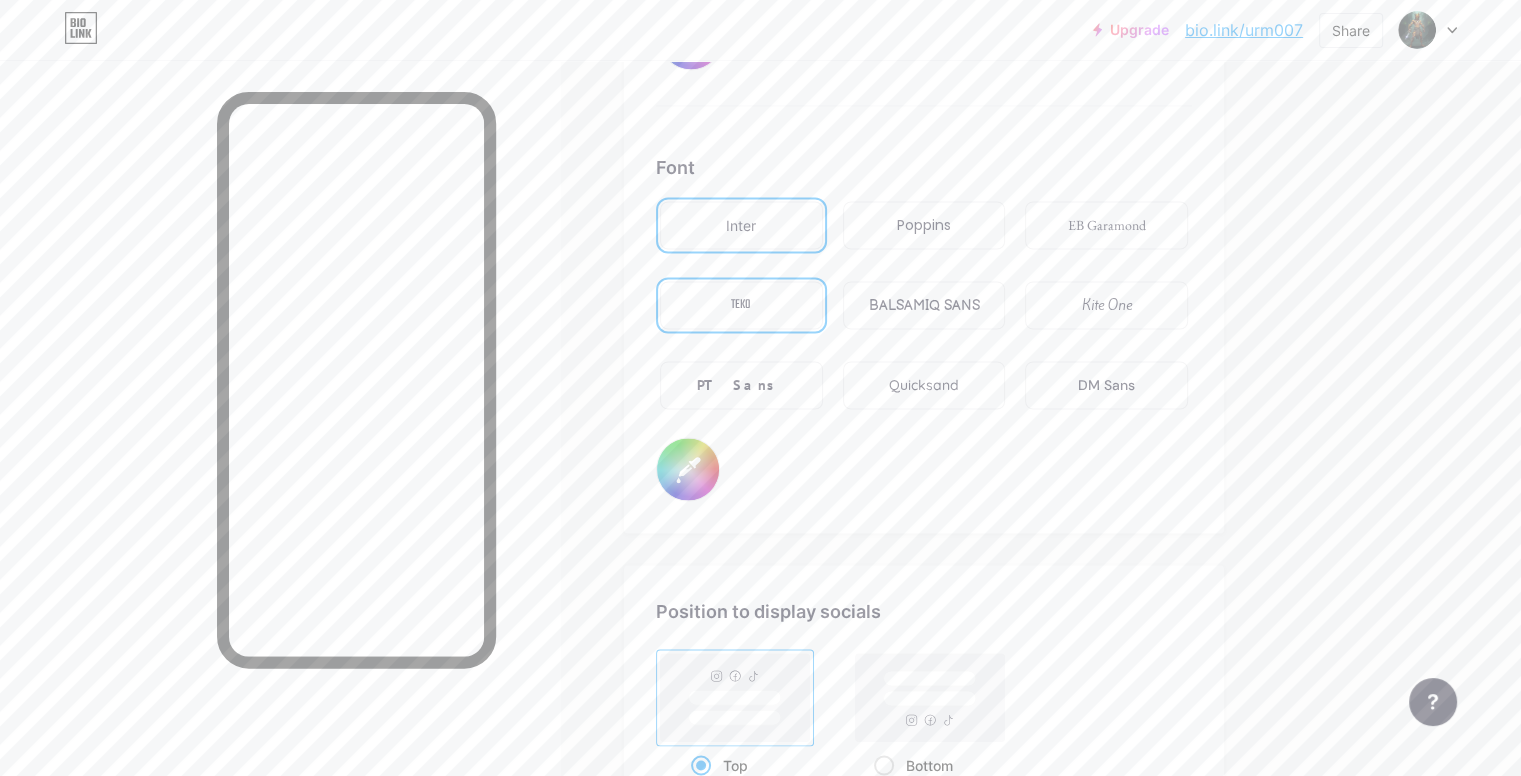 click on "#000000" at bounding box center (688, 469) 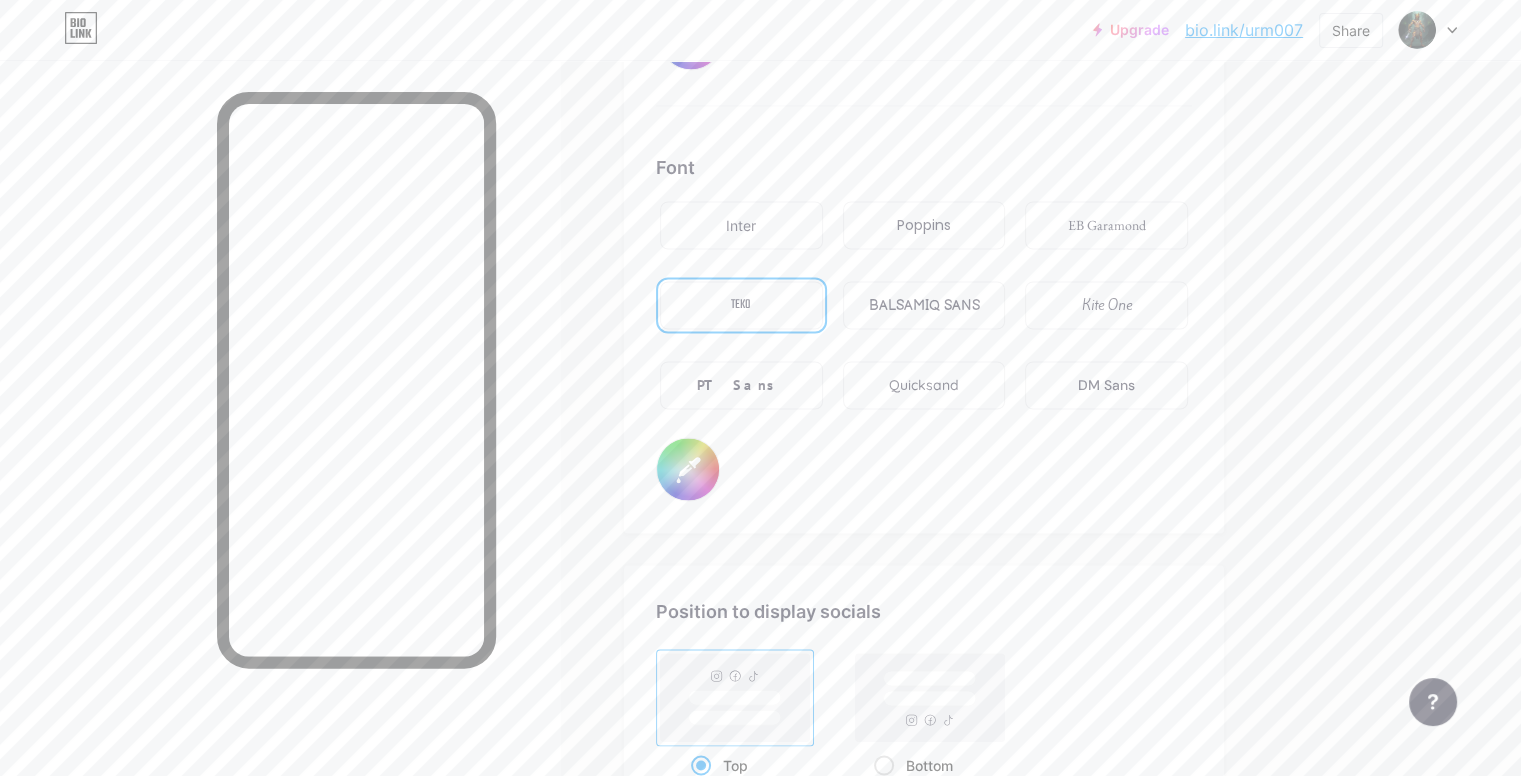 type on "#ffffff" 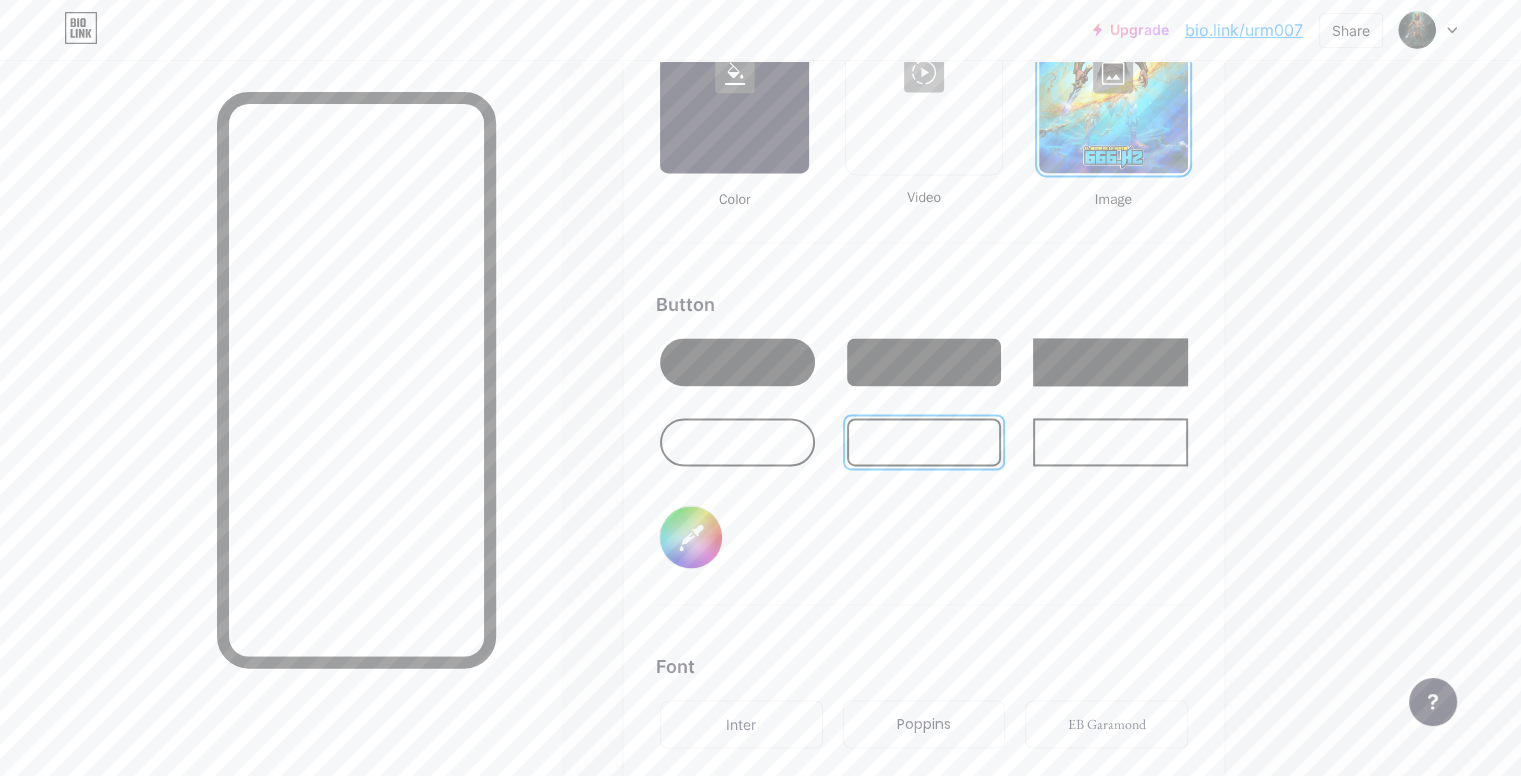 scroll, scrollTop: 2848, scrollLeft: 0, axis: vertical 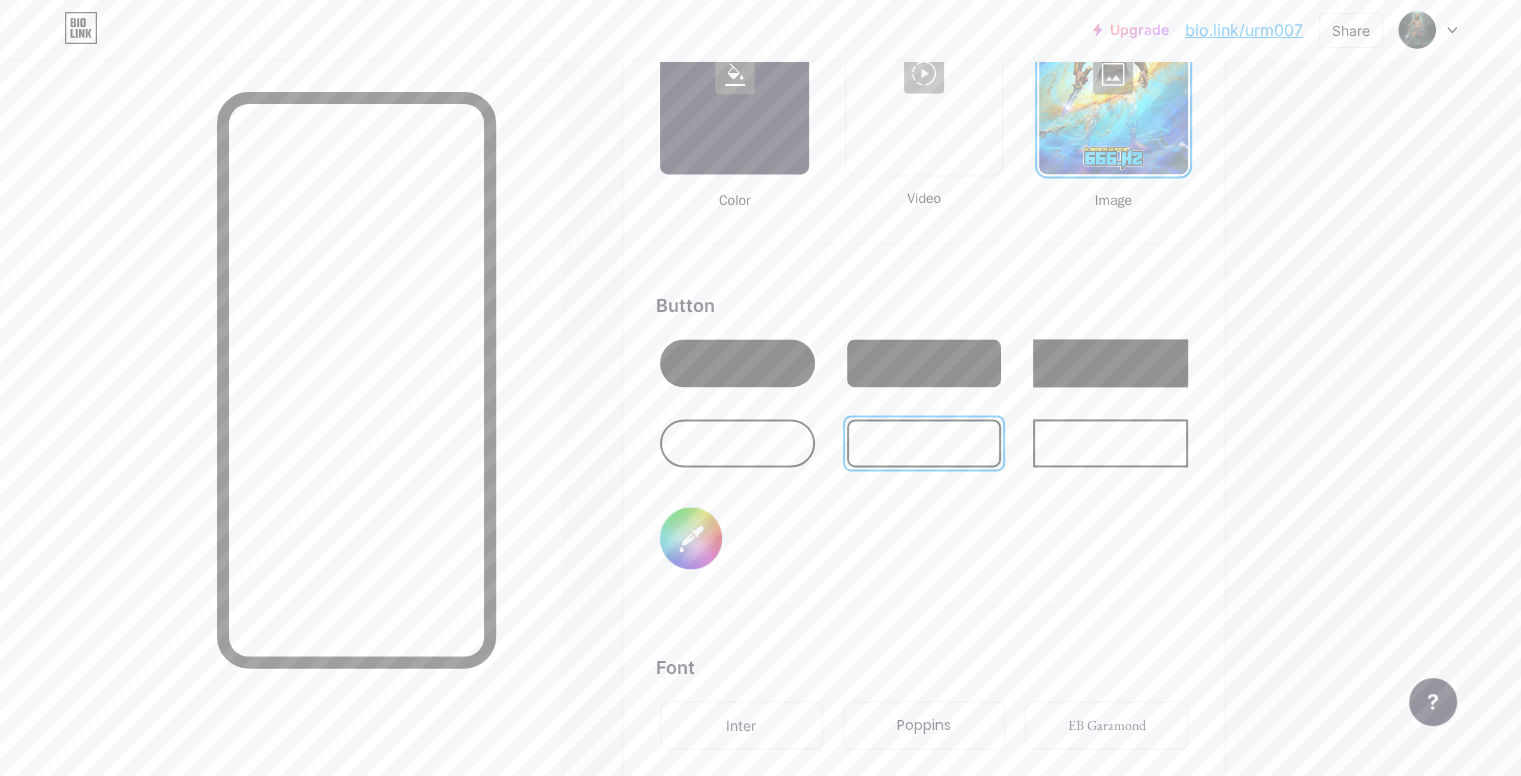 click on "#000000" at bounding box center (691, 538) 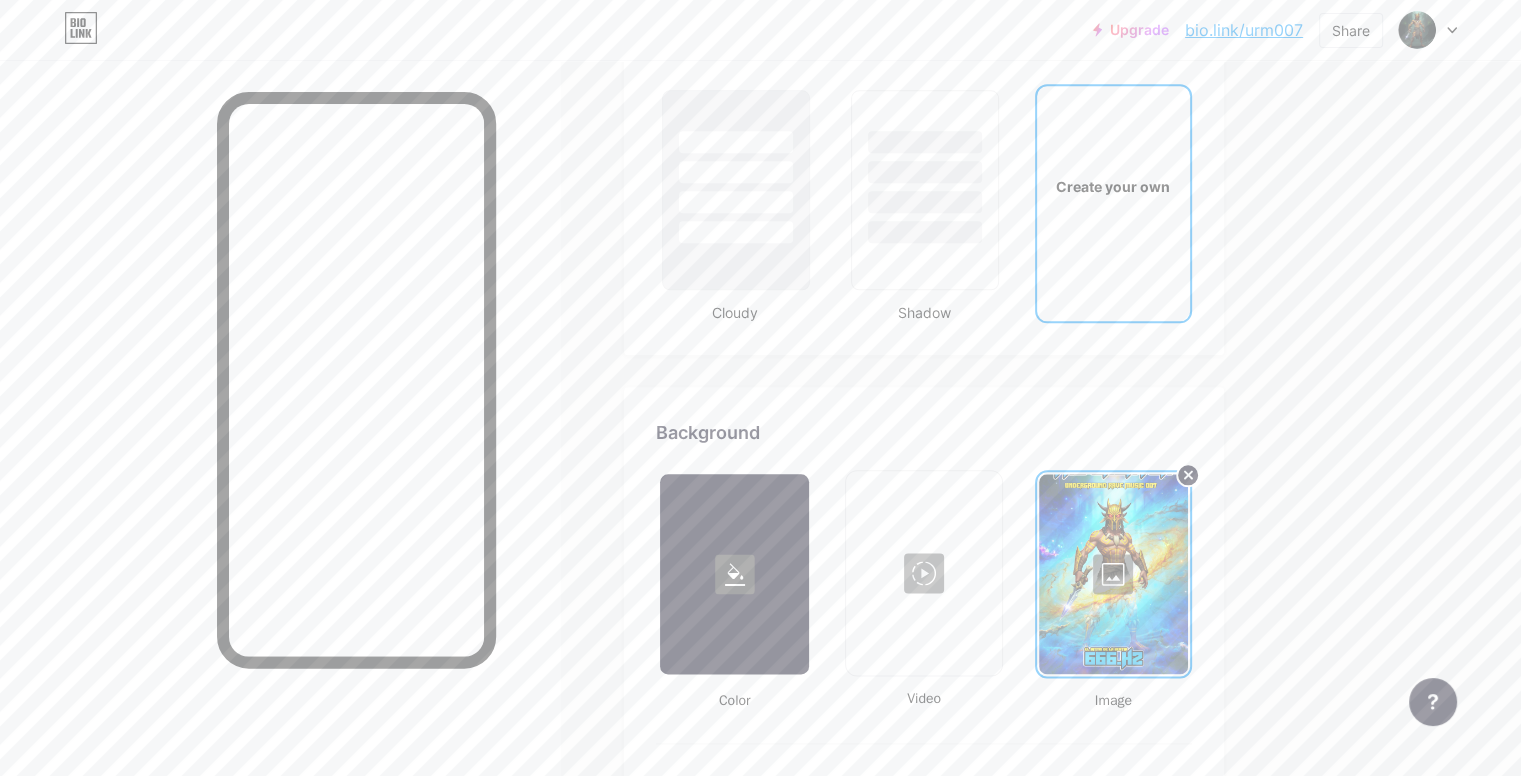scroll, scrollTop: 1748, scrollLeft: 0, axis: vertical 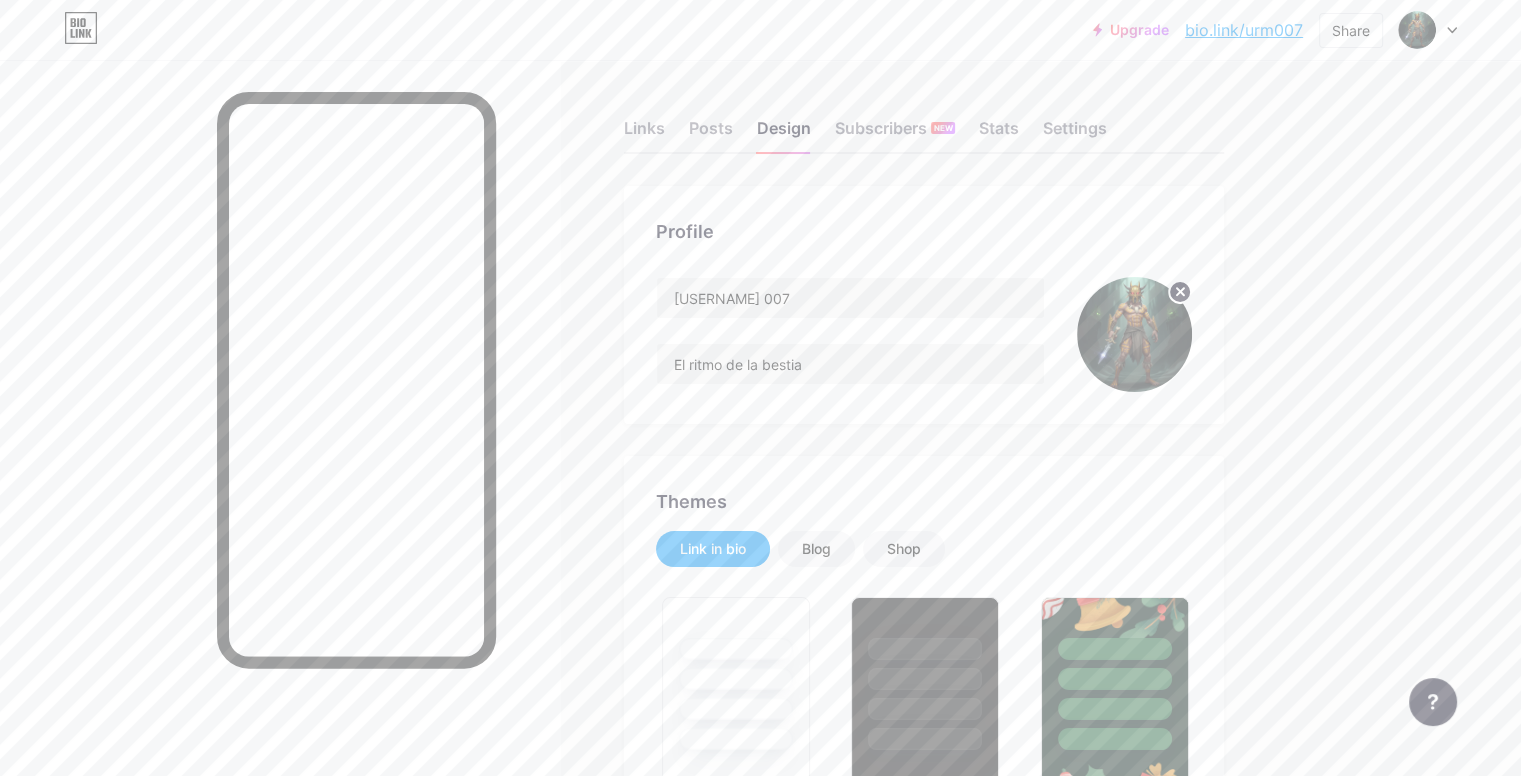 click 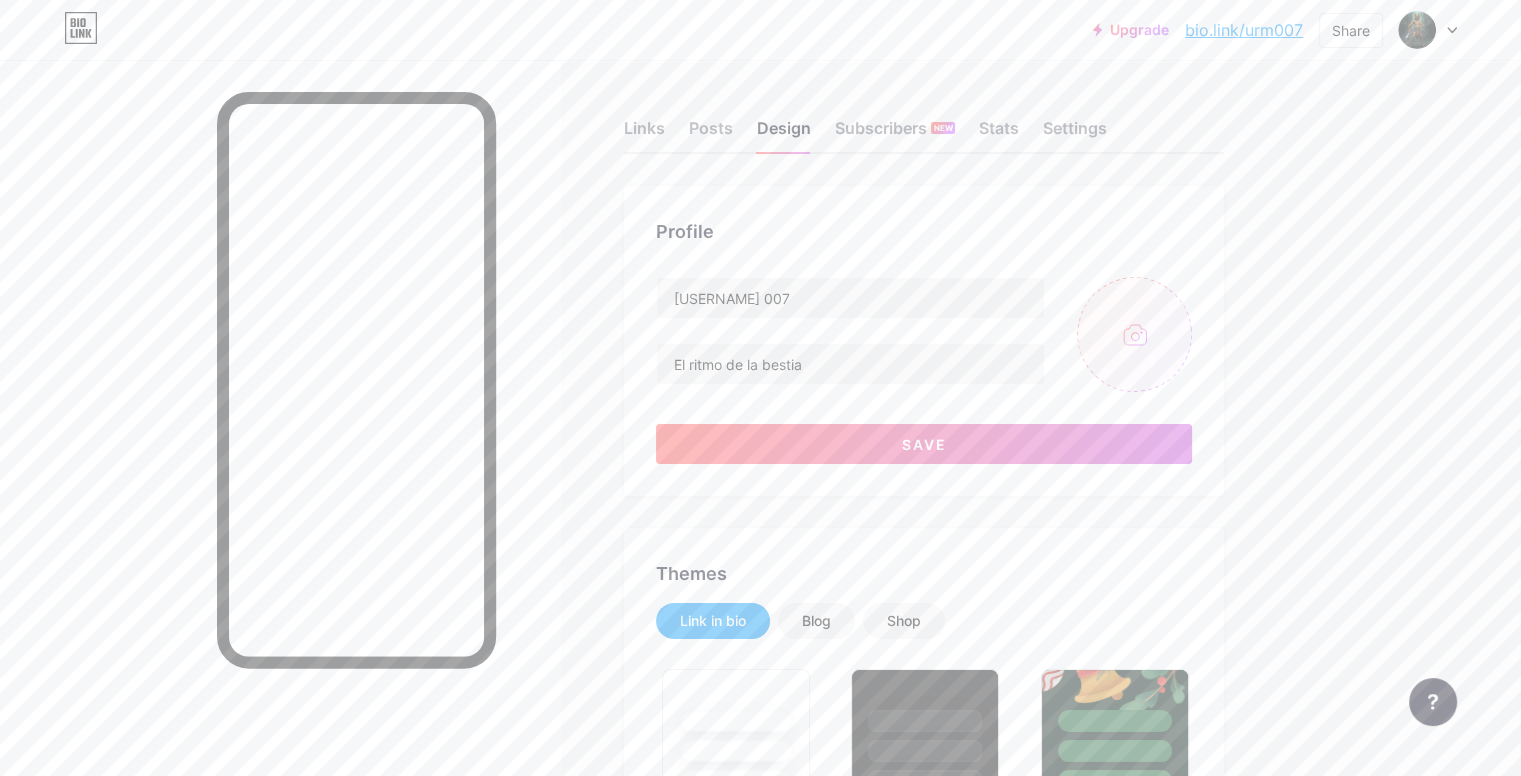 click at bounding box center (1134, 334) 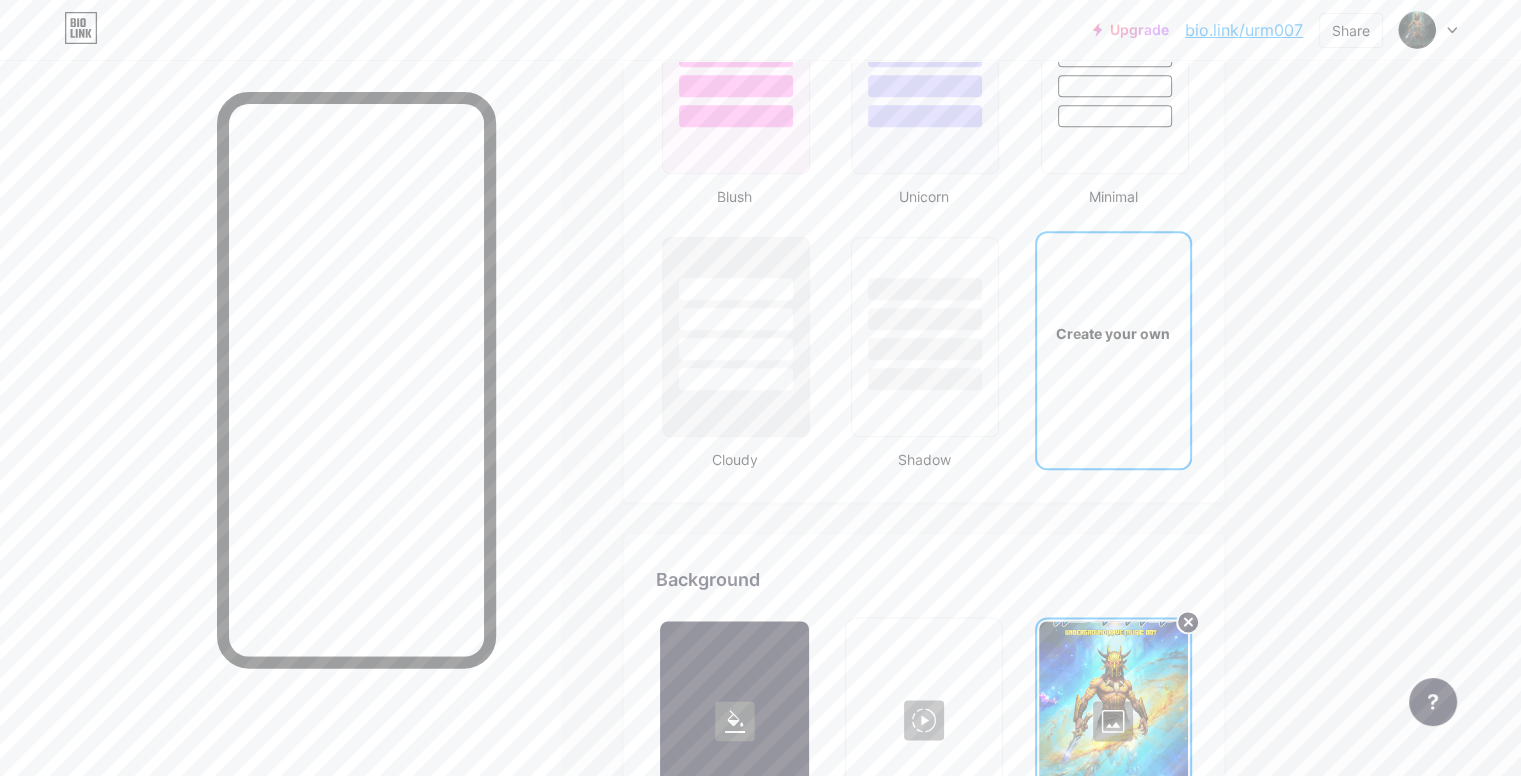 scroll, scrollTop: 2300, scrollLeft: 0, axis: vertical 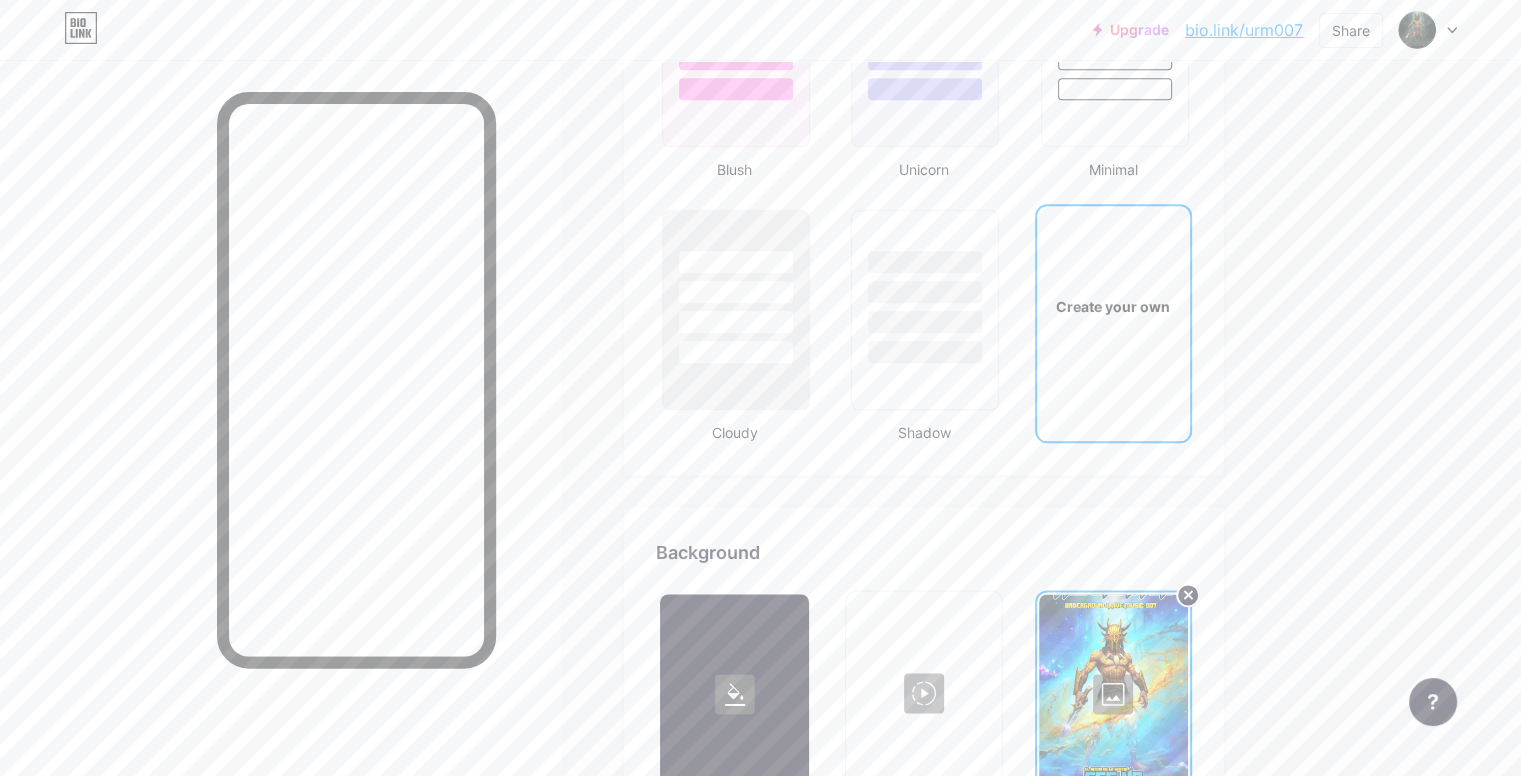 click on "Create your own" at bounding box center (1113, 306) 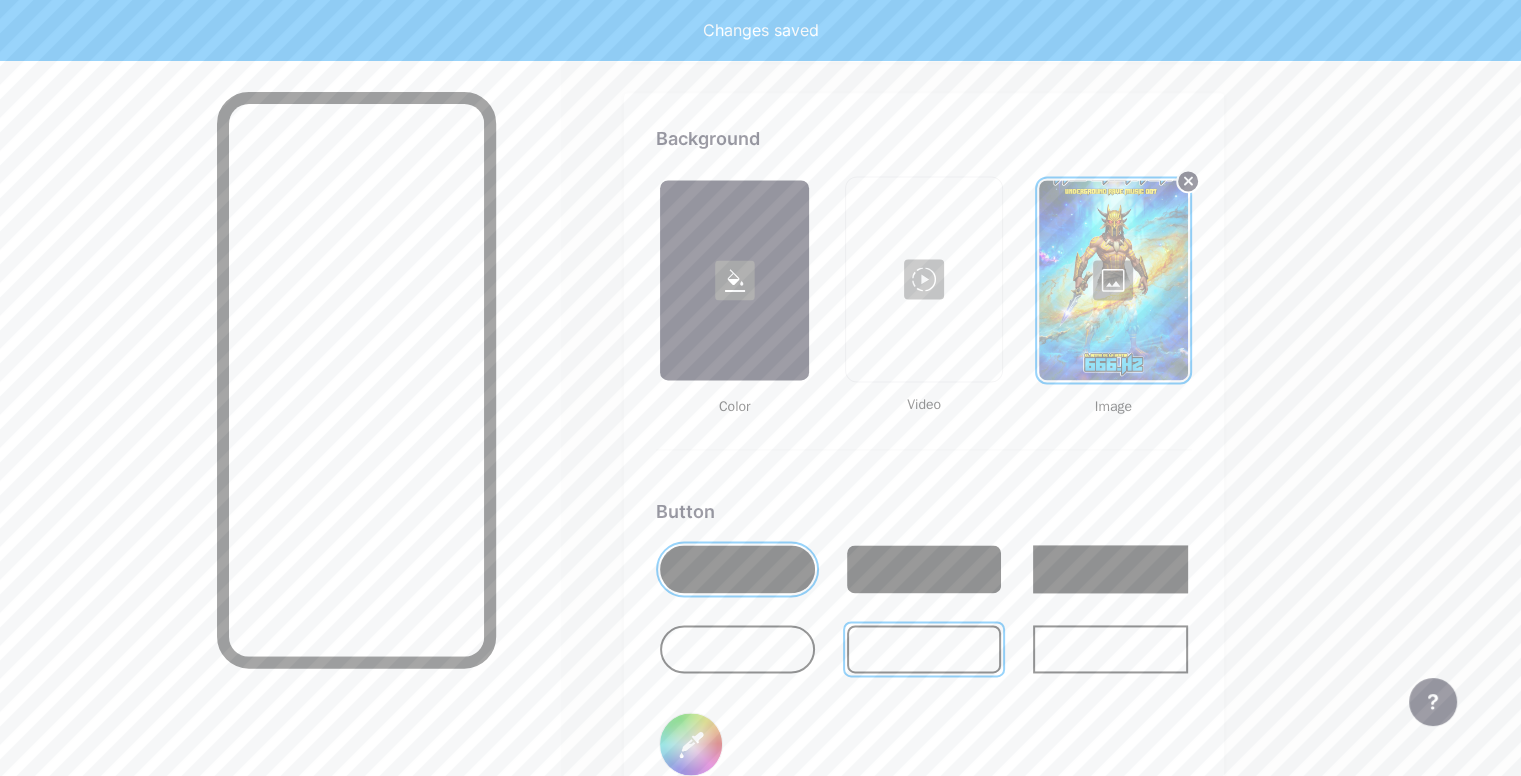 scroll, scrollTop: 2720, scrollLeft: 0, axis: vertical 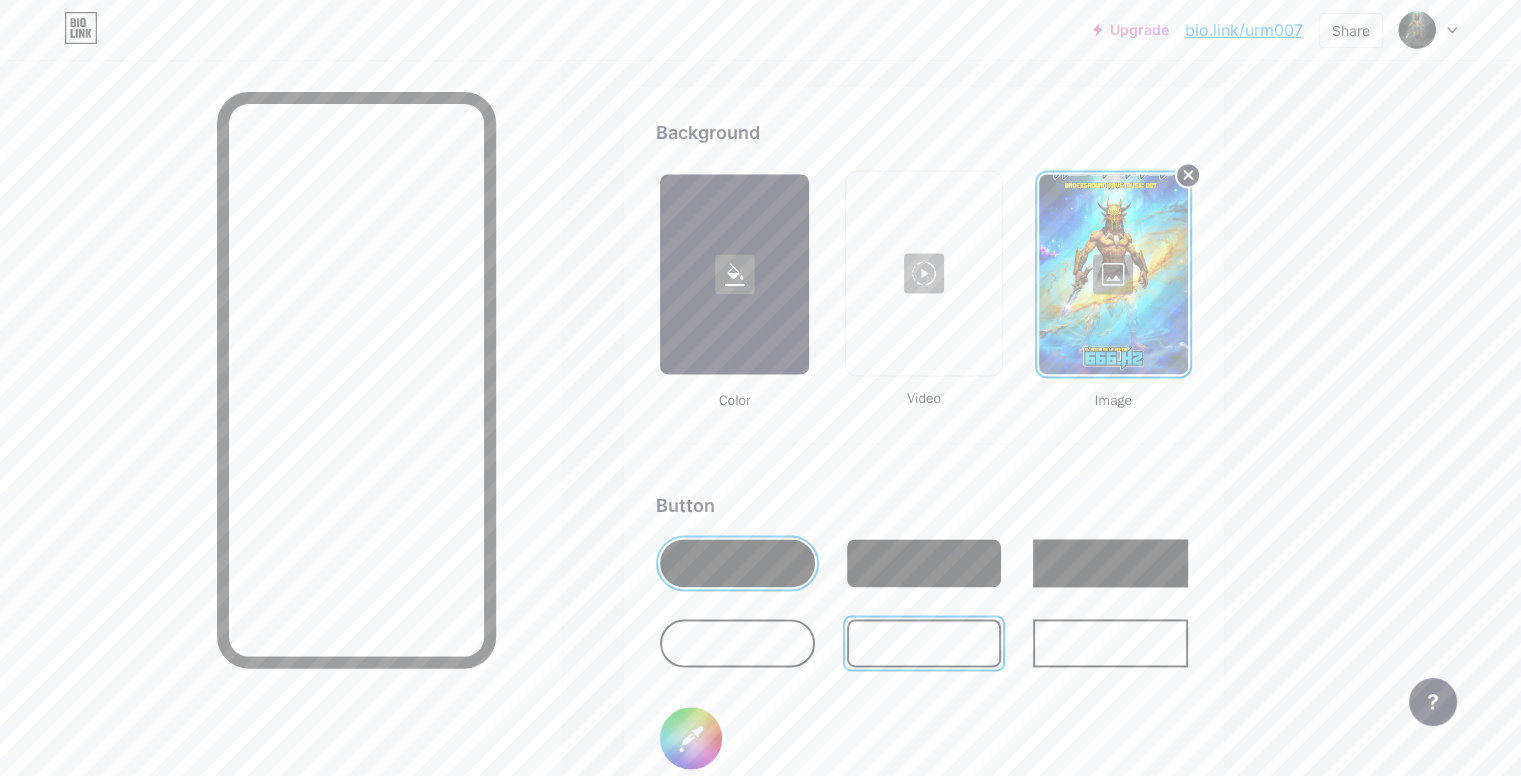 click 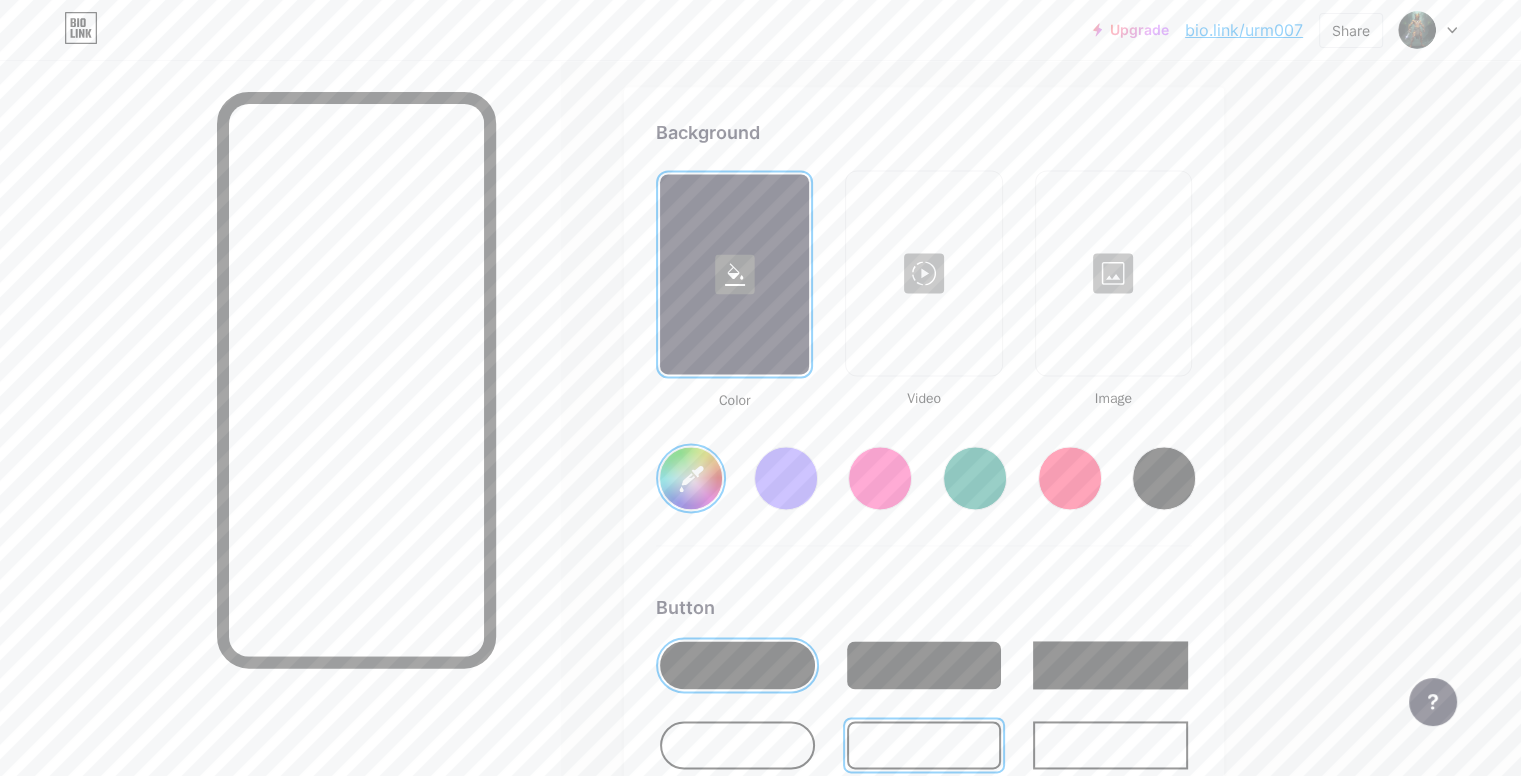 click at bounding box center (1113, 273) 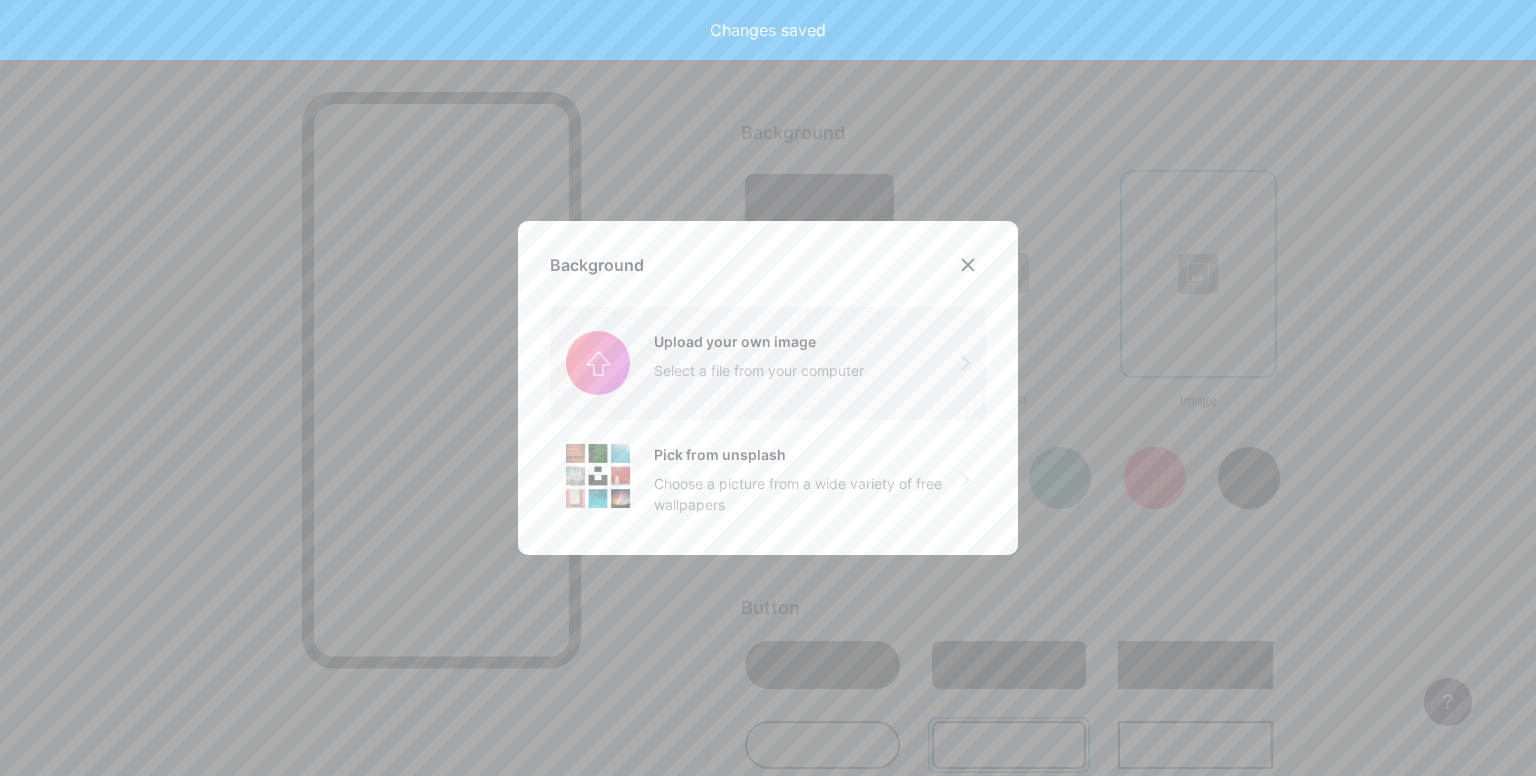 type on "#ffffff" 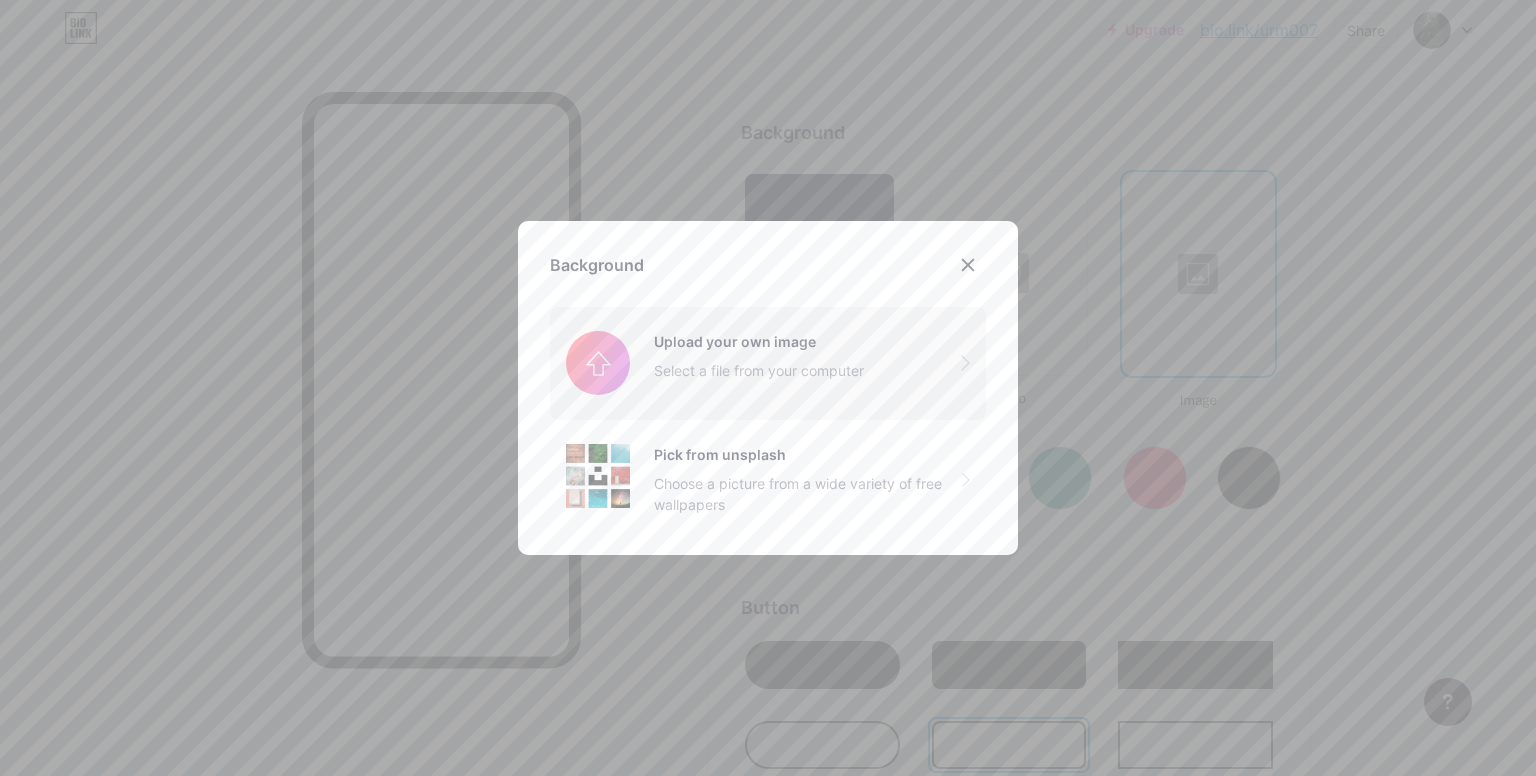 click at bounding box center (768, 363) 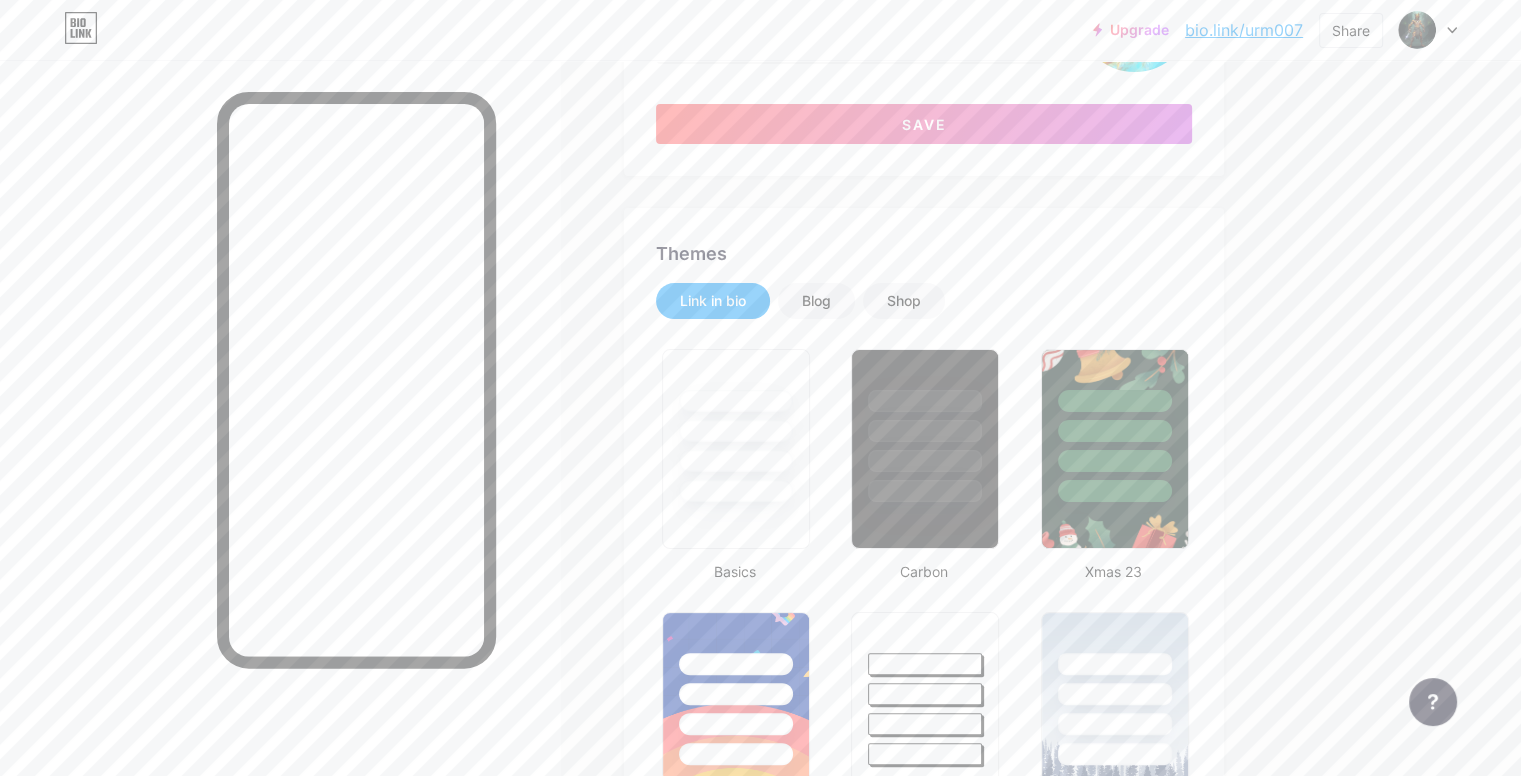 scroll, scrollTop: 0, scrollLeft: 0, axis: both 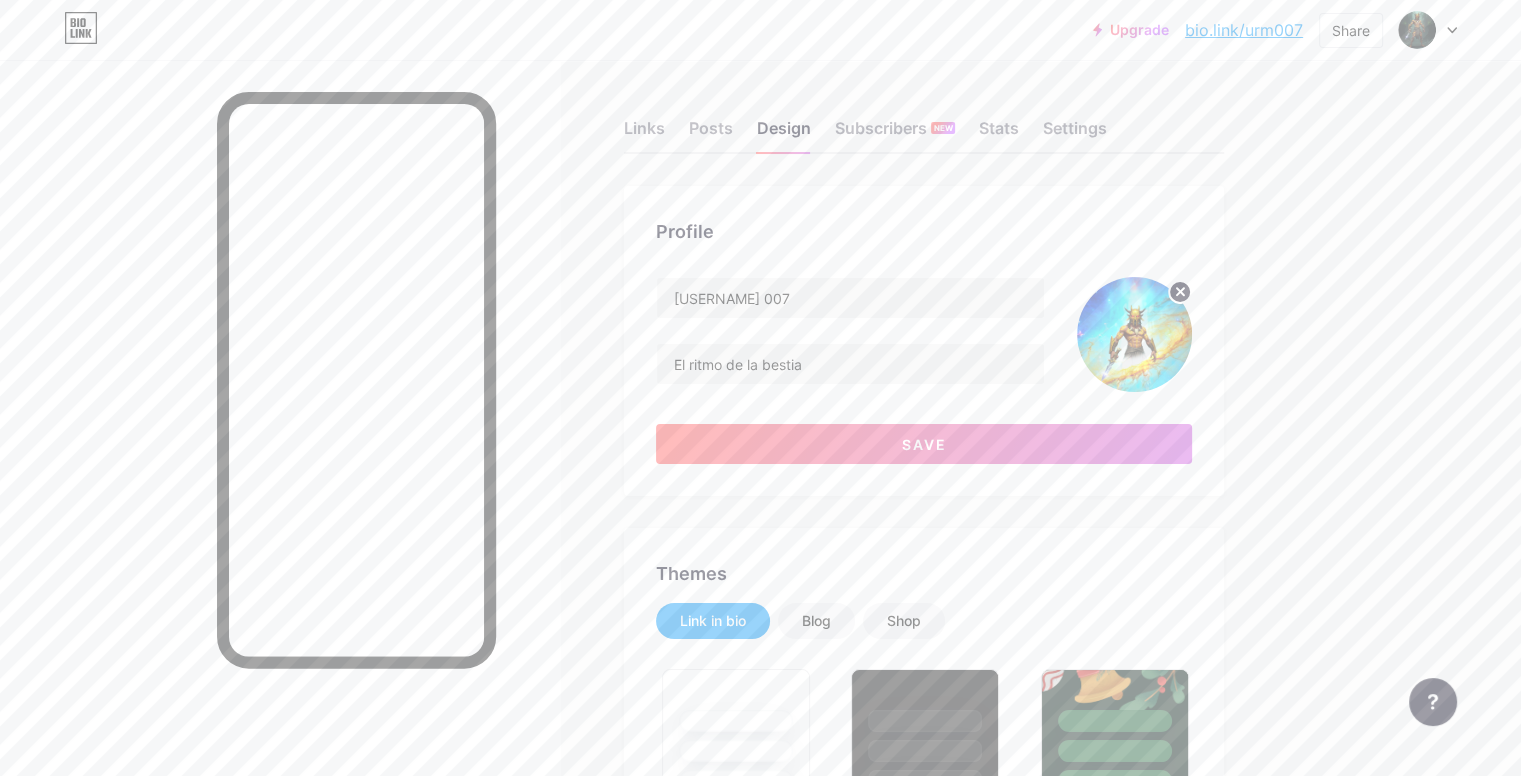 click 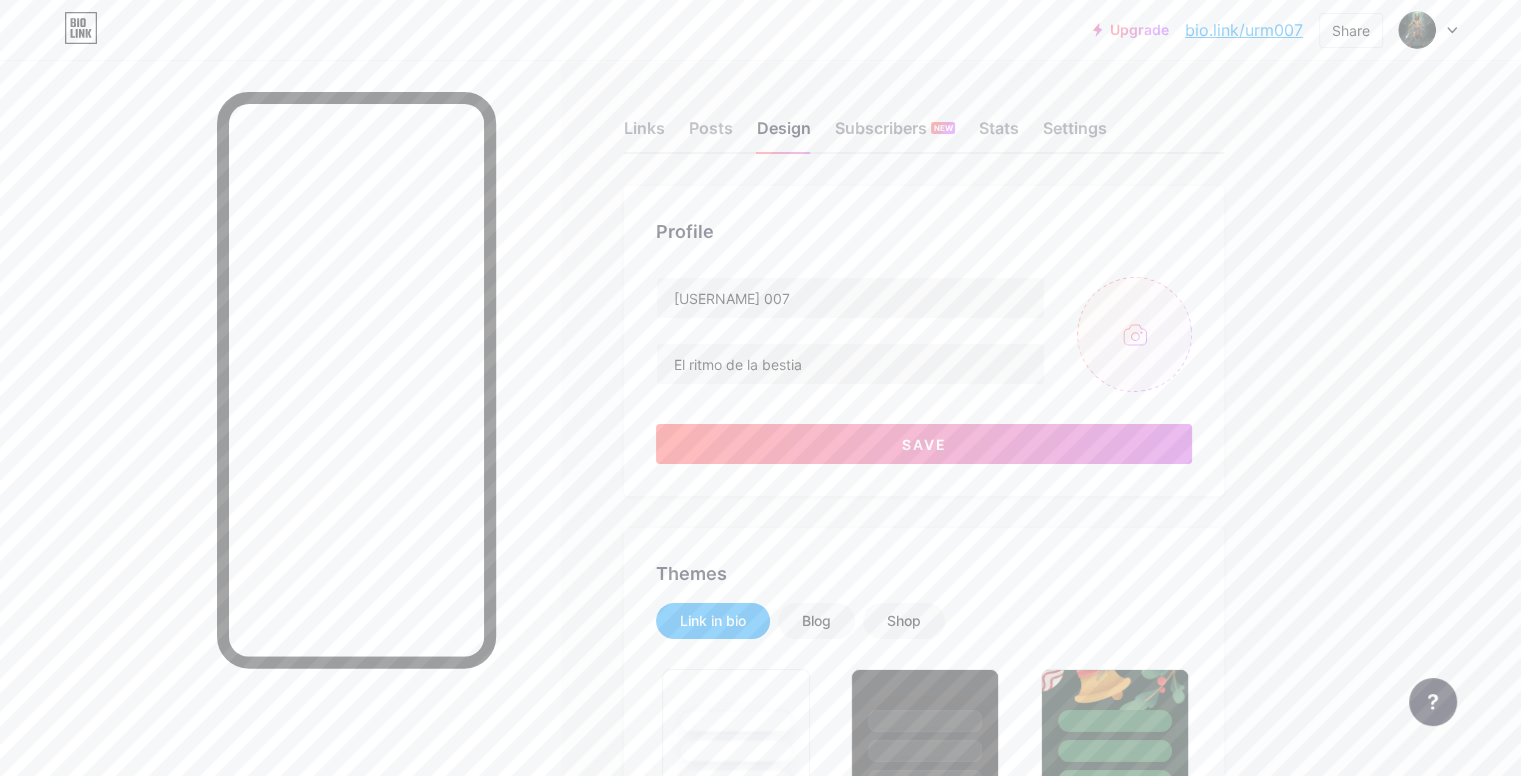 click at bounding box center [1134, 334] 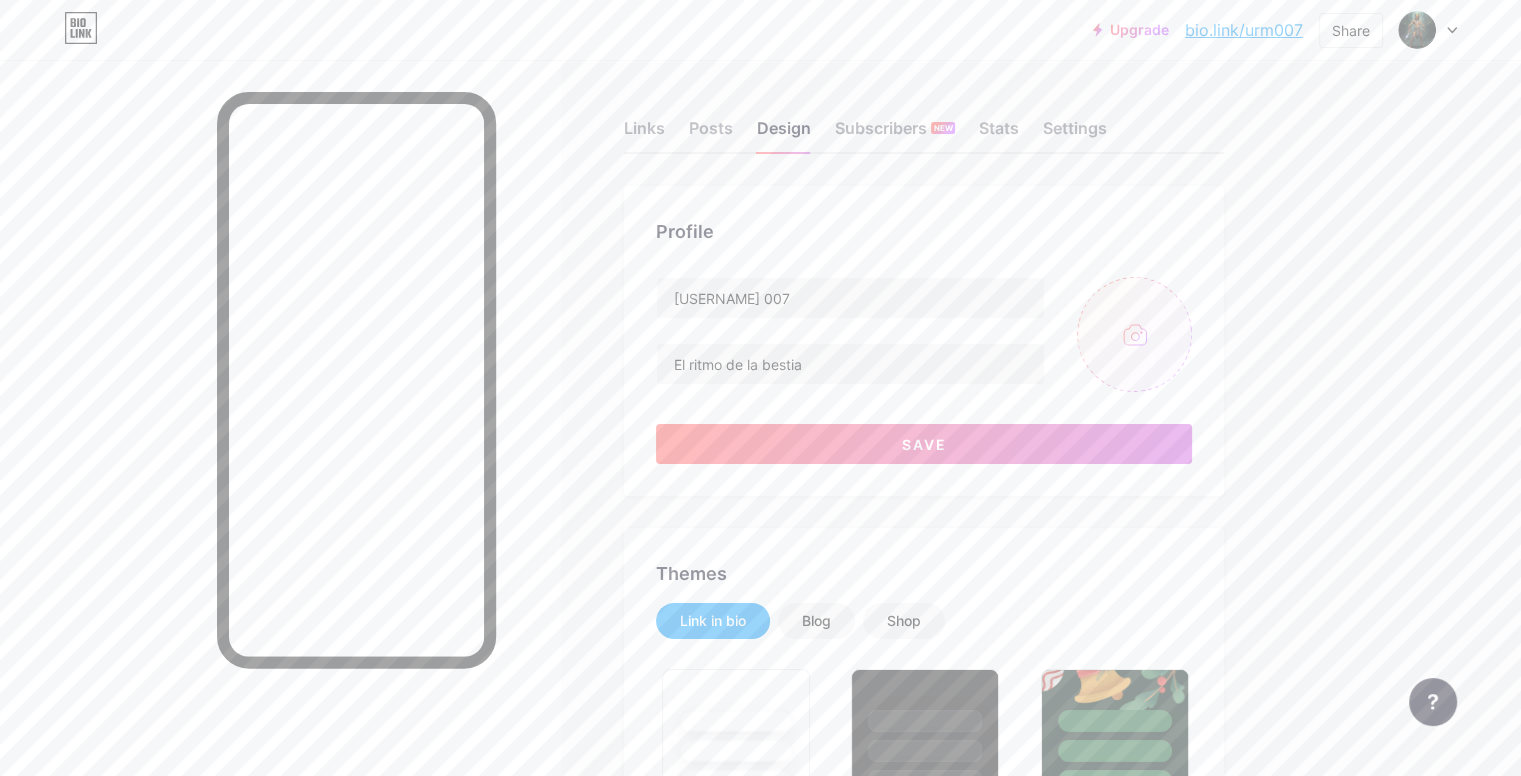 type on "C:\fakepath\bio.png" 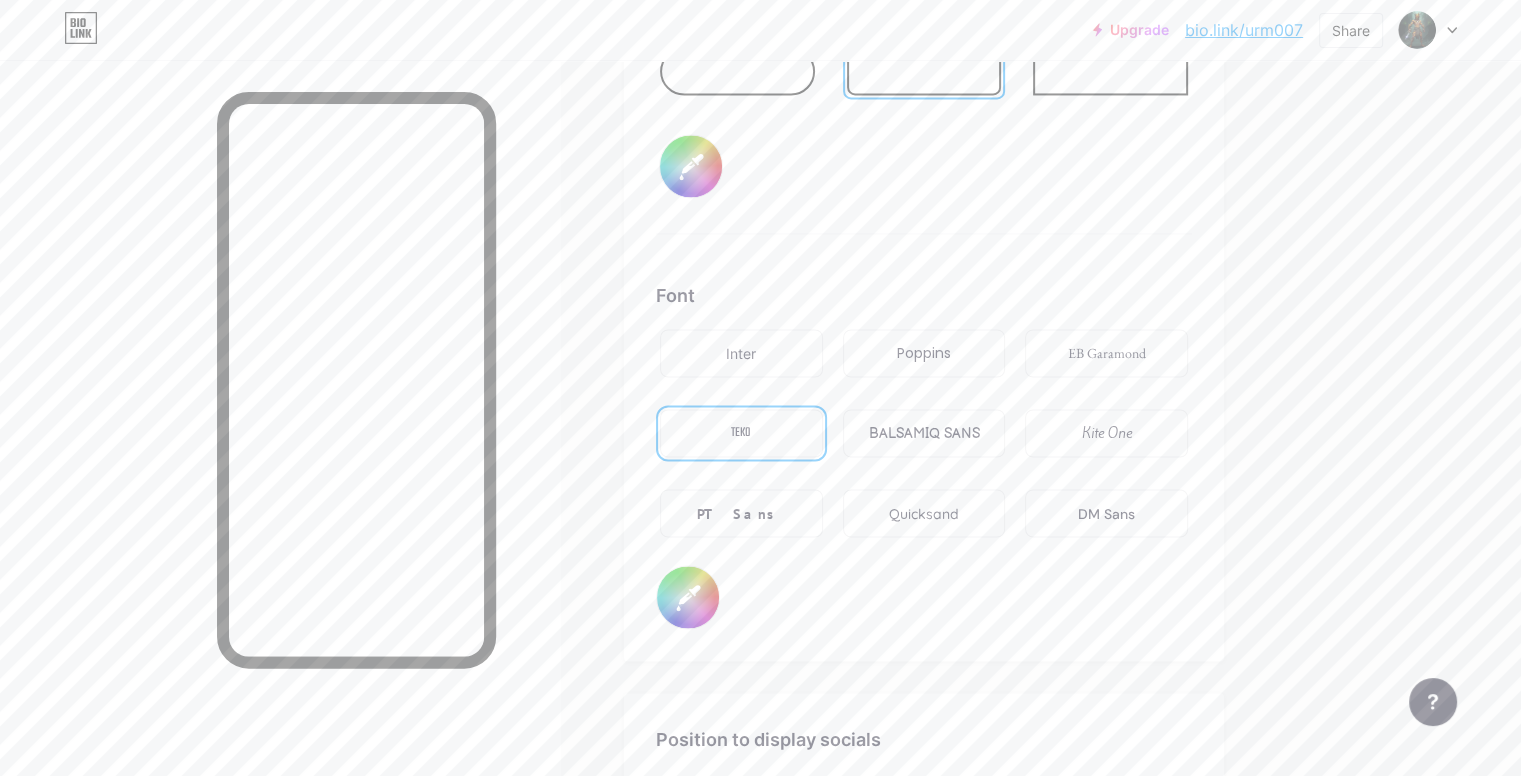 scroll, scrollTop: 3300, scrollLeft: 0, axis: vertical 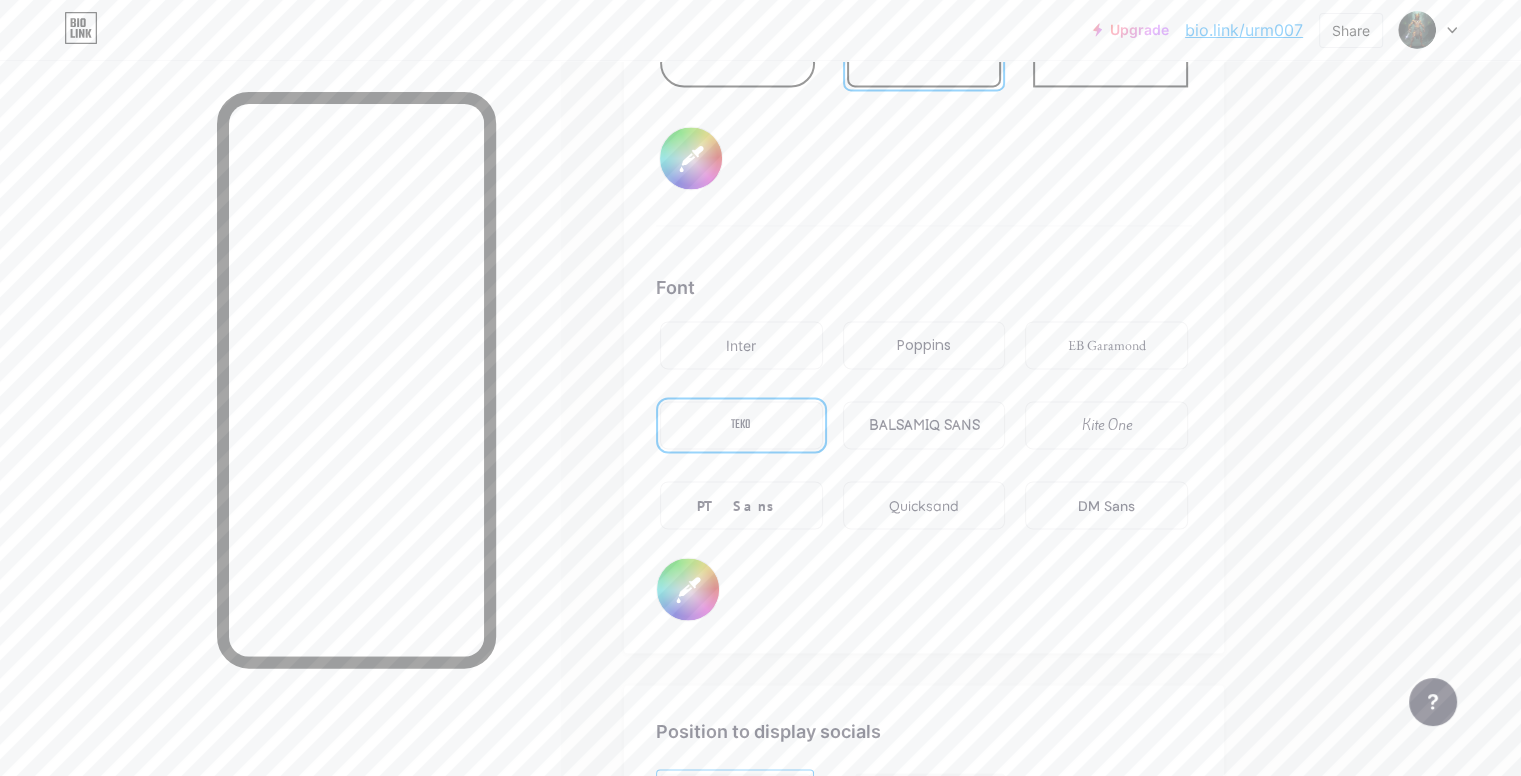 click on "#ffffff" at bounding box center [688, 589] 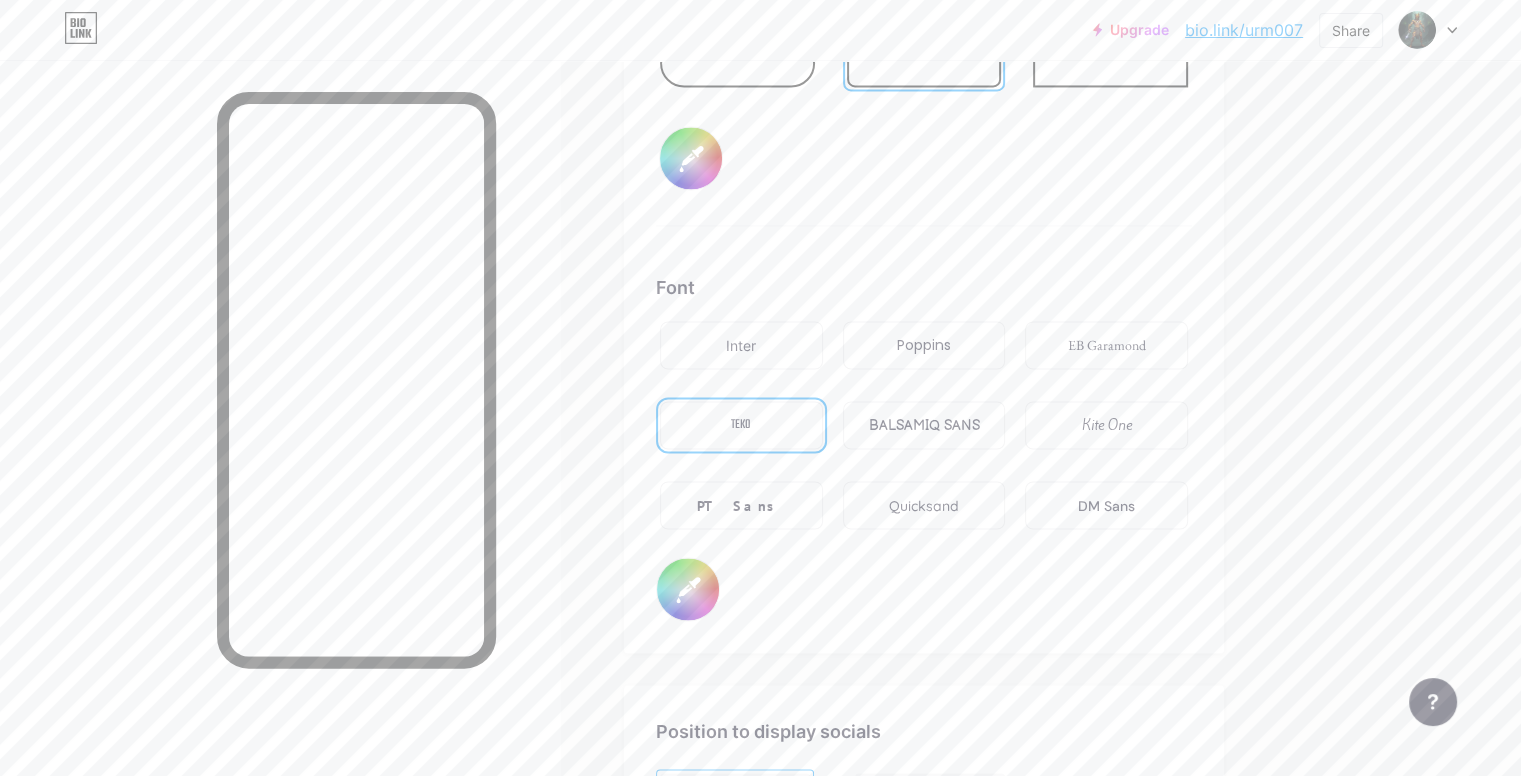 type on "#000000" 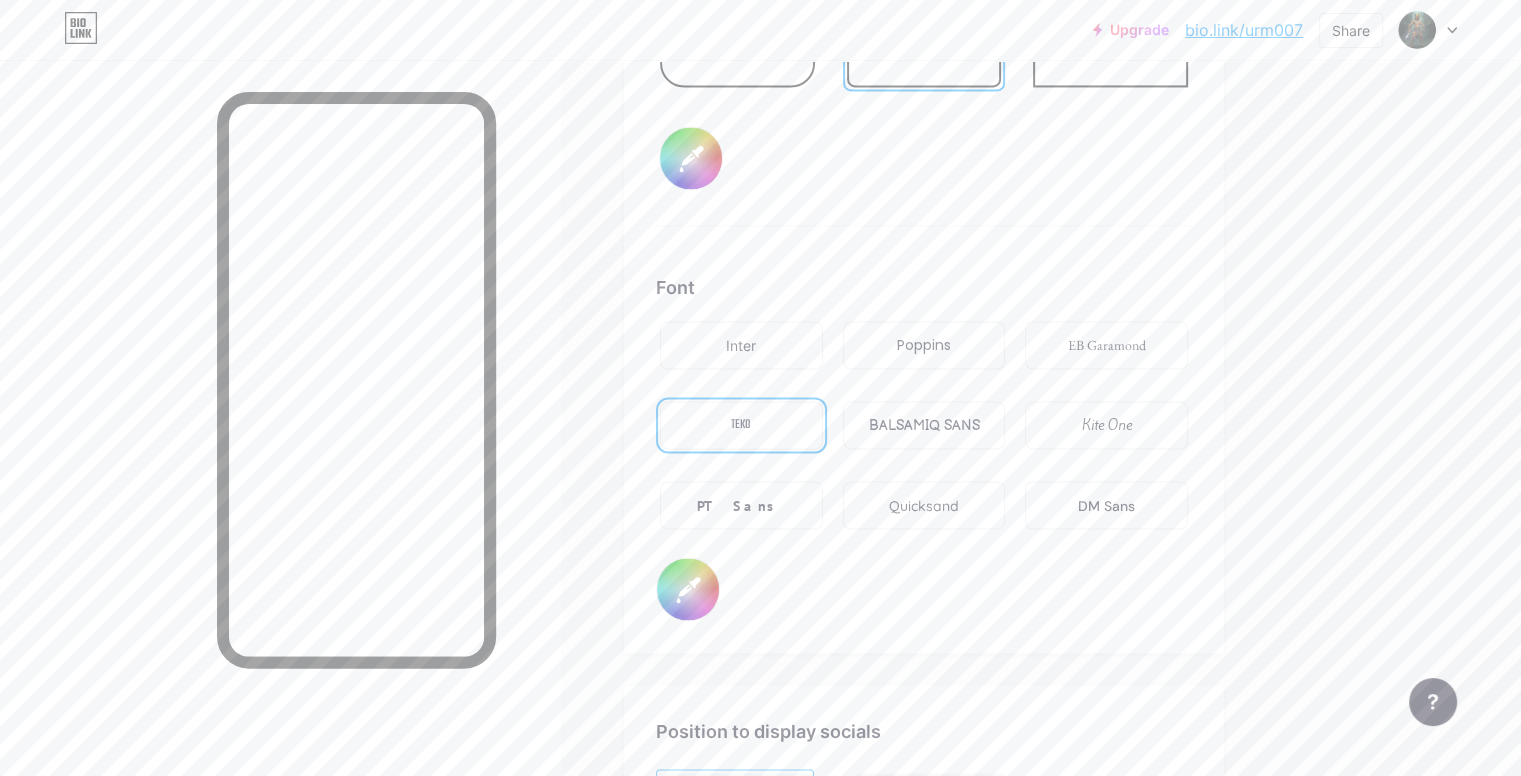 click on "Kite One" at bounding box center (1106, 425) 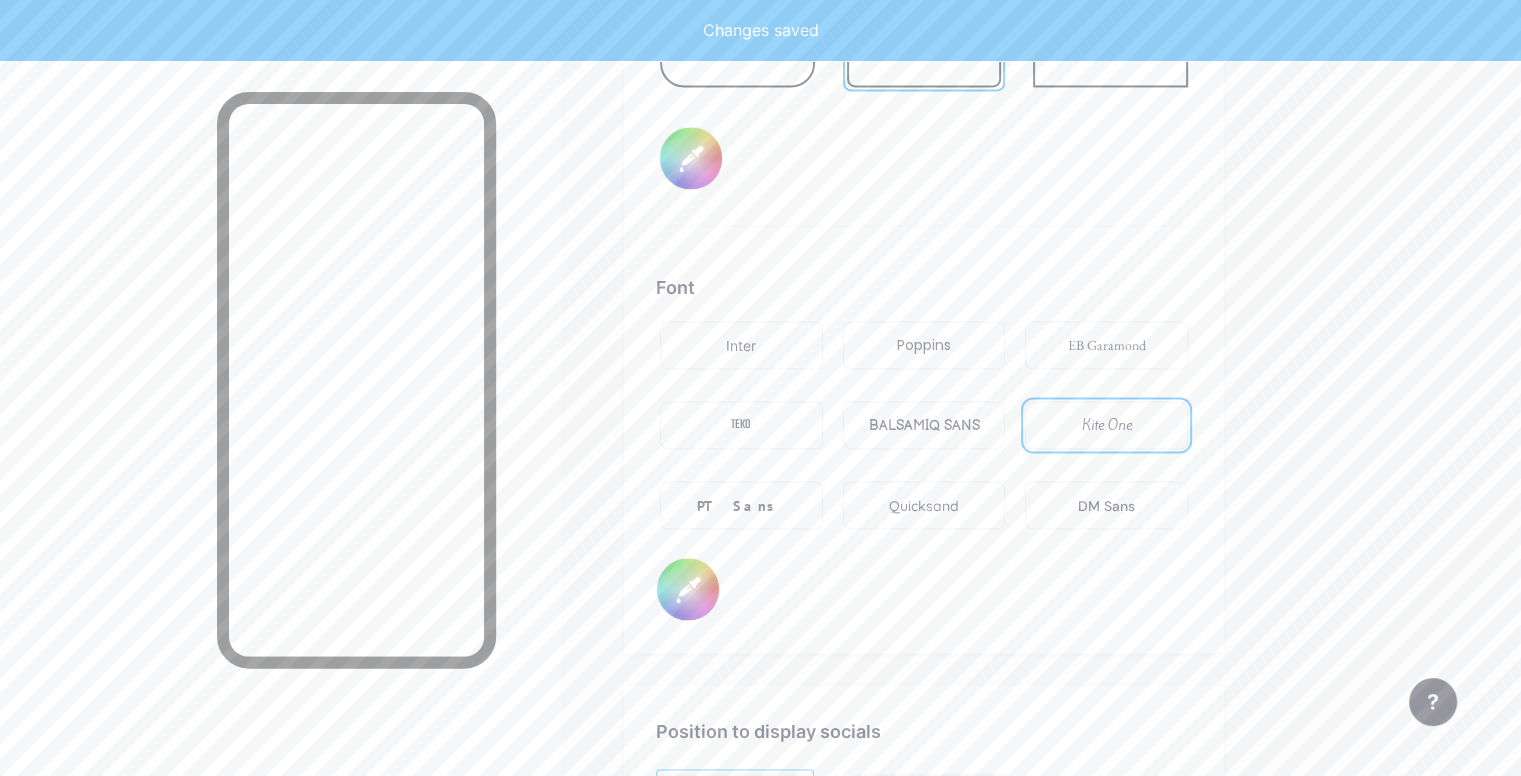 click on "TEKO" at bounding box center (741, 425) 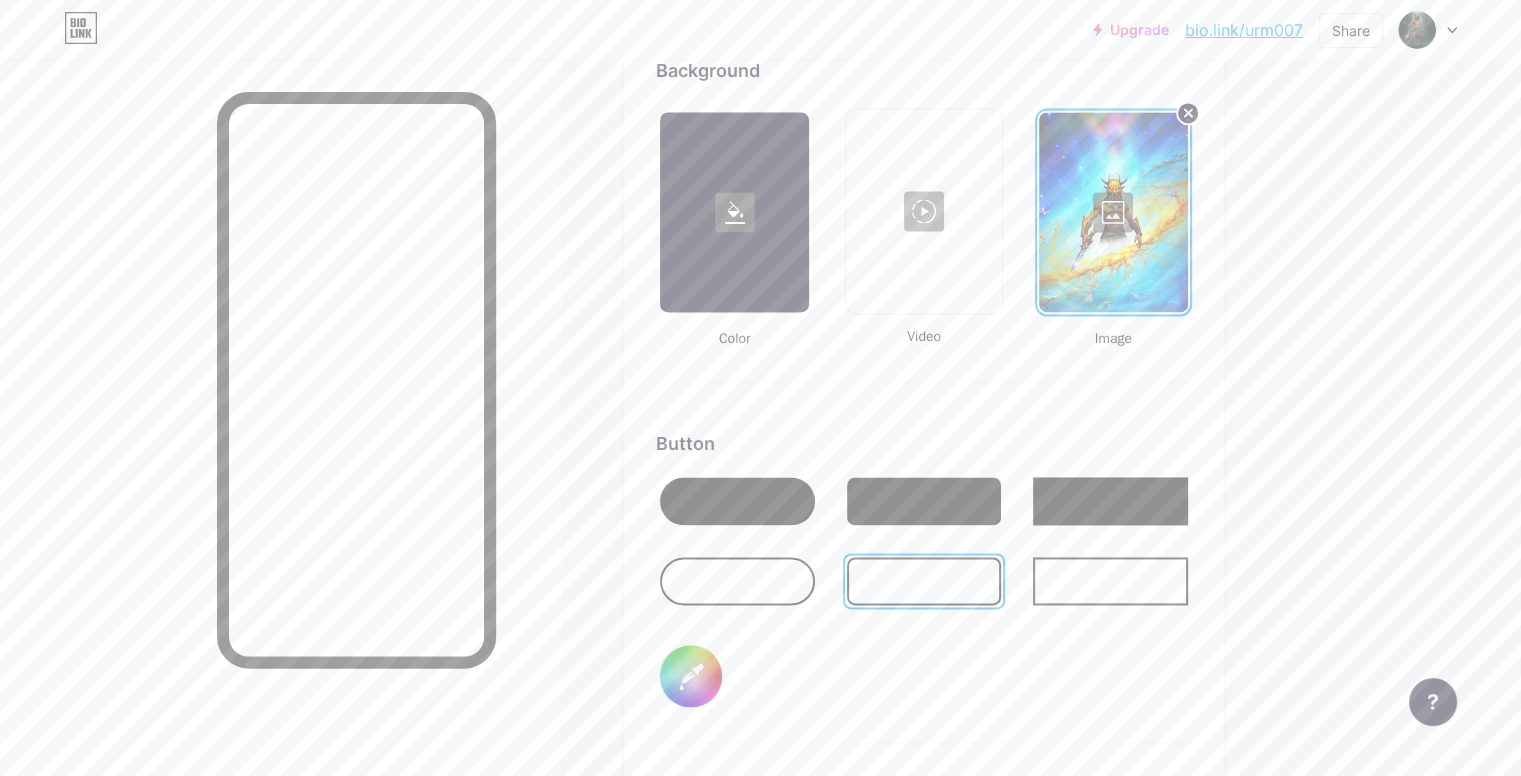 scroll, scrollTop: 2500, scrollLeft: 0, axis: vertical 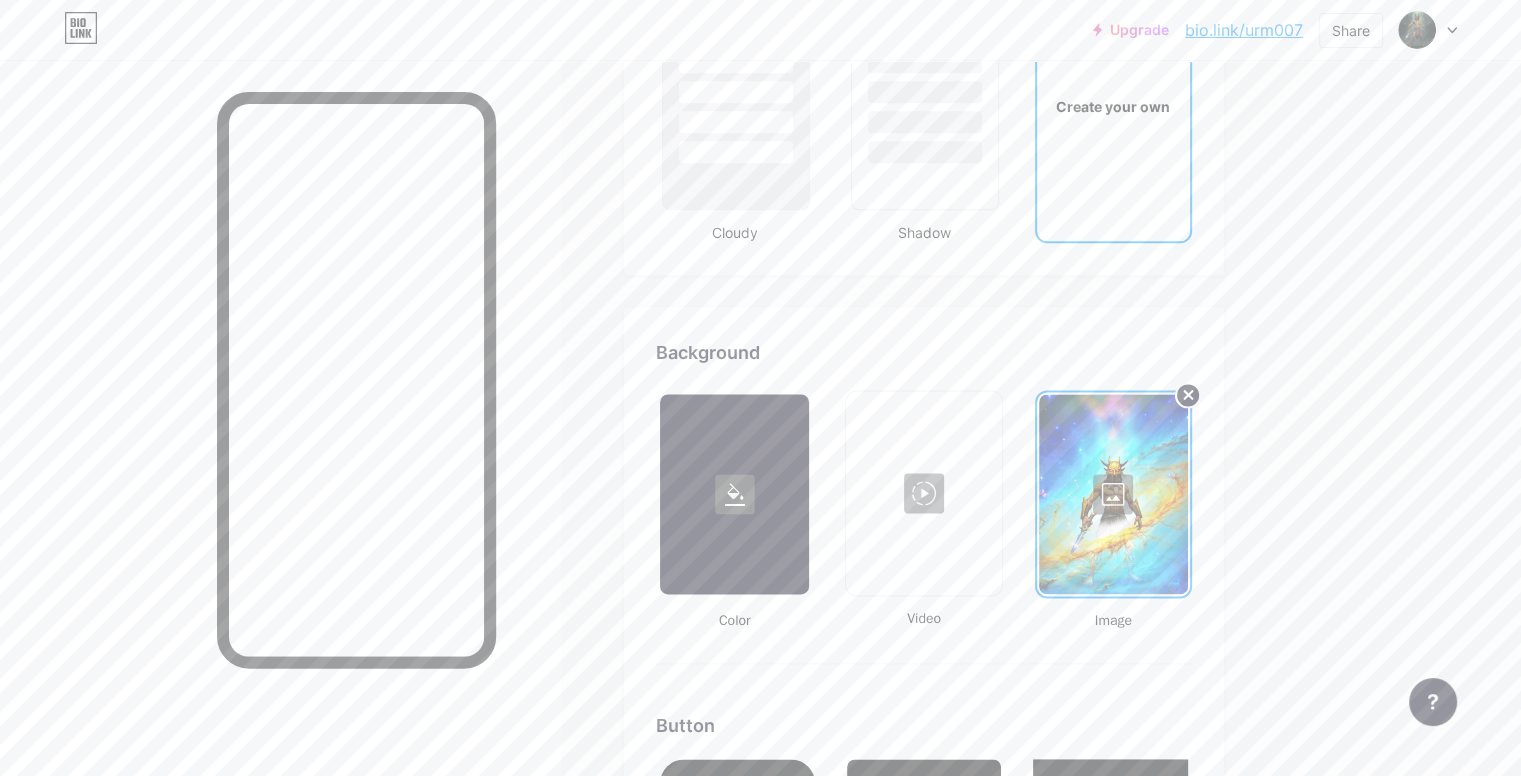 click 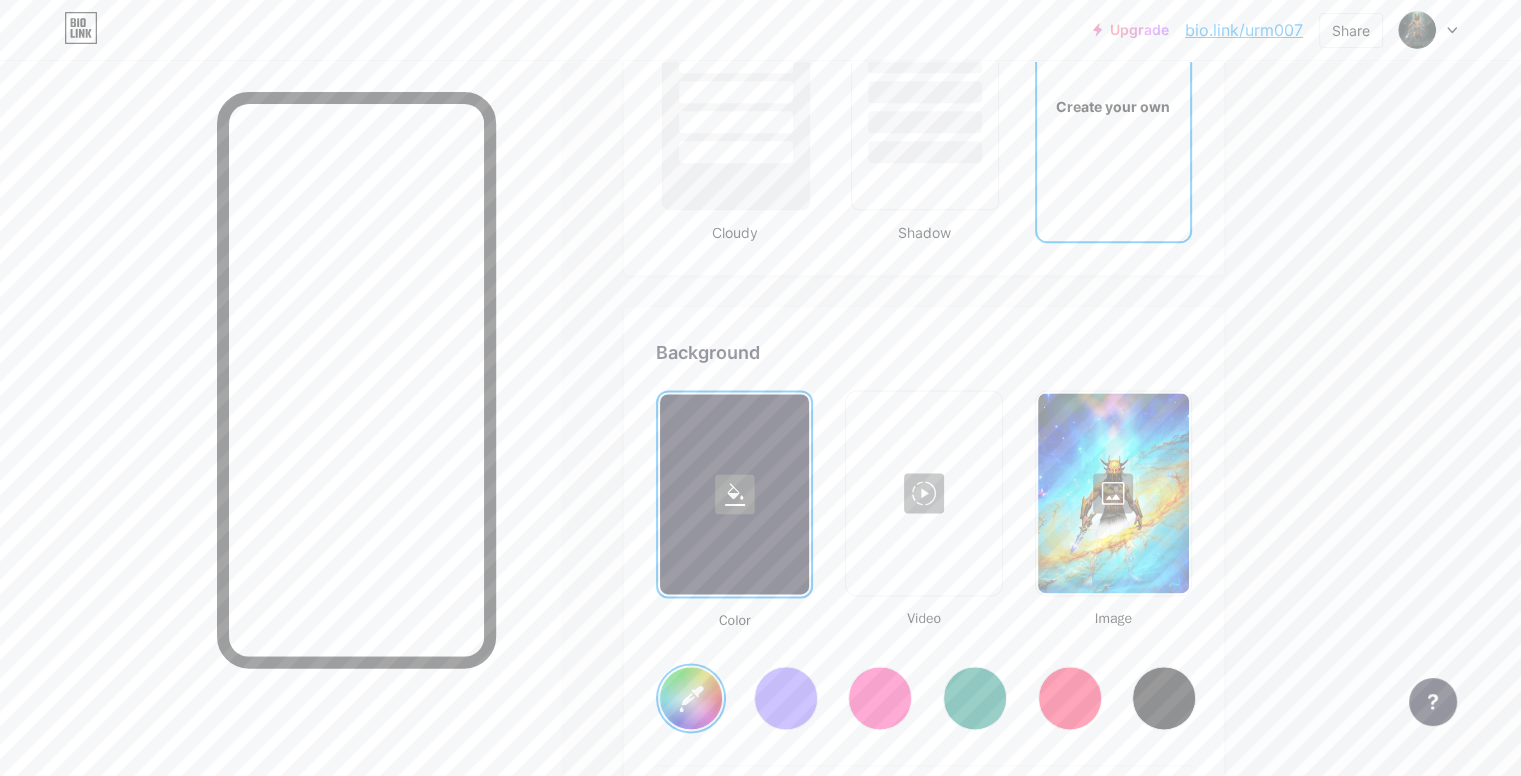 click at bounding box center [1113, 493] 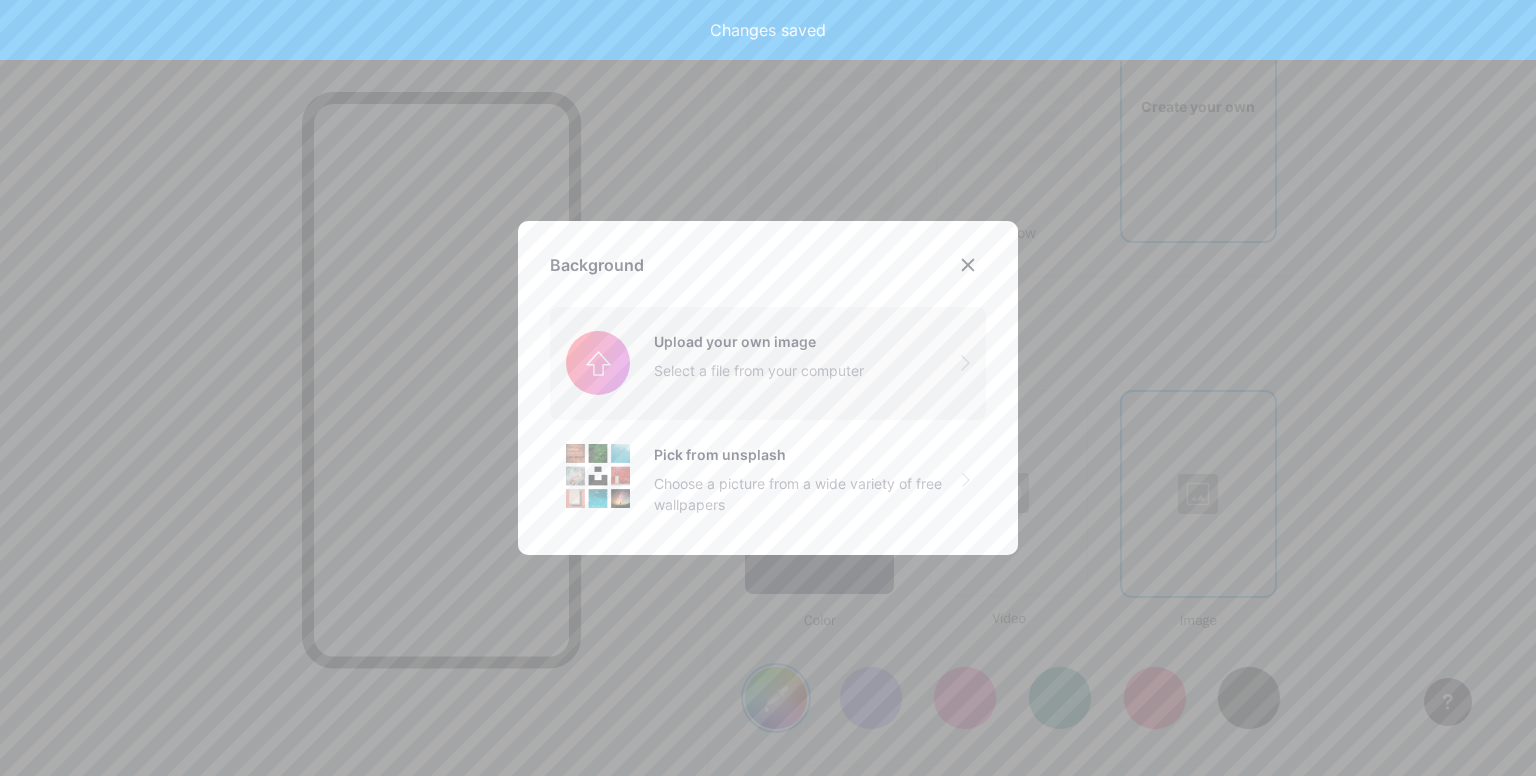click at bounding box center (768, 363) 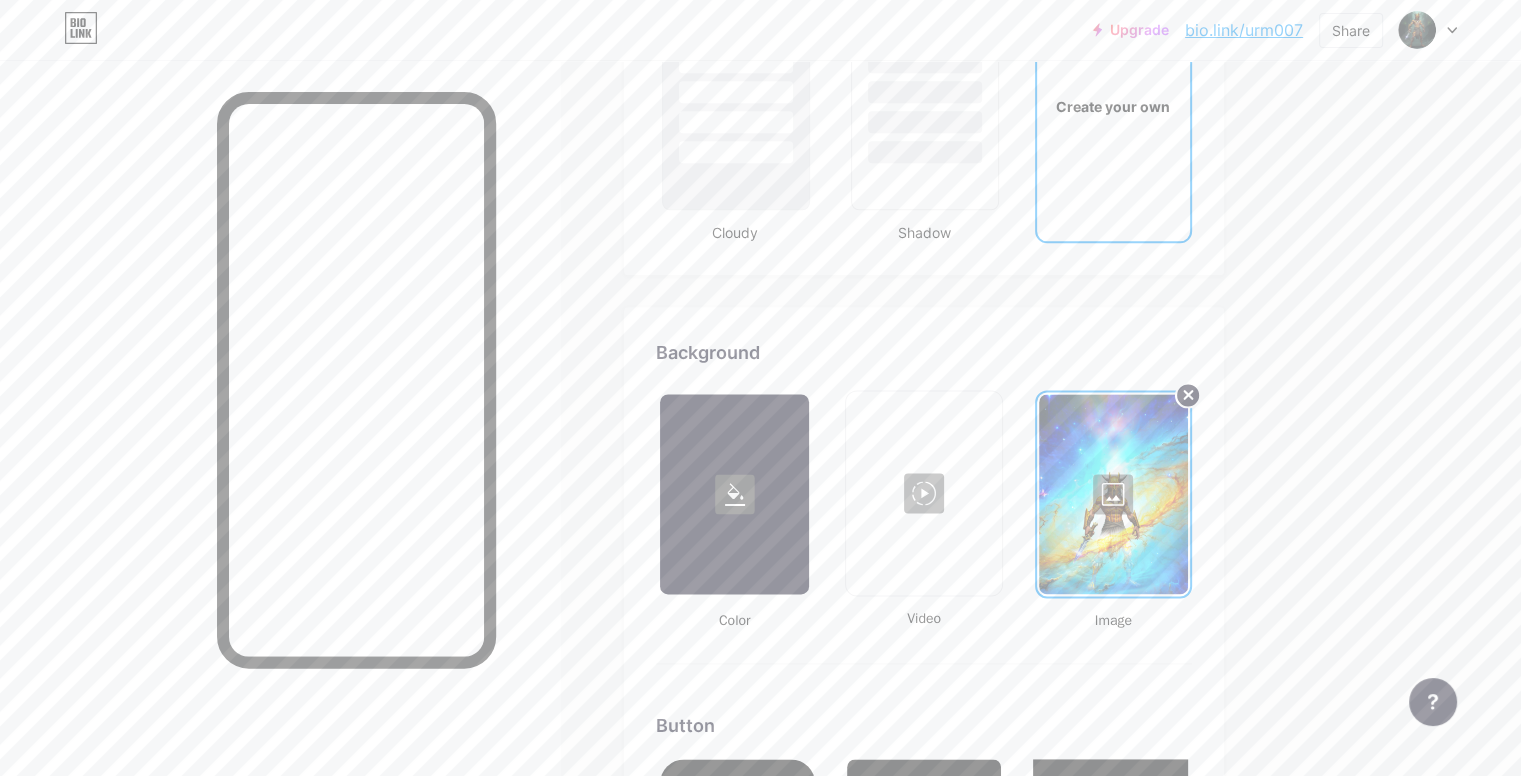 click 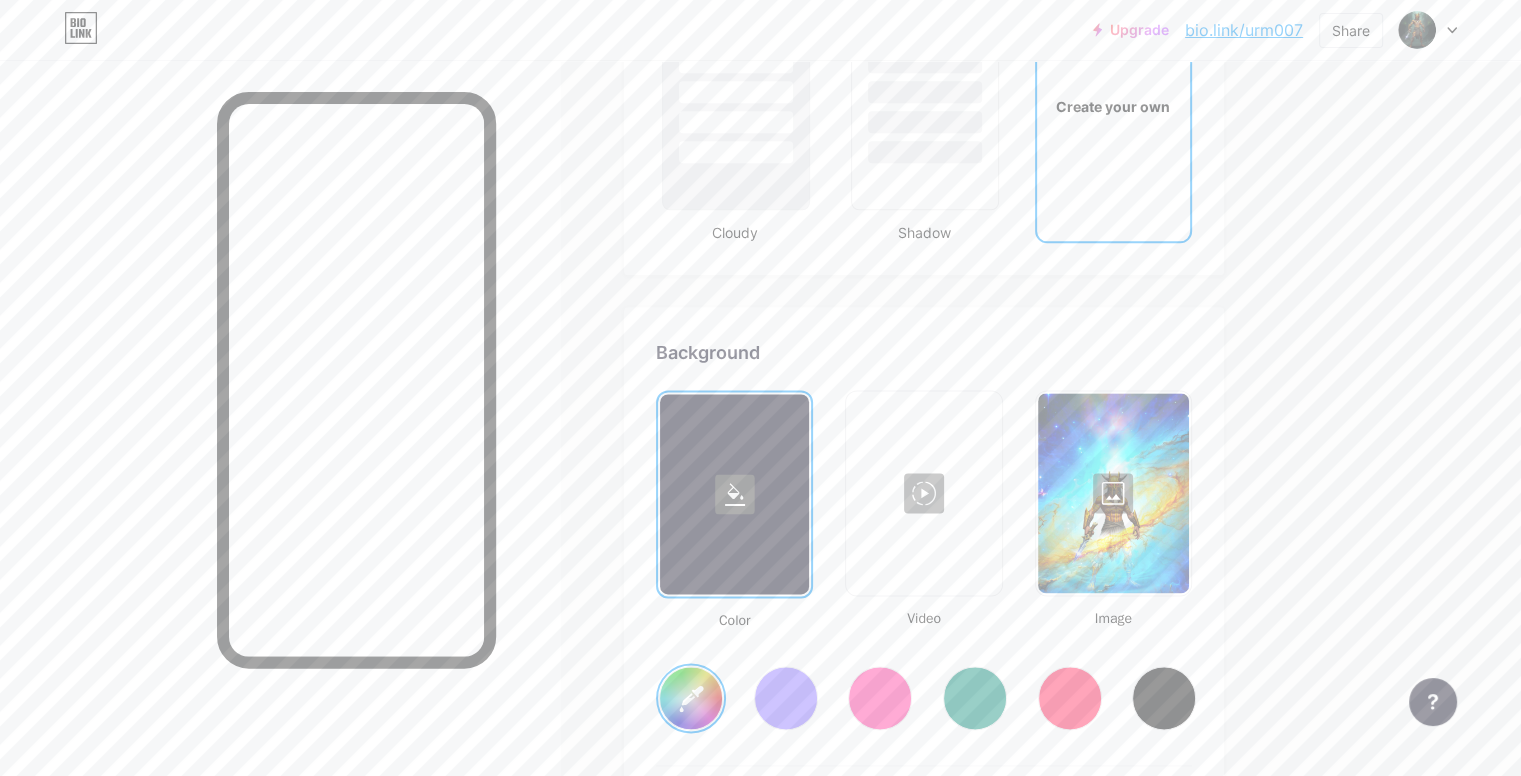 click at bounding box center (1113, 493) 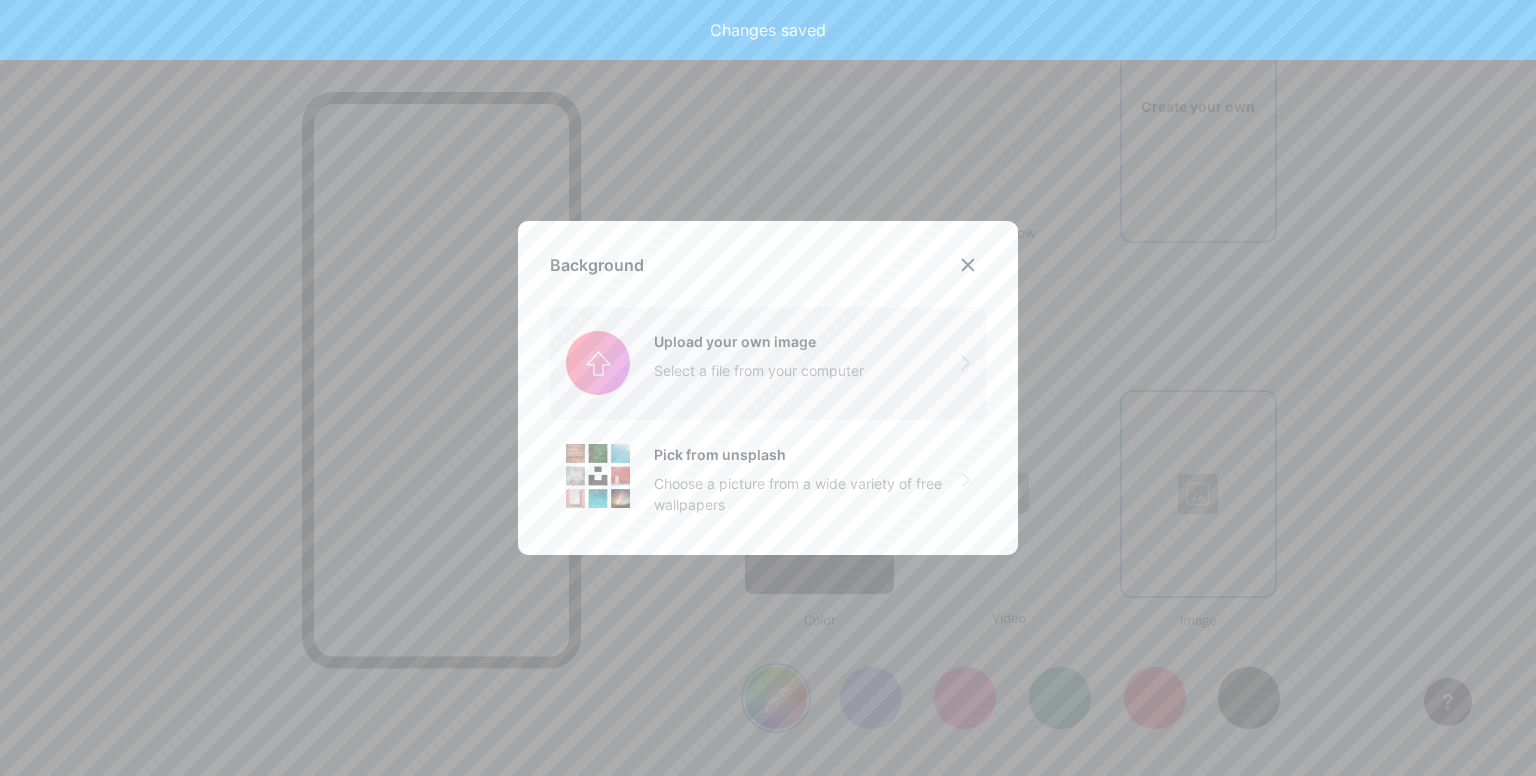 click at bounding box center [768, 363] 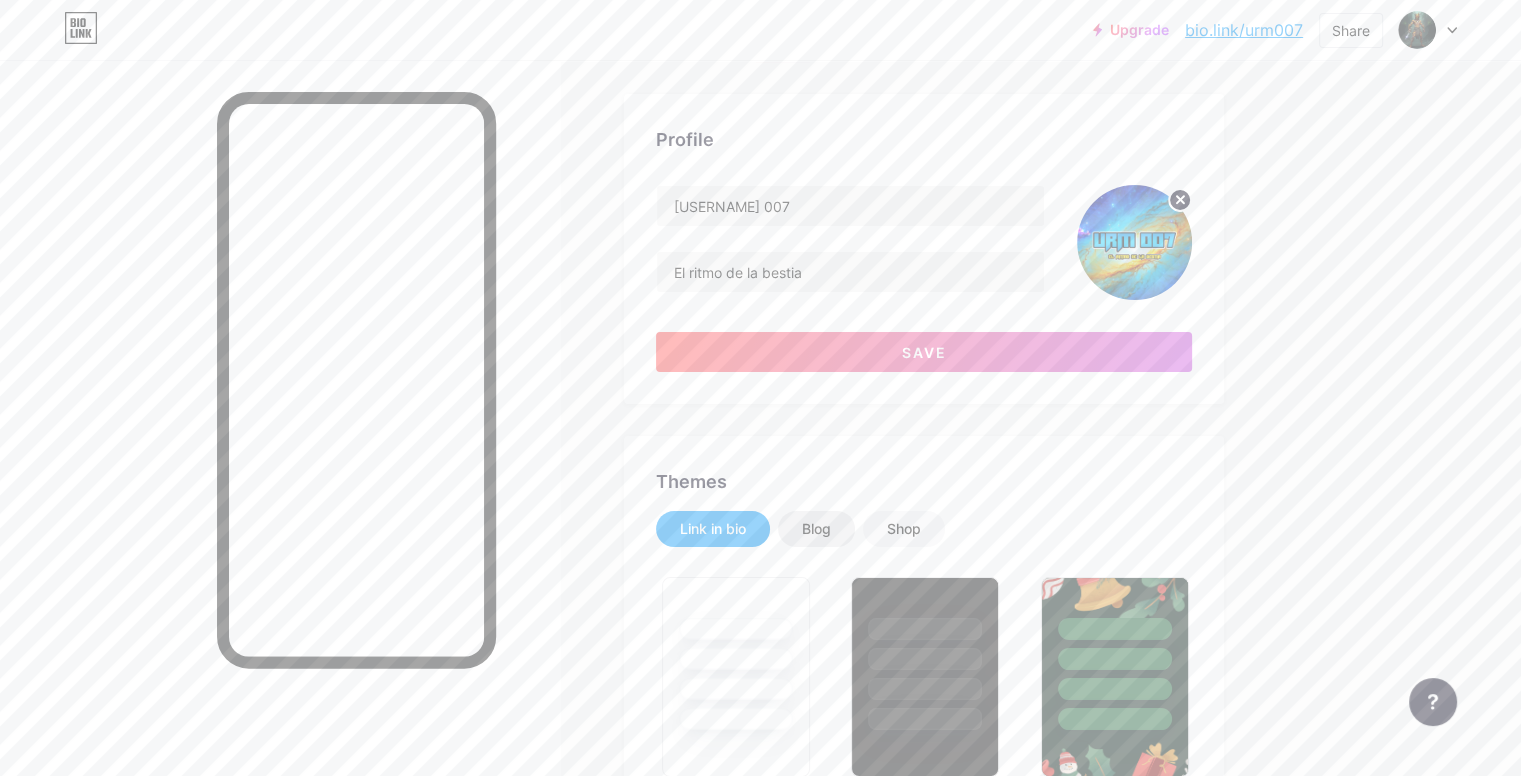 scroll, scrollTop: 100, scrollLeft: 0, axis: vertical 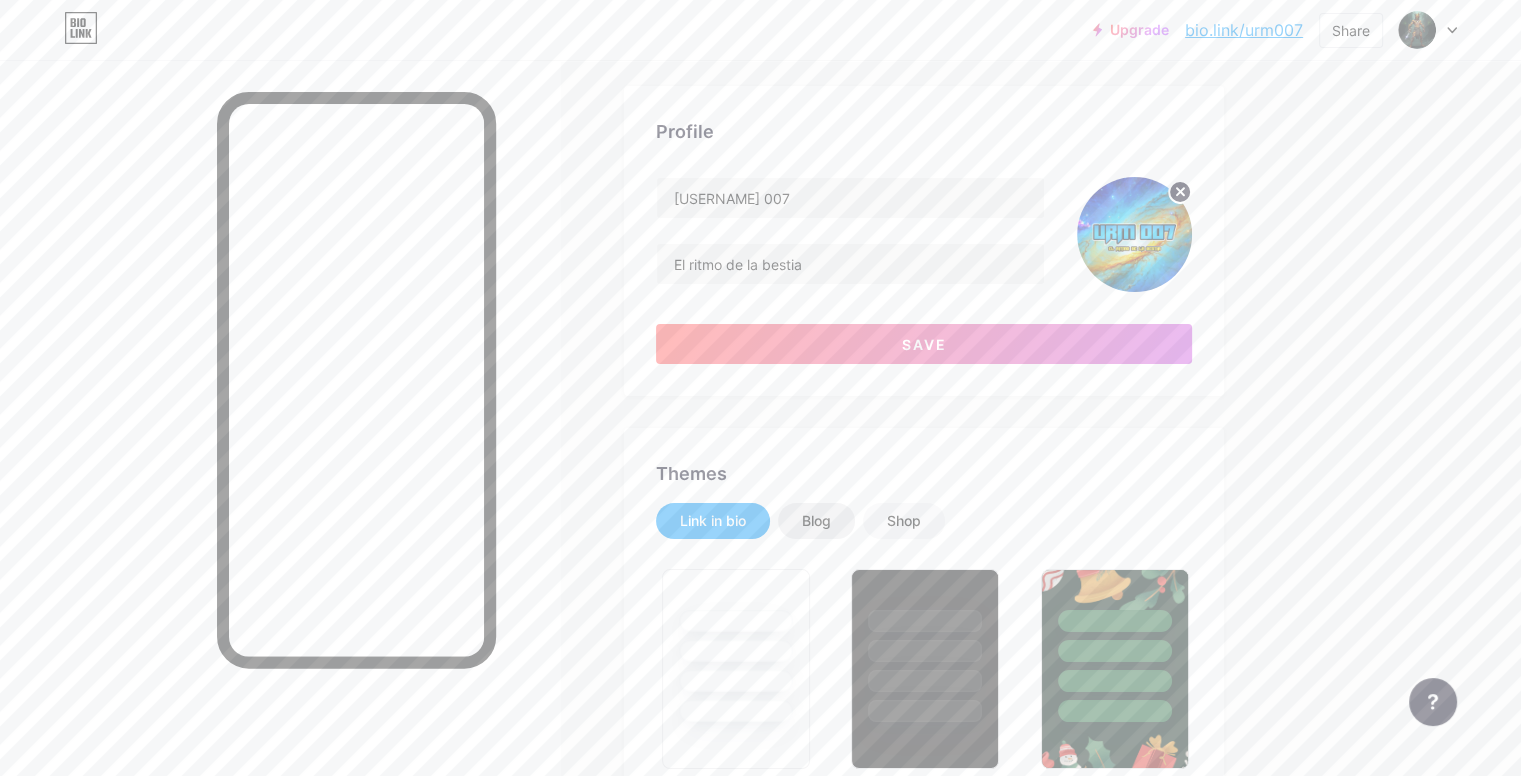 click on "Blog" at bounding box center [816, 521] 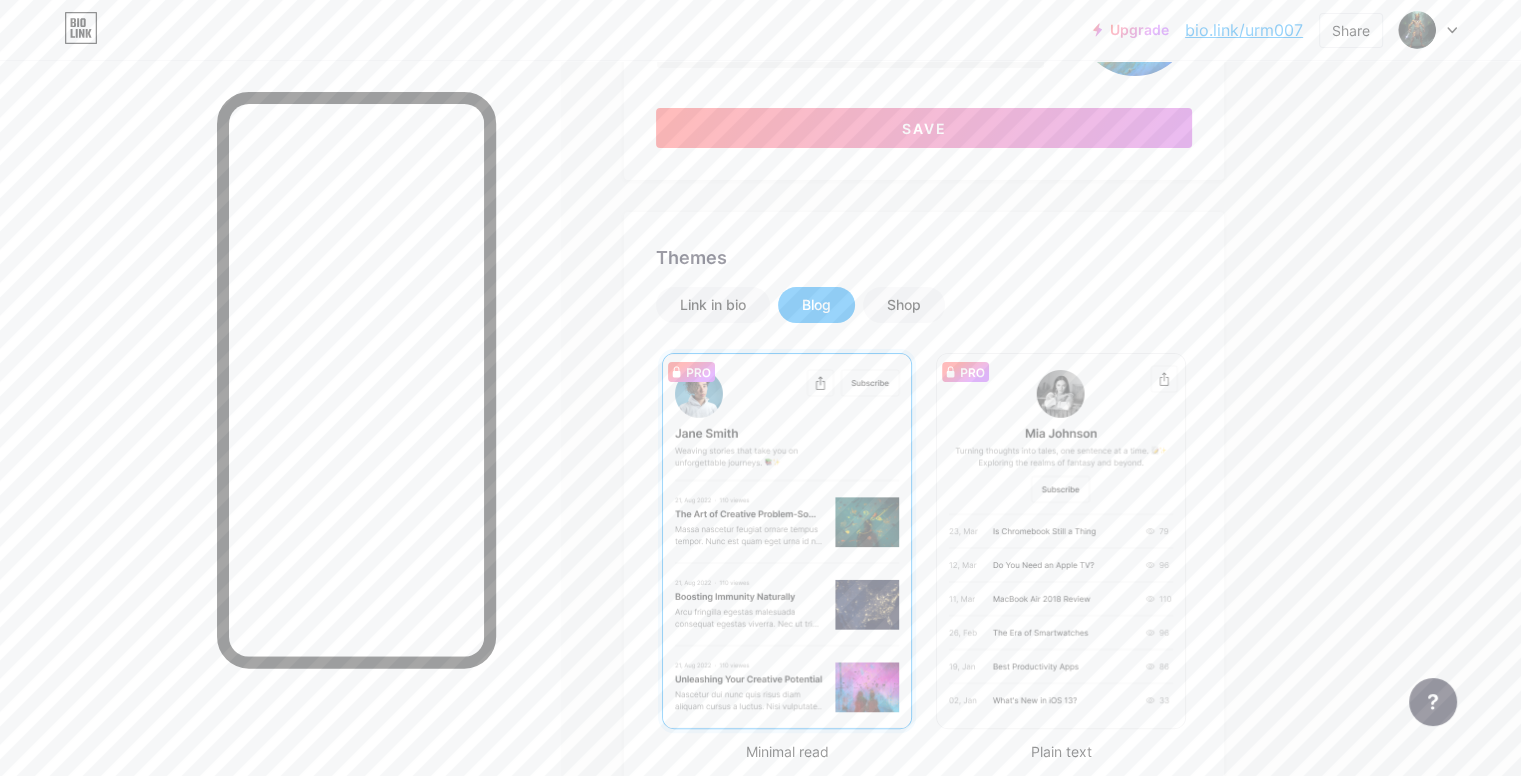scroll, scrollTop: 400, scrollLeft: 0, axis: vertical 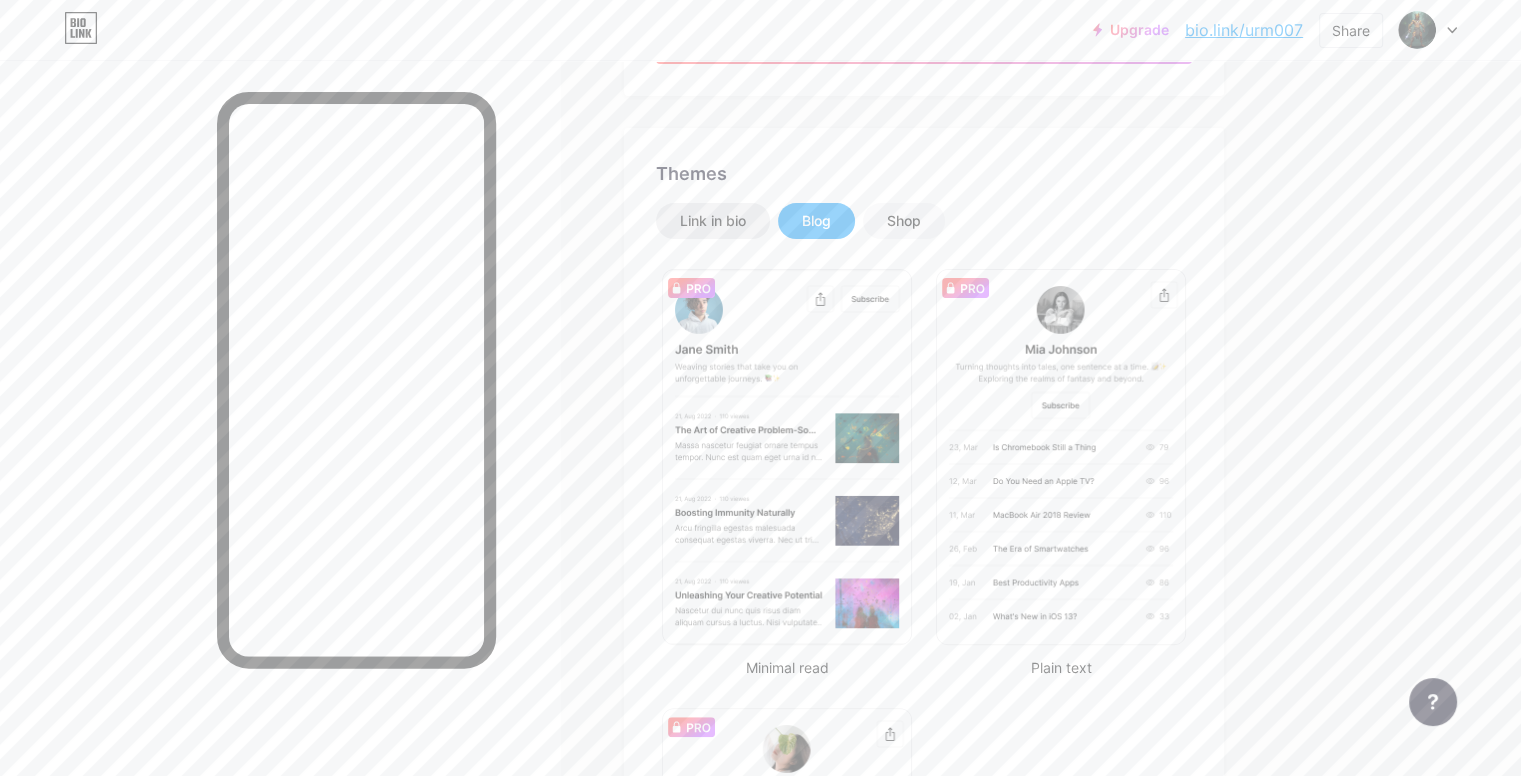 click on "Link in bio" at bounding box center (713, 221) 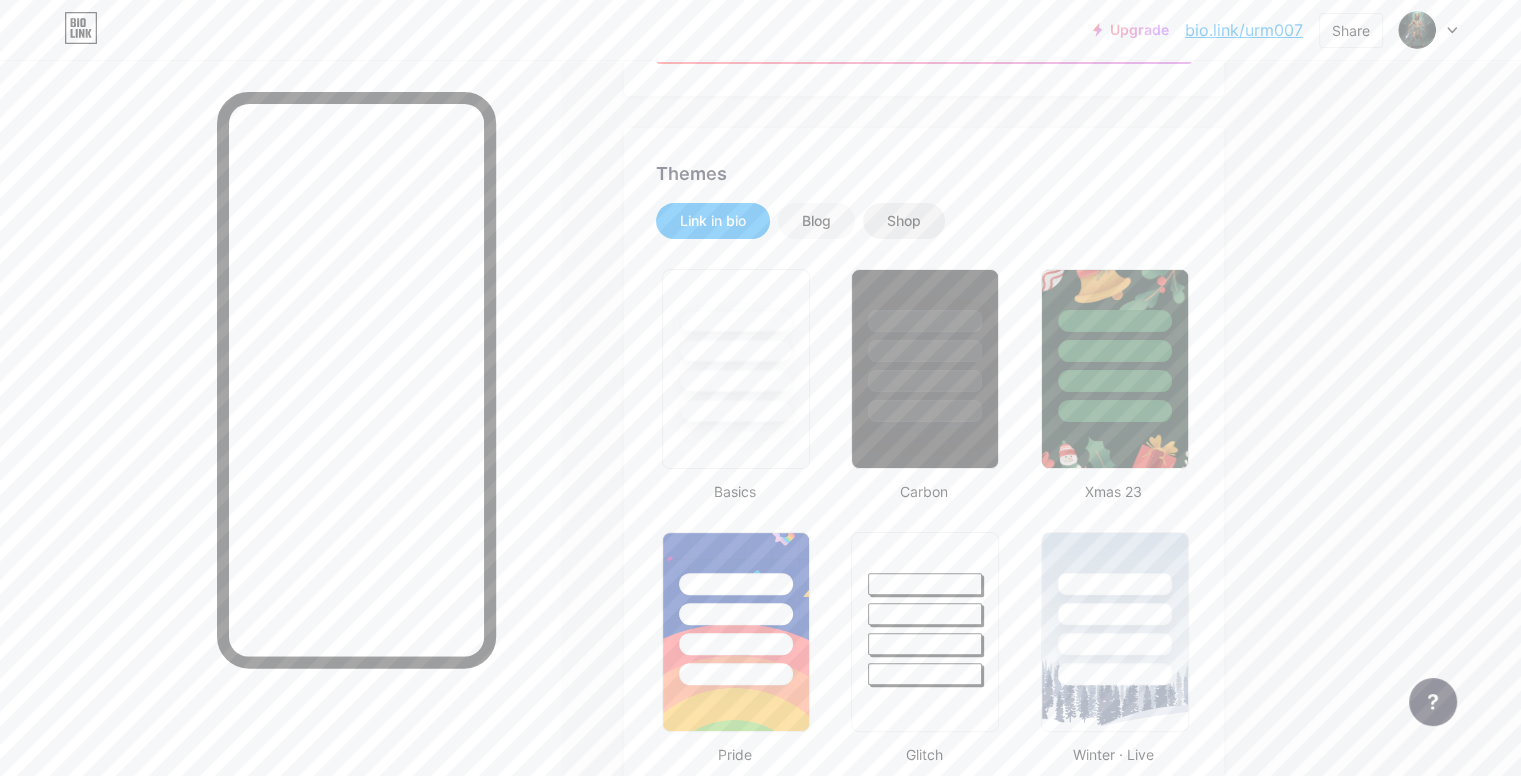 click on "Shop" at bounding box center (904, 221) 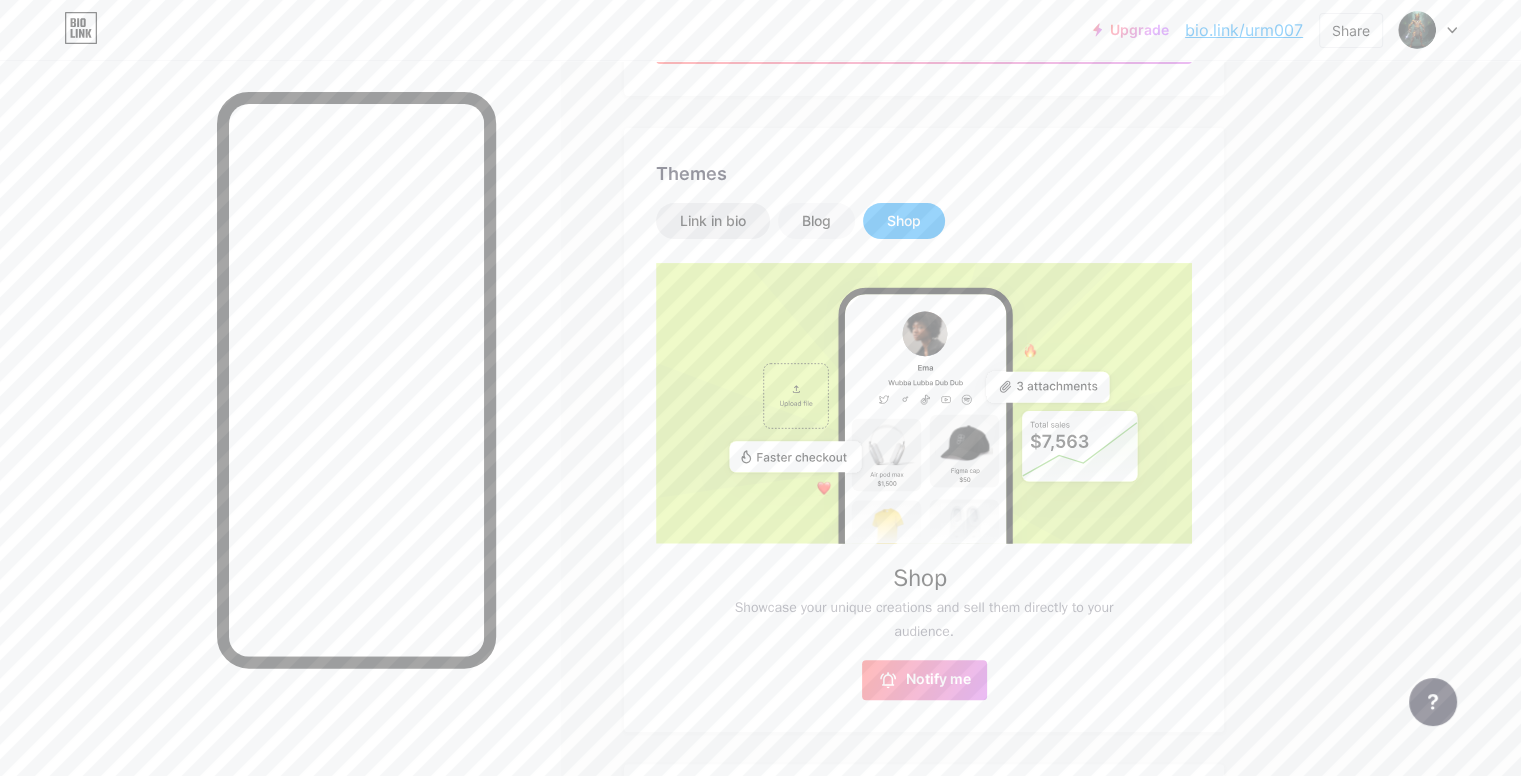 click on "Link in bio" at bounding box center (713, 221) 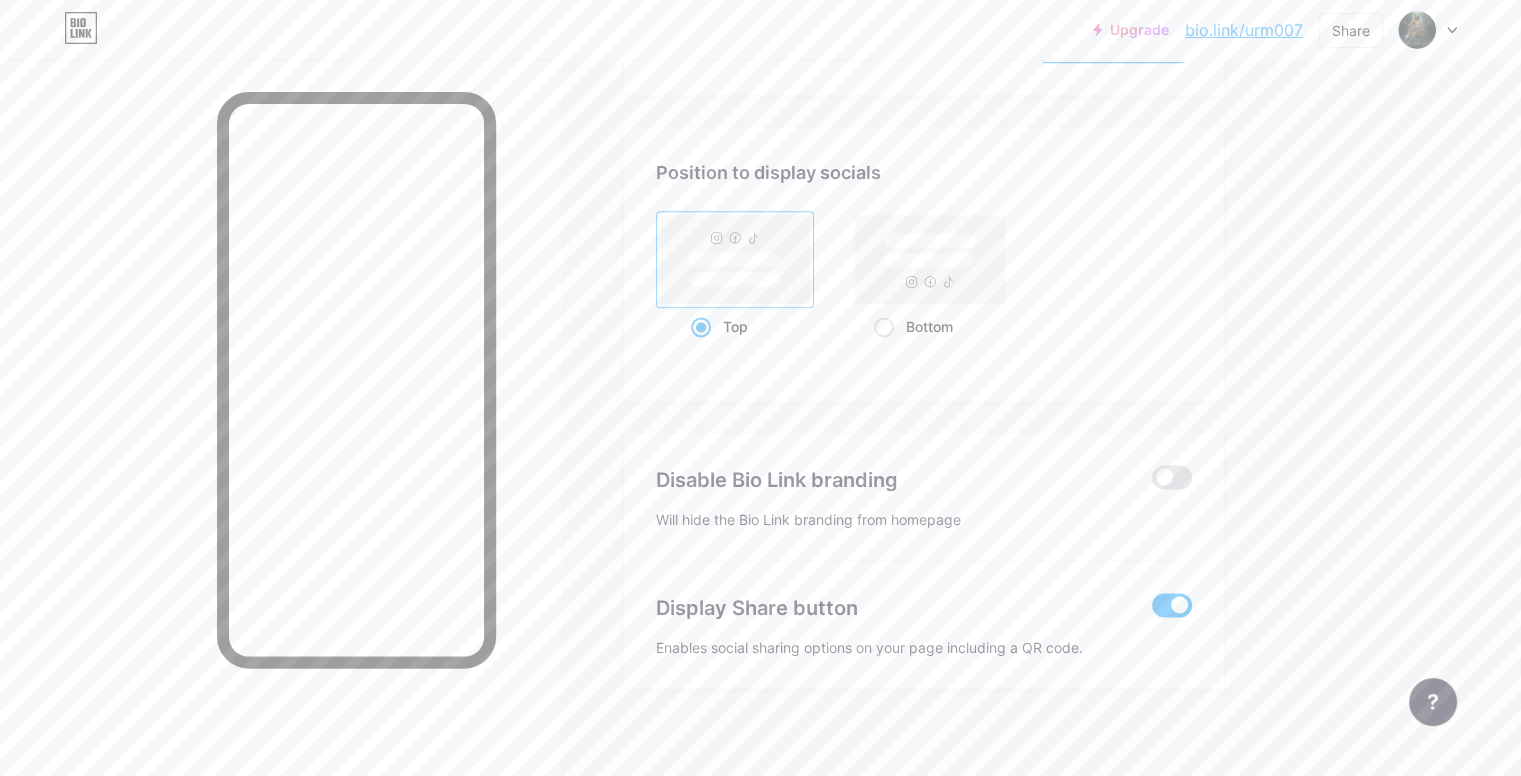 scroll, scrollTop: 2685, scrollLeft: 0, axis: vertical 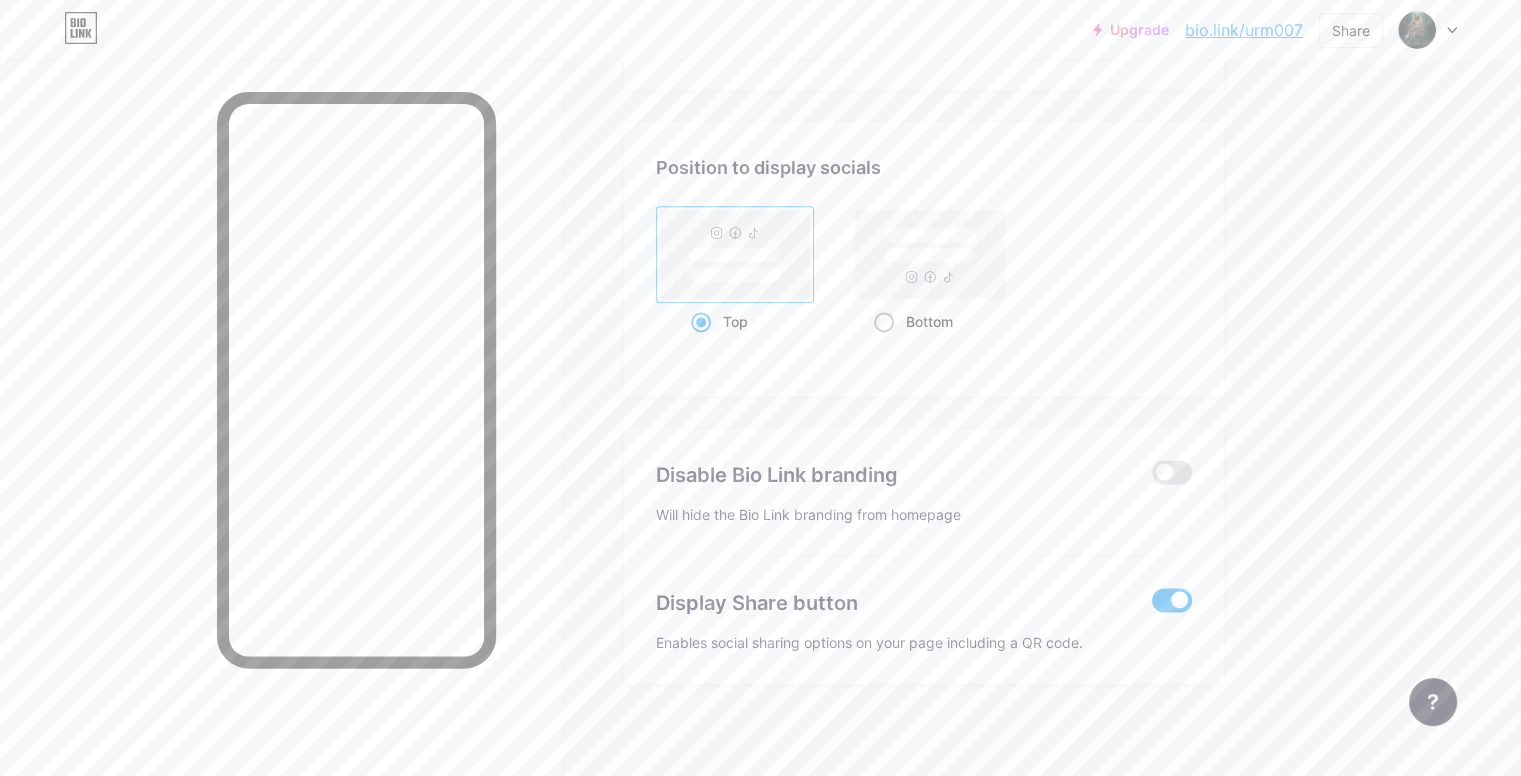 click on "Bottom" at bounding box center (929, 321) 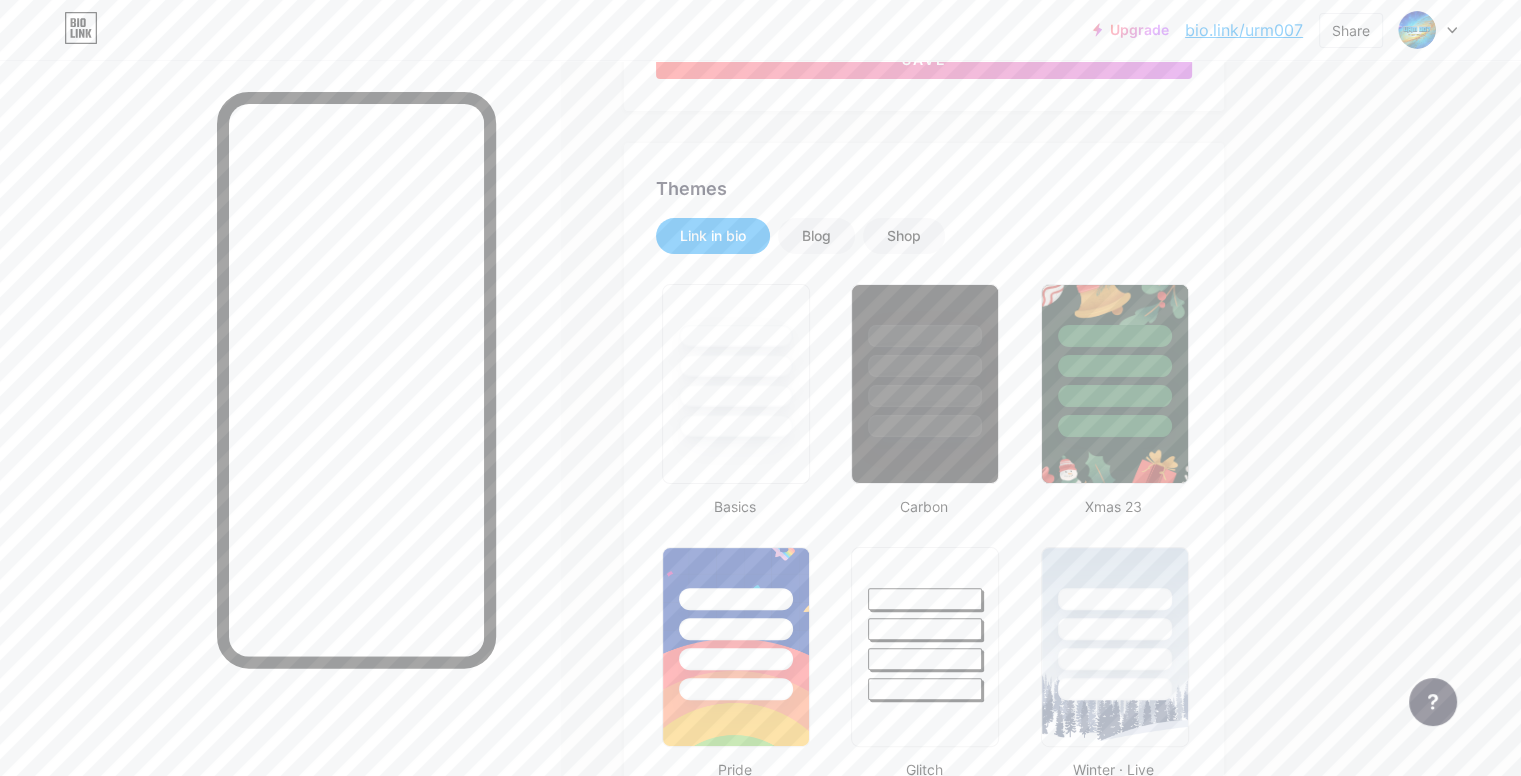 scroll, scrollTop: 0, scrollLeft: 0, axis: both 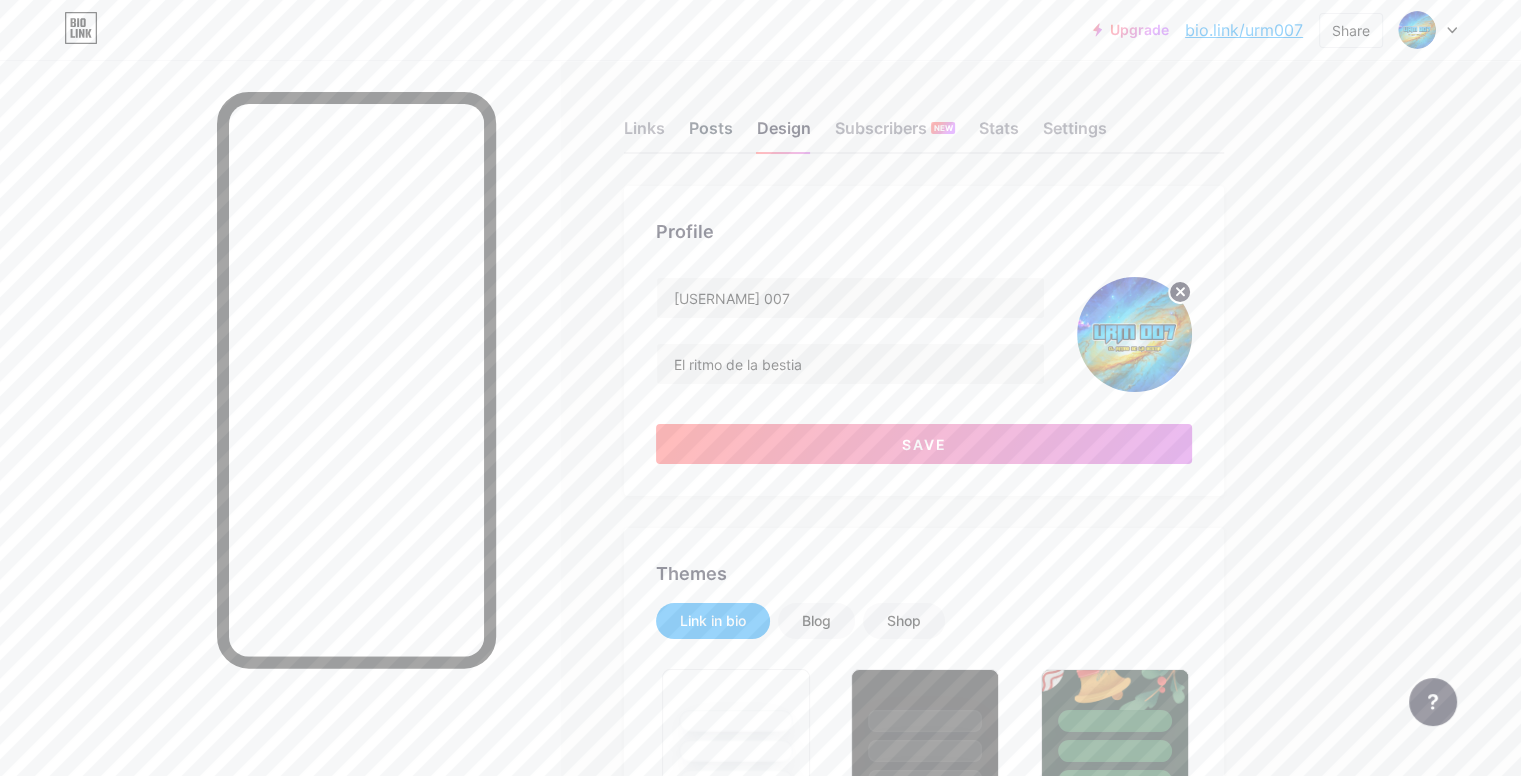 click on "Posts" at bounding box center [711, 134] 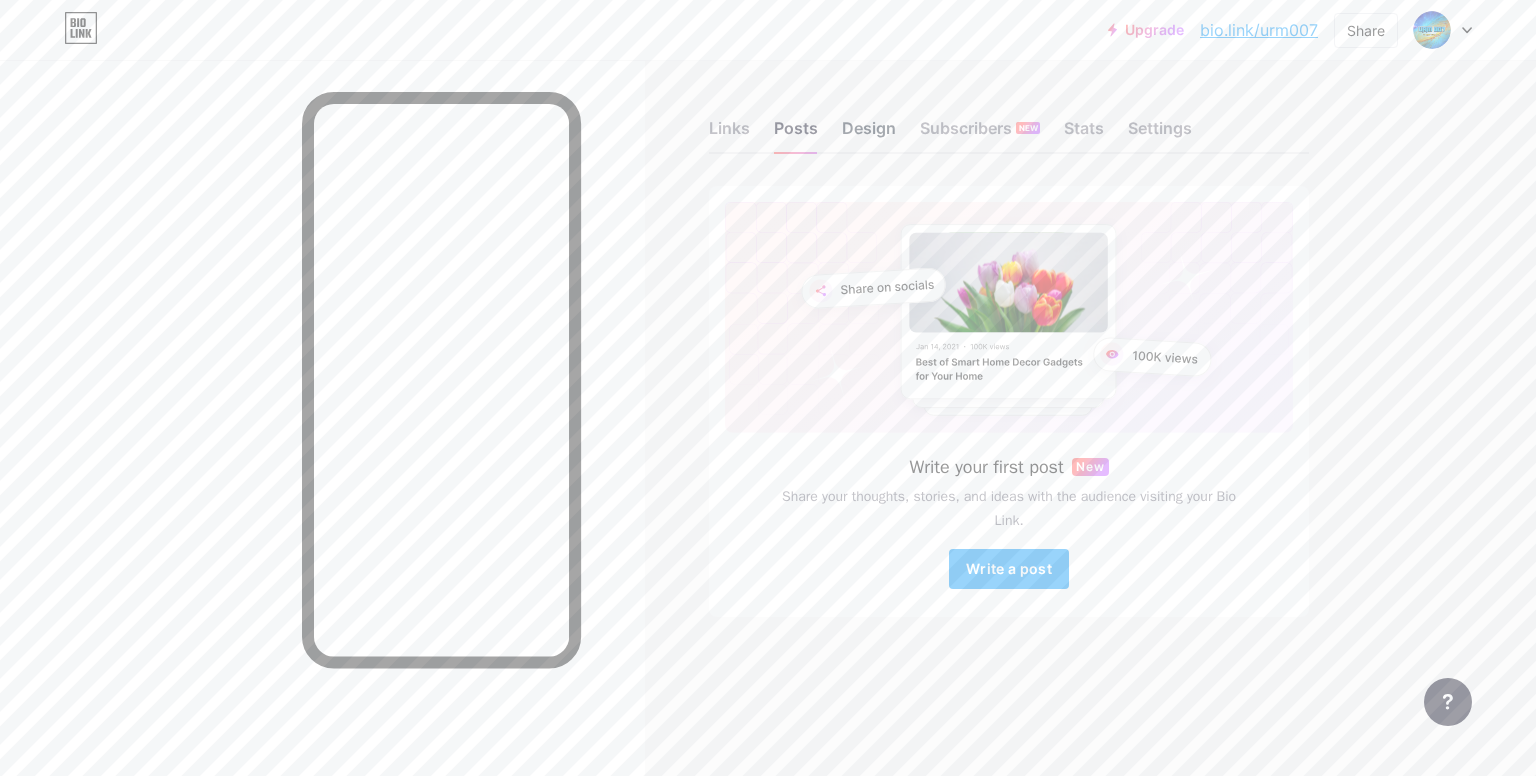 click on "Design" at bounding box center [869, 134] 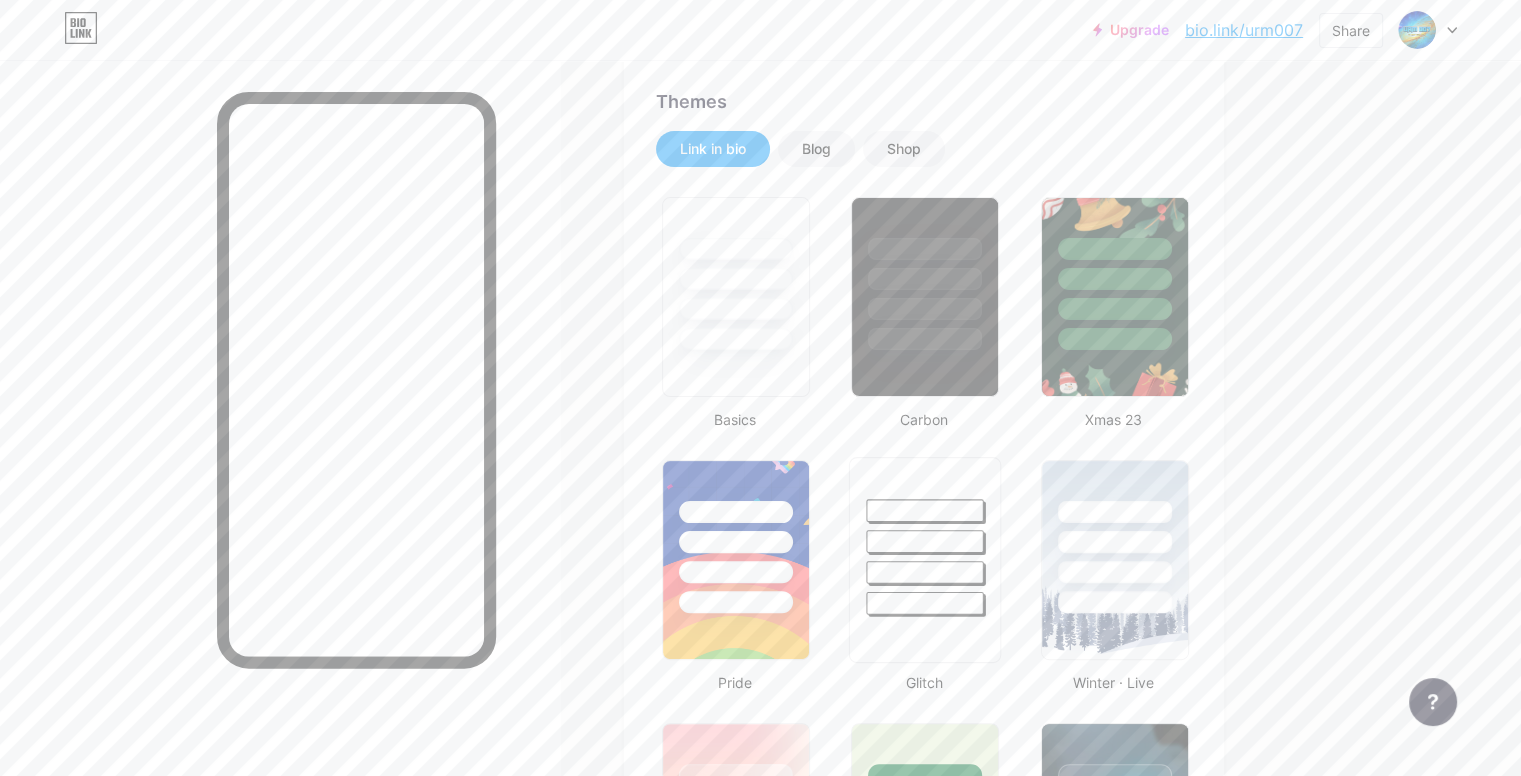 type on "#000000" 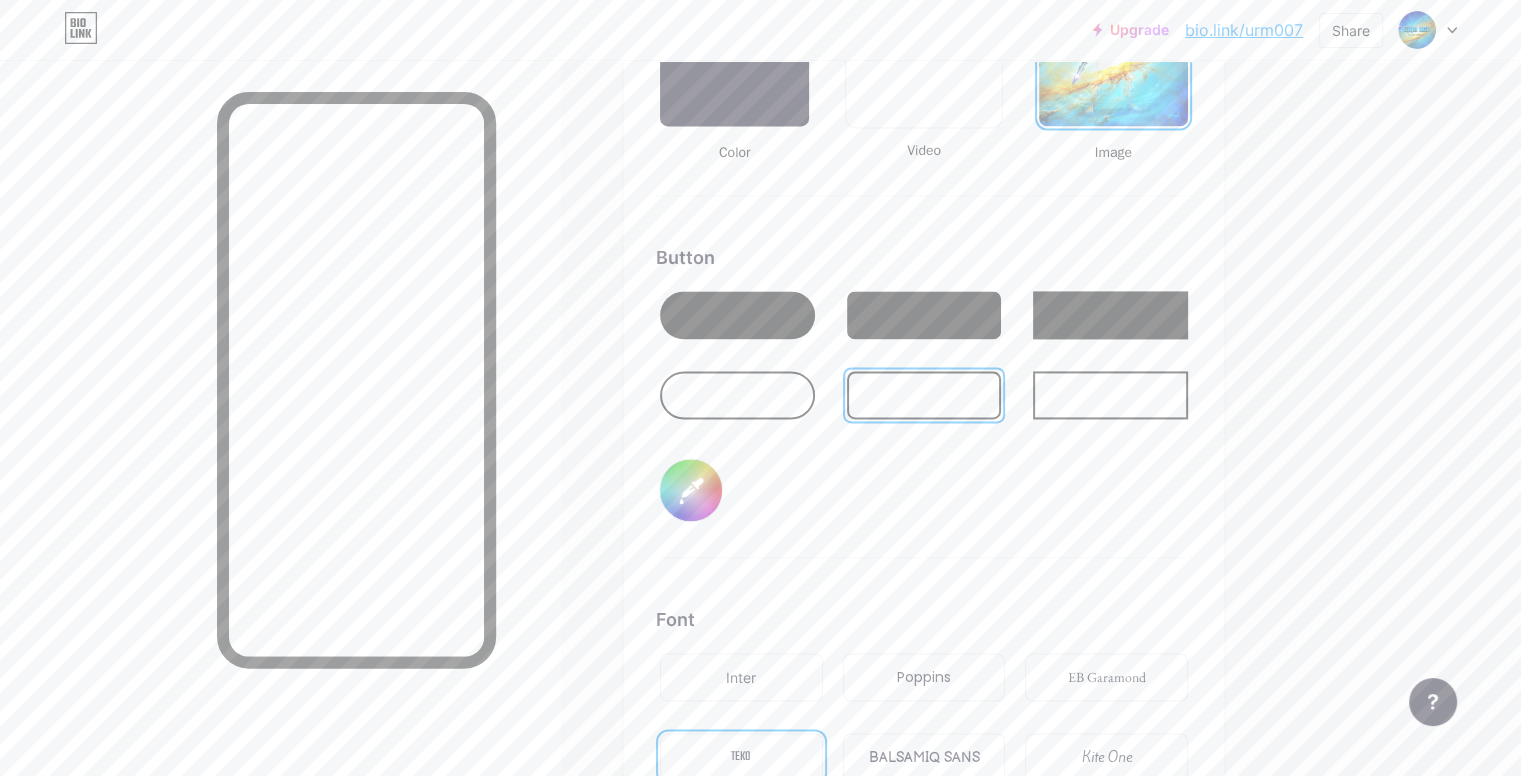 scroll, scrollTop: 2900, scrollLeft: 0, axis: vertical 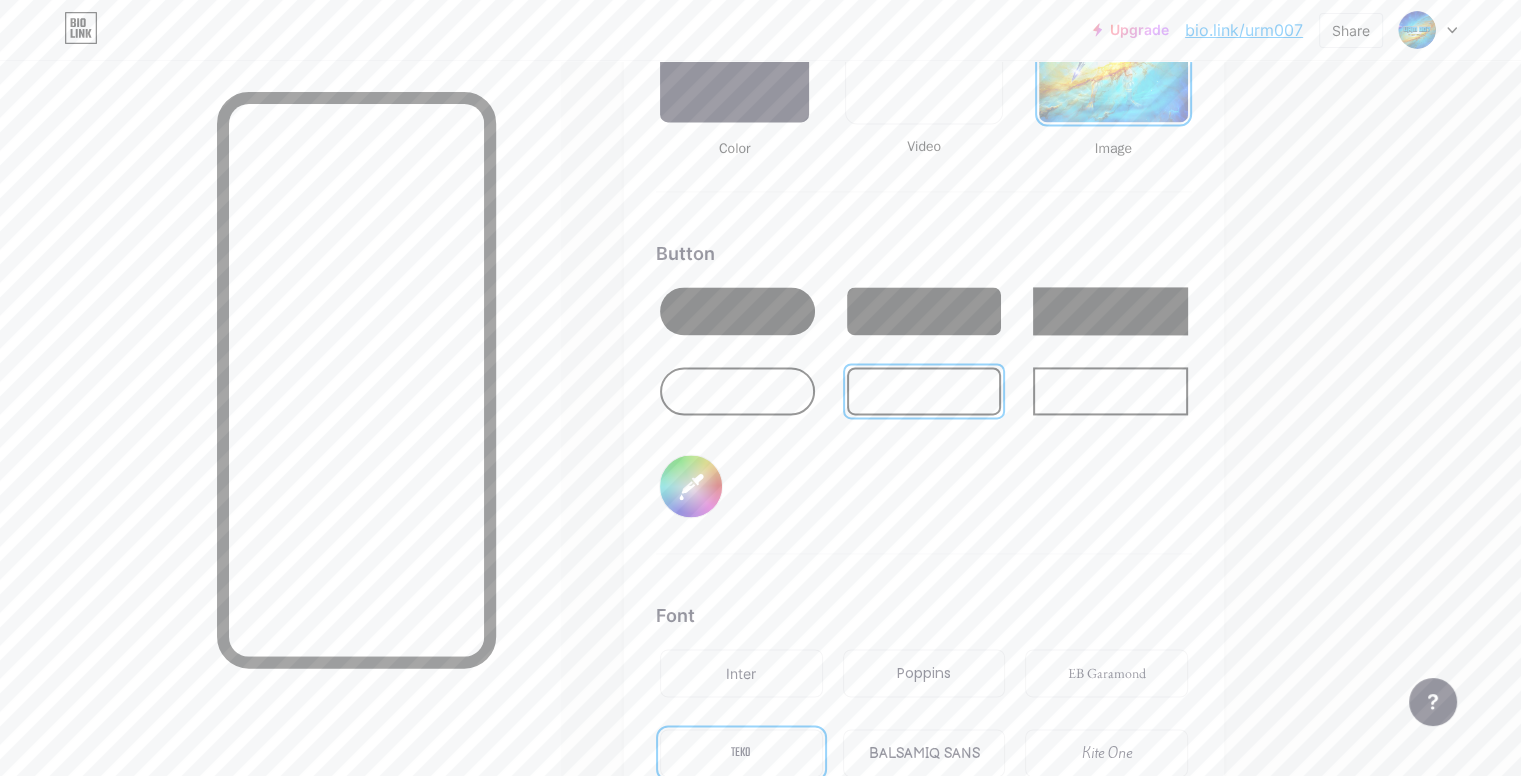 click on "#000000" at bounding box center [691, 486] 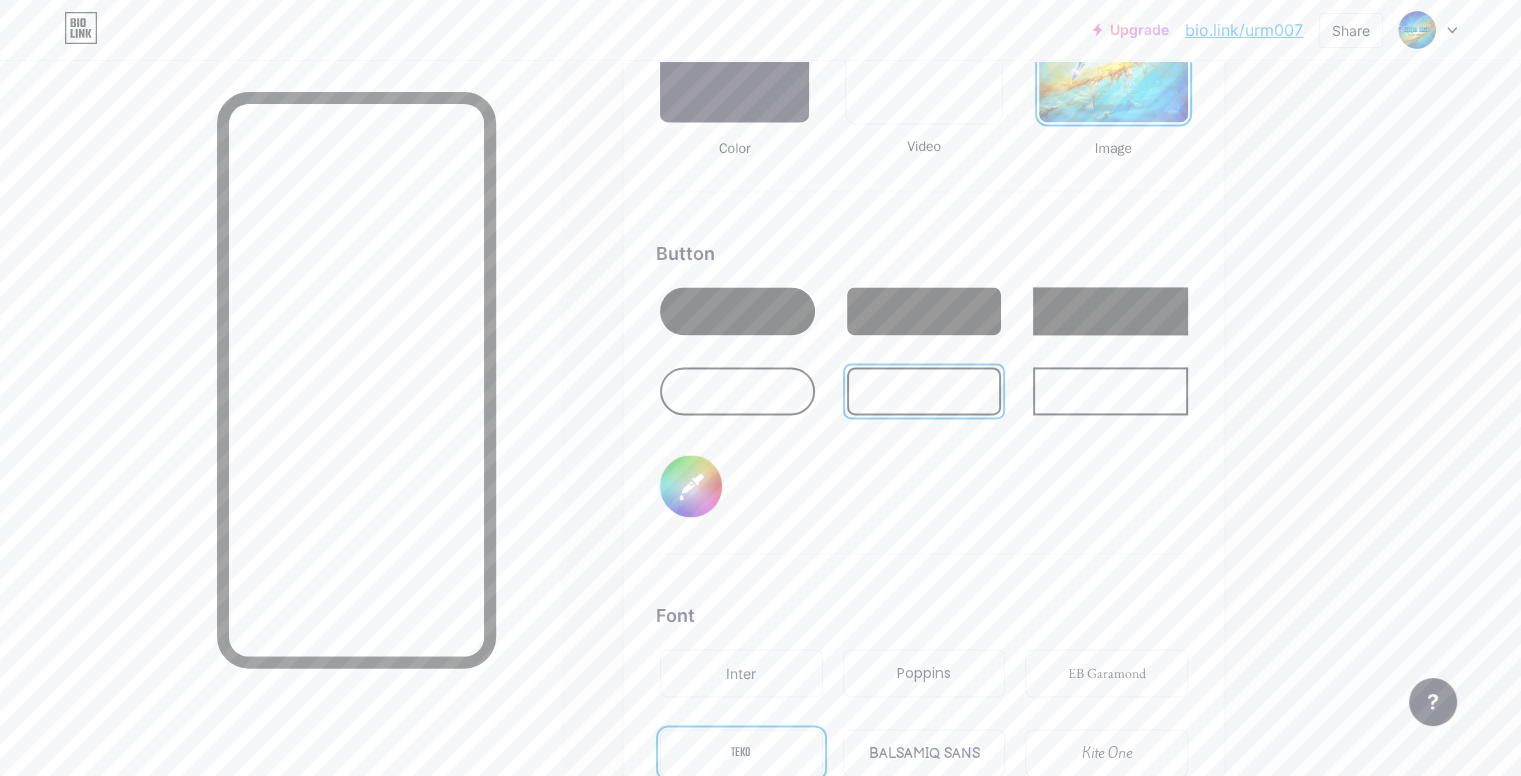 type on "#786868" 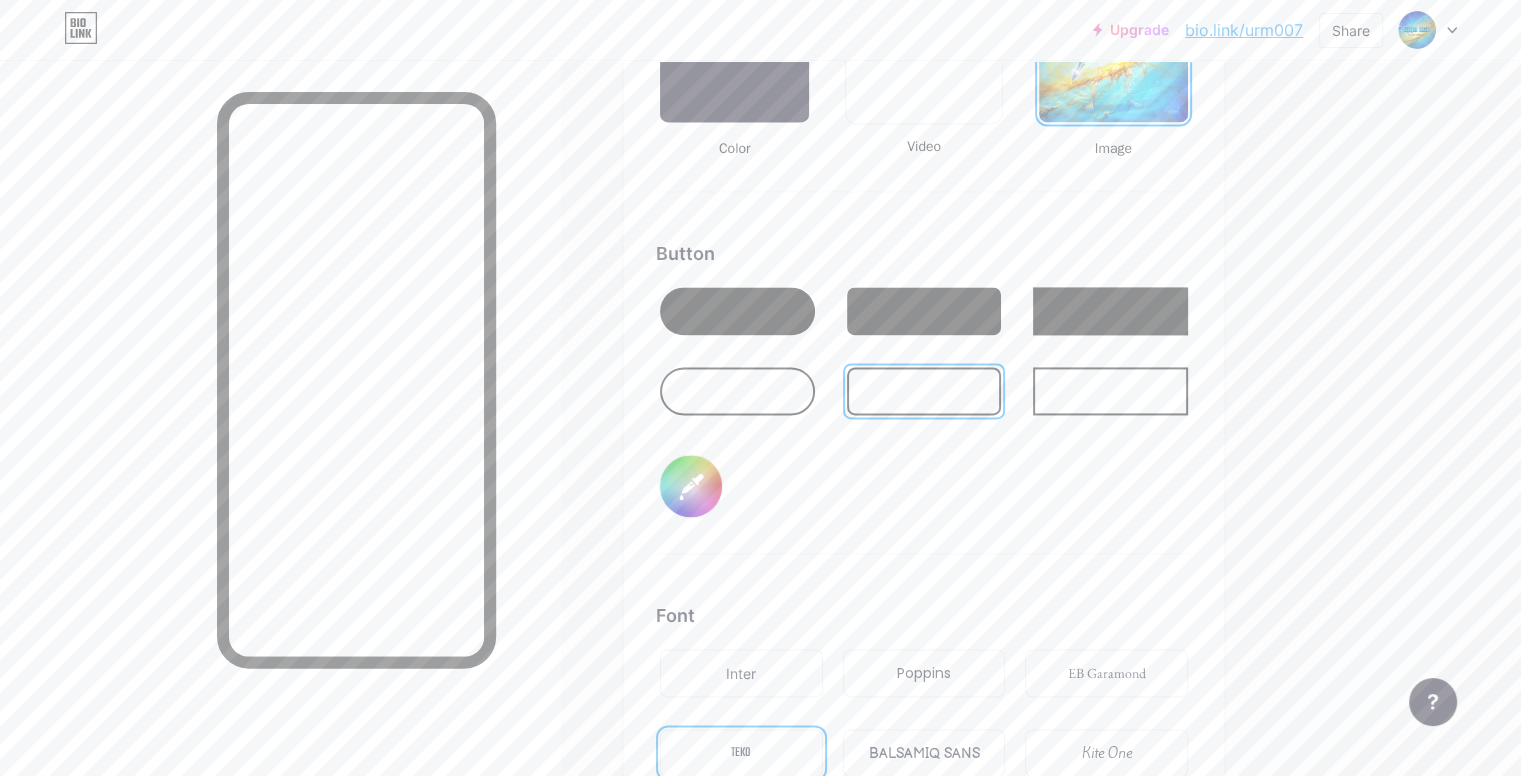 type on "#ffffff" 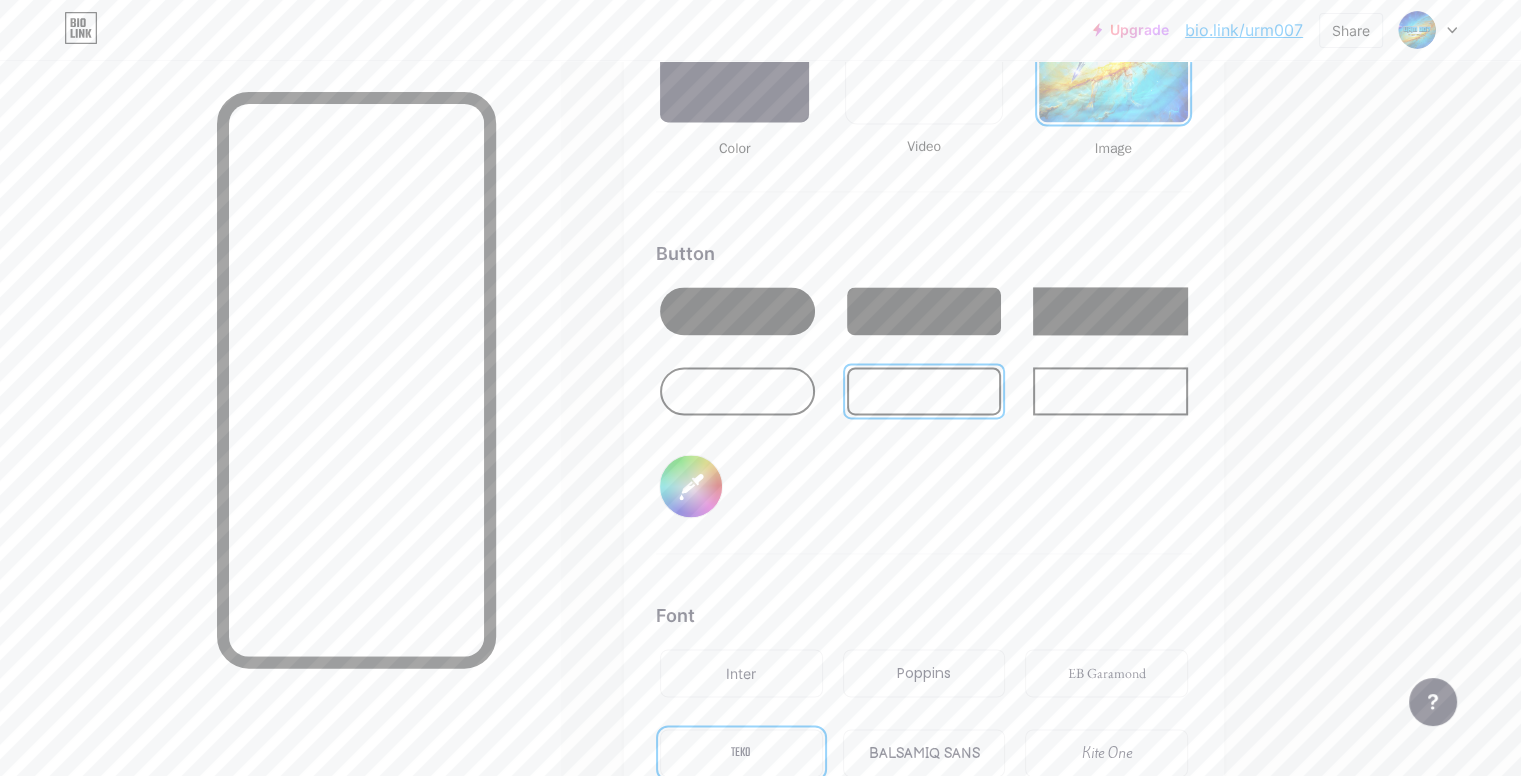 type on "#756666" 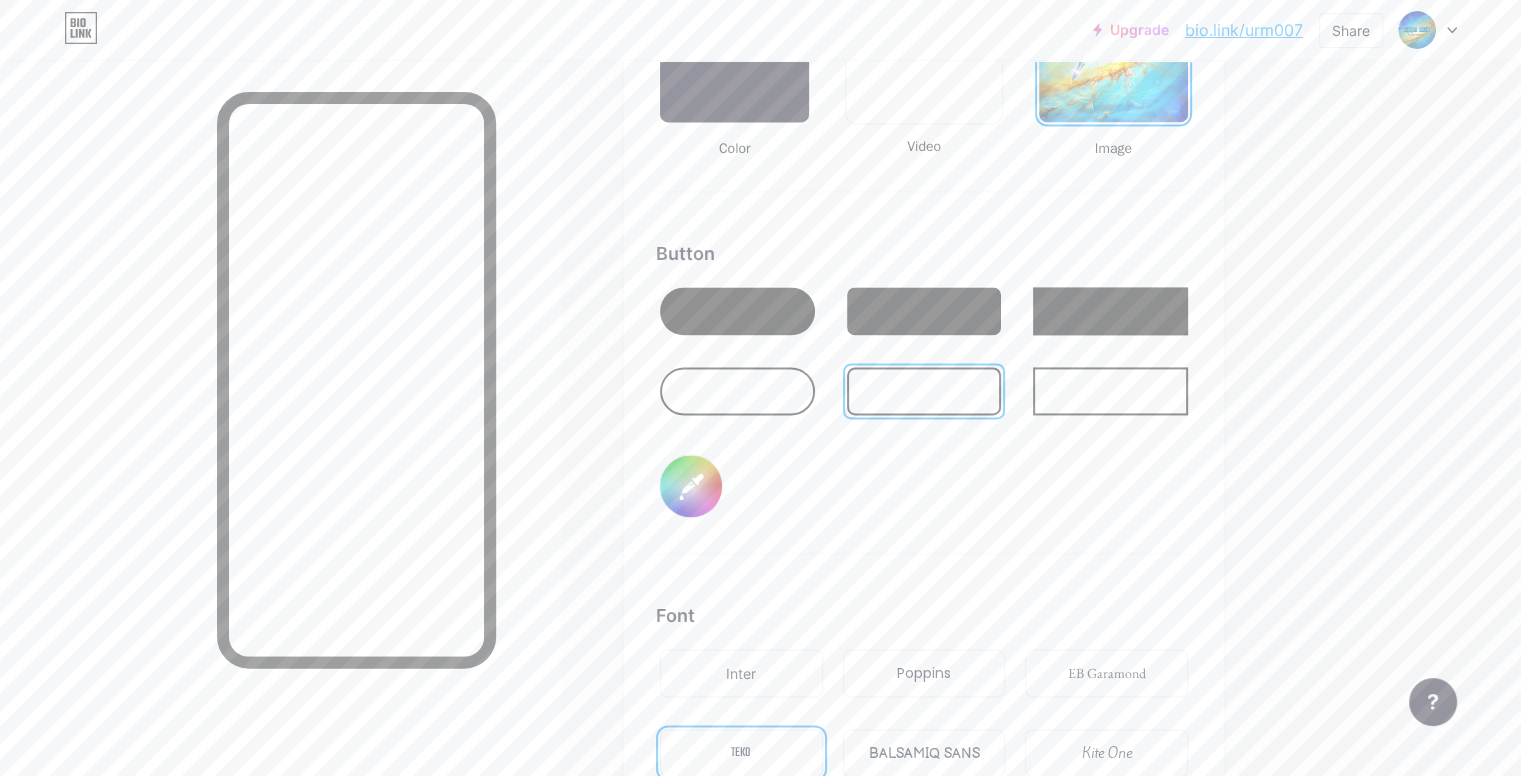 type on "#ffffff" 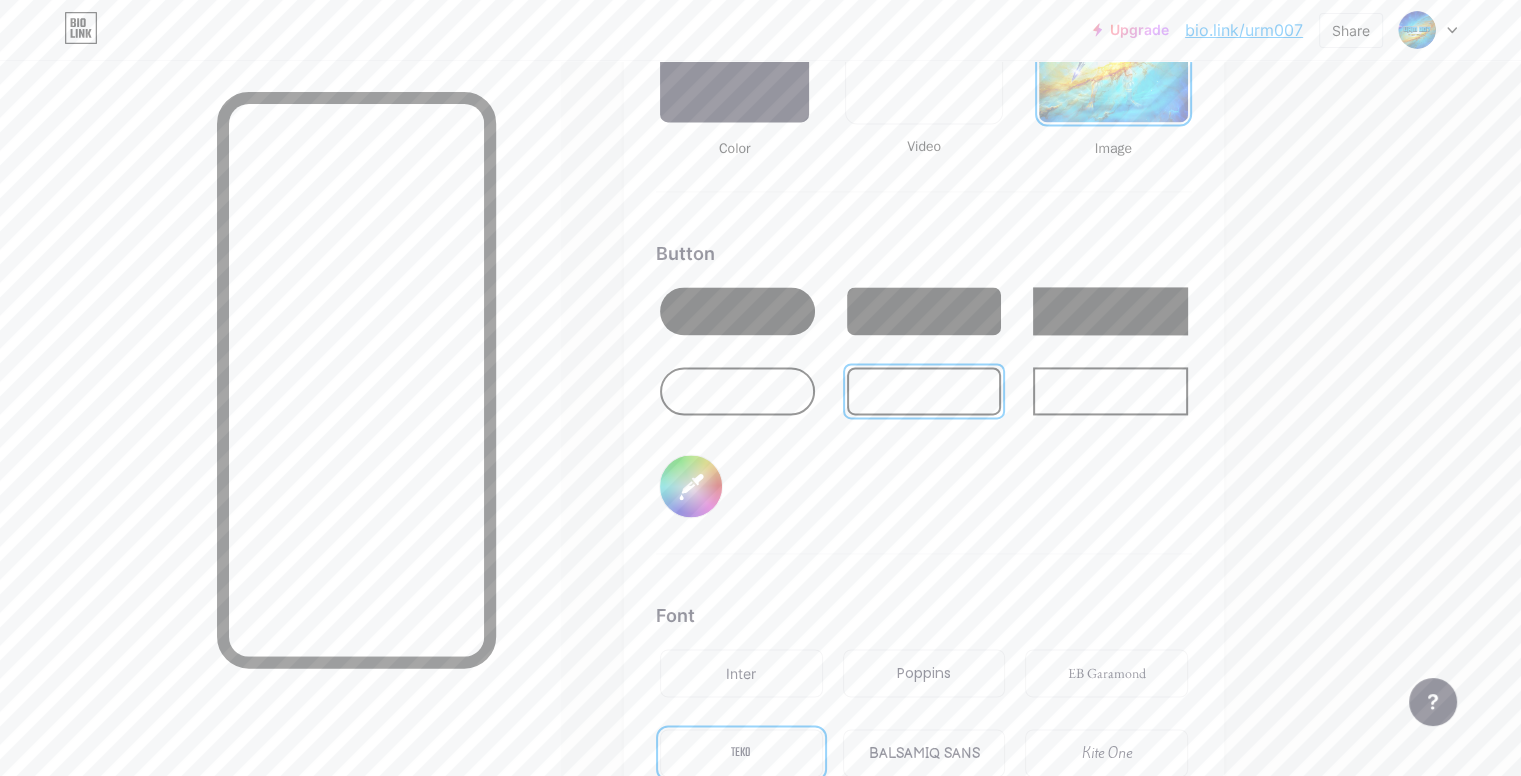 type on "#675b5b" 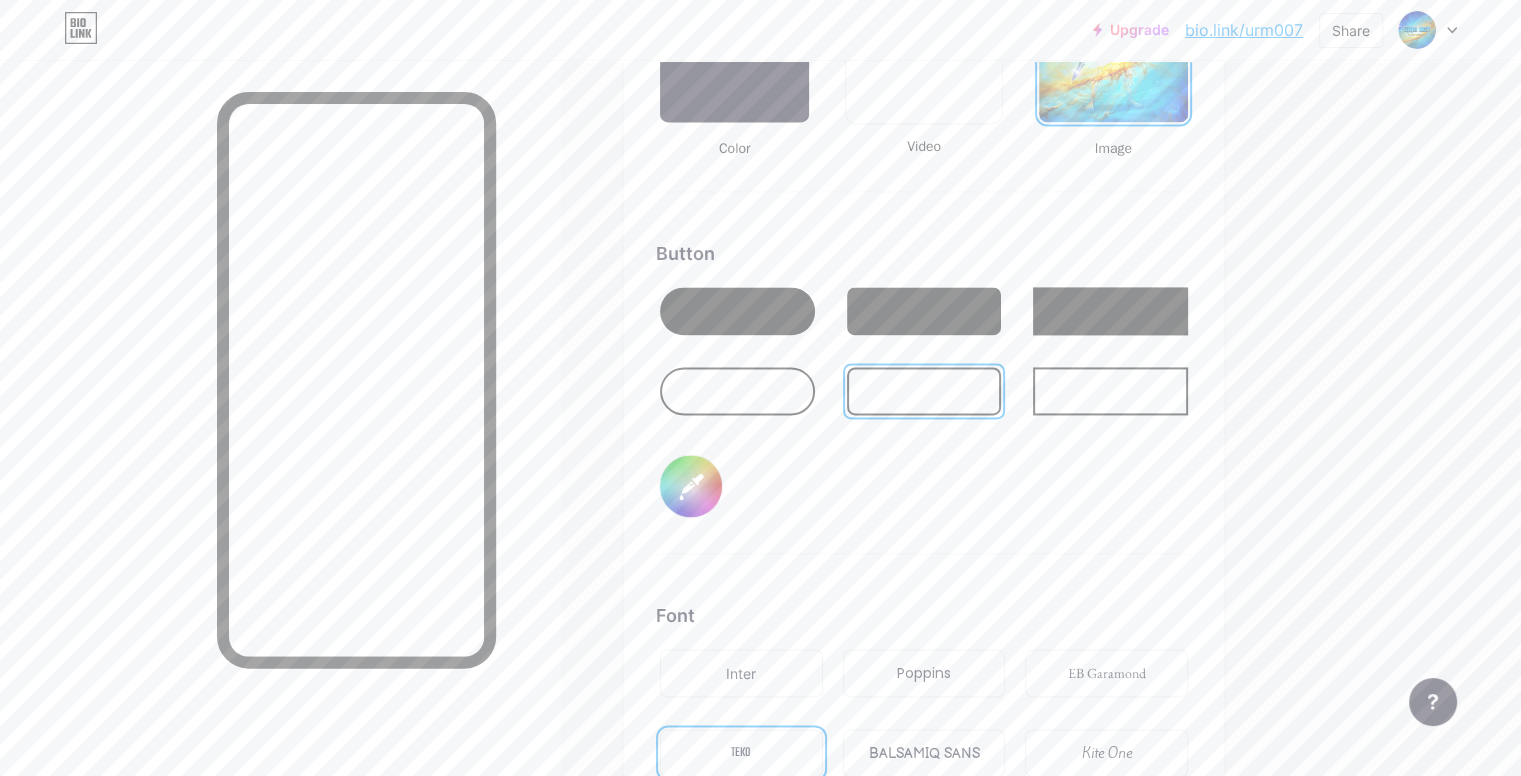type on "#ffffff" 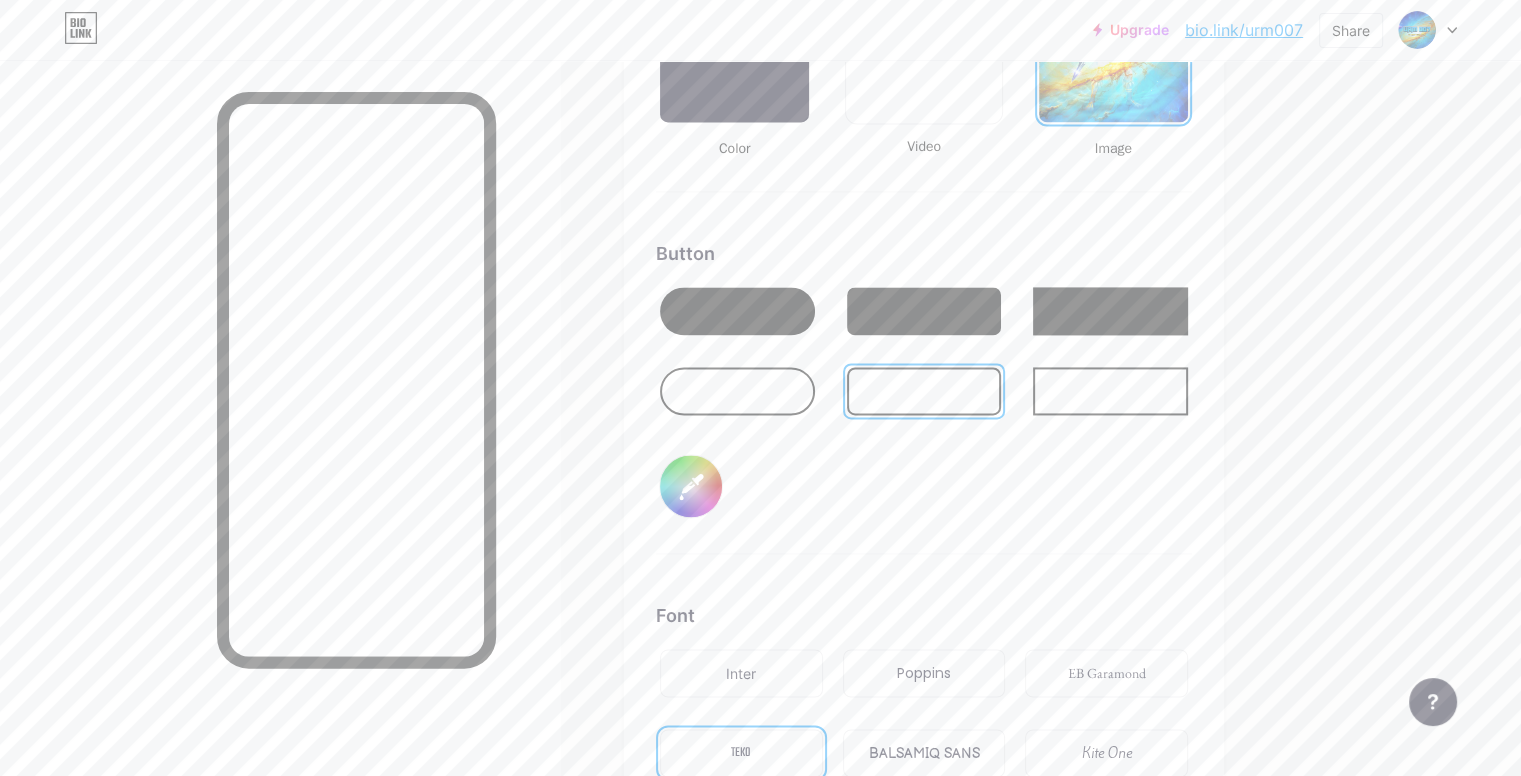 type on "#ffffff" 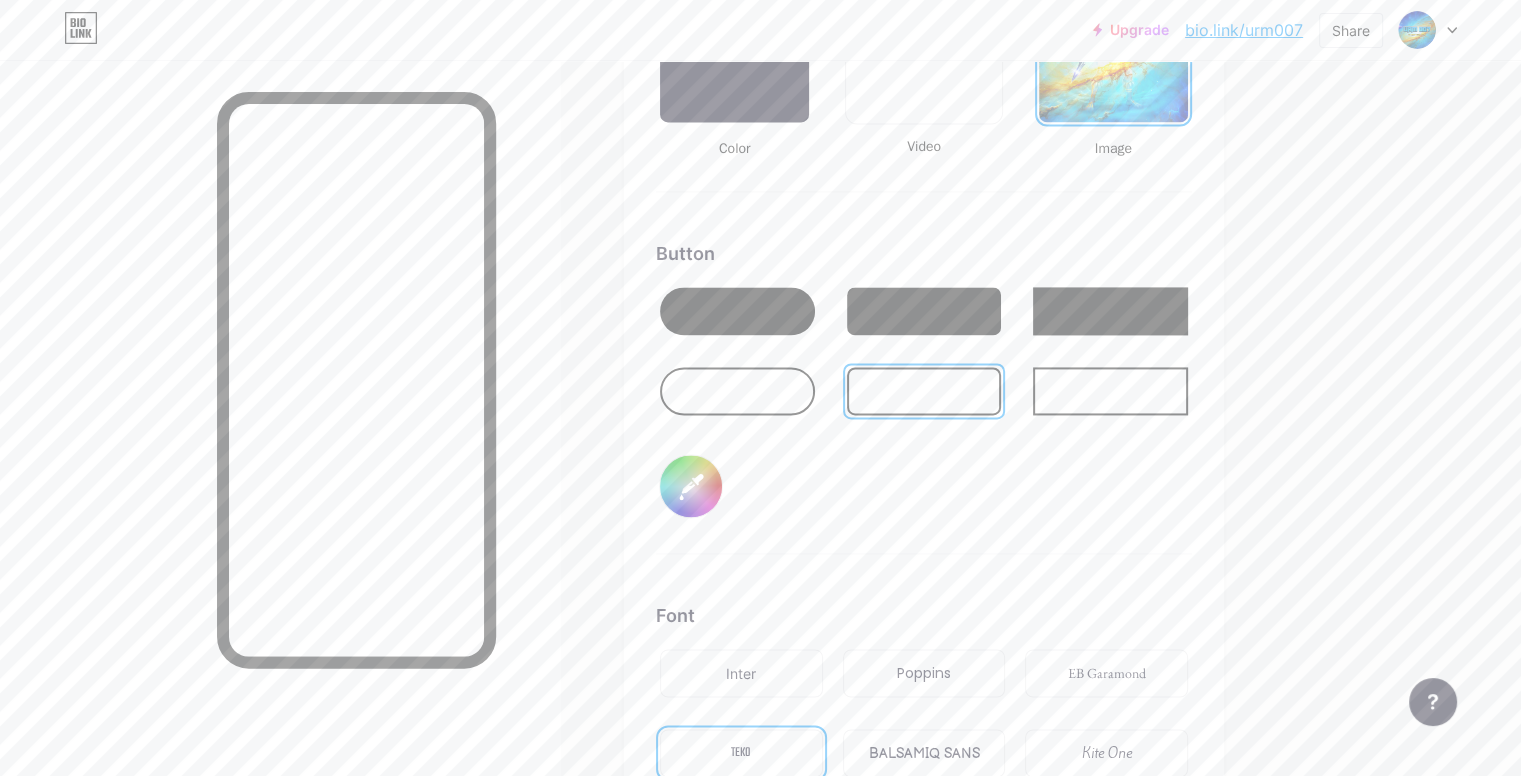 type on "#272525" 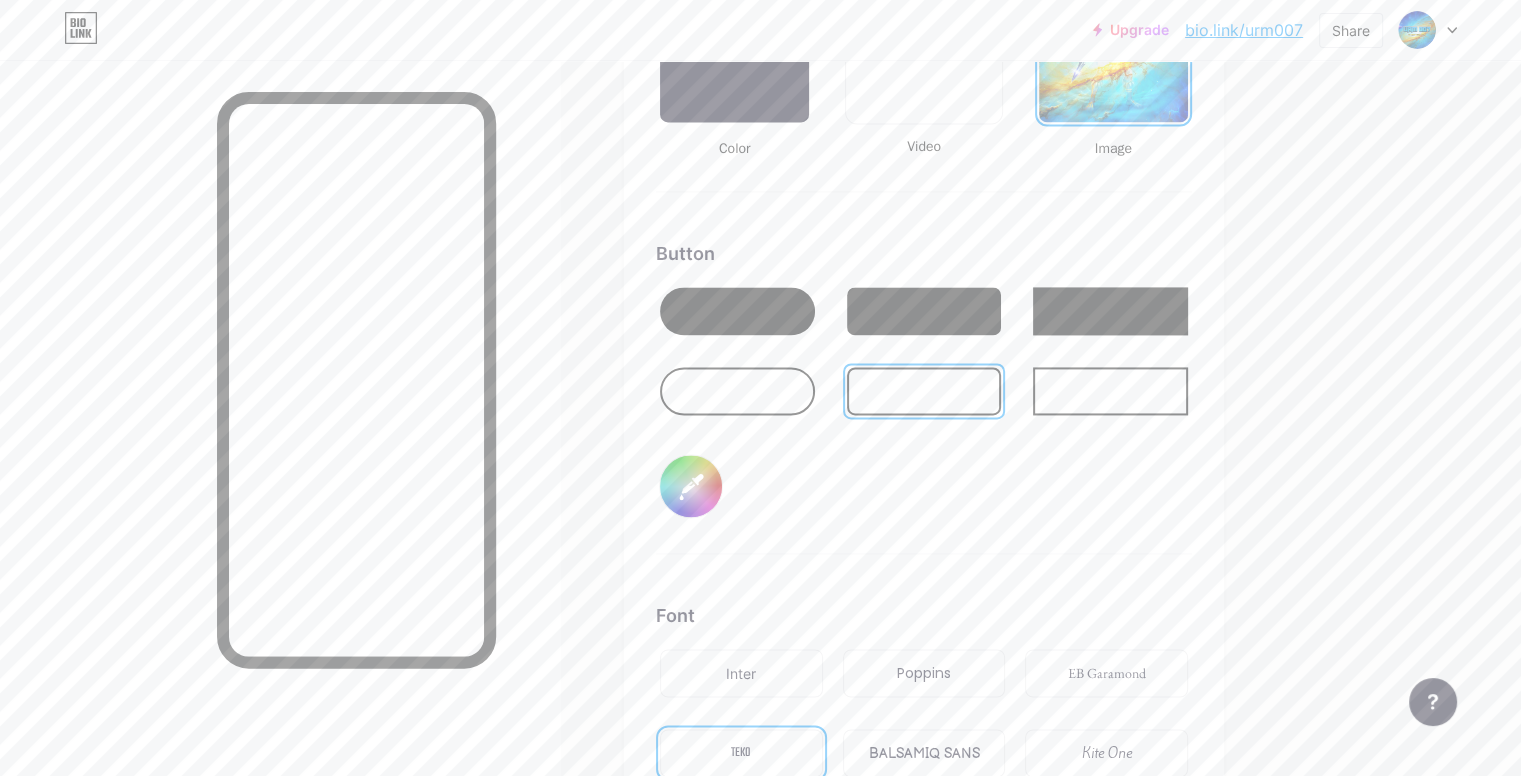 type on "#ffffff" 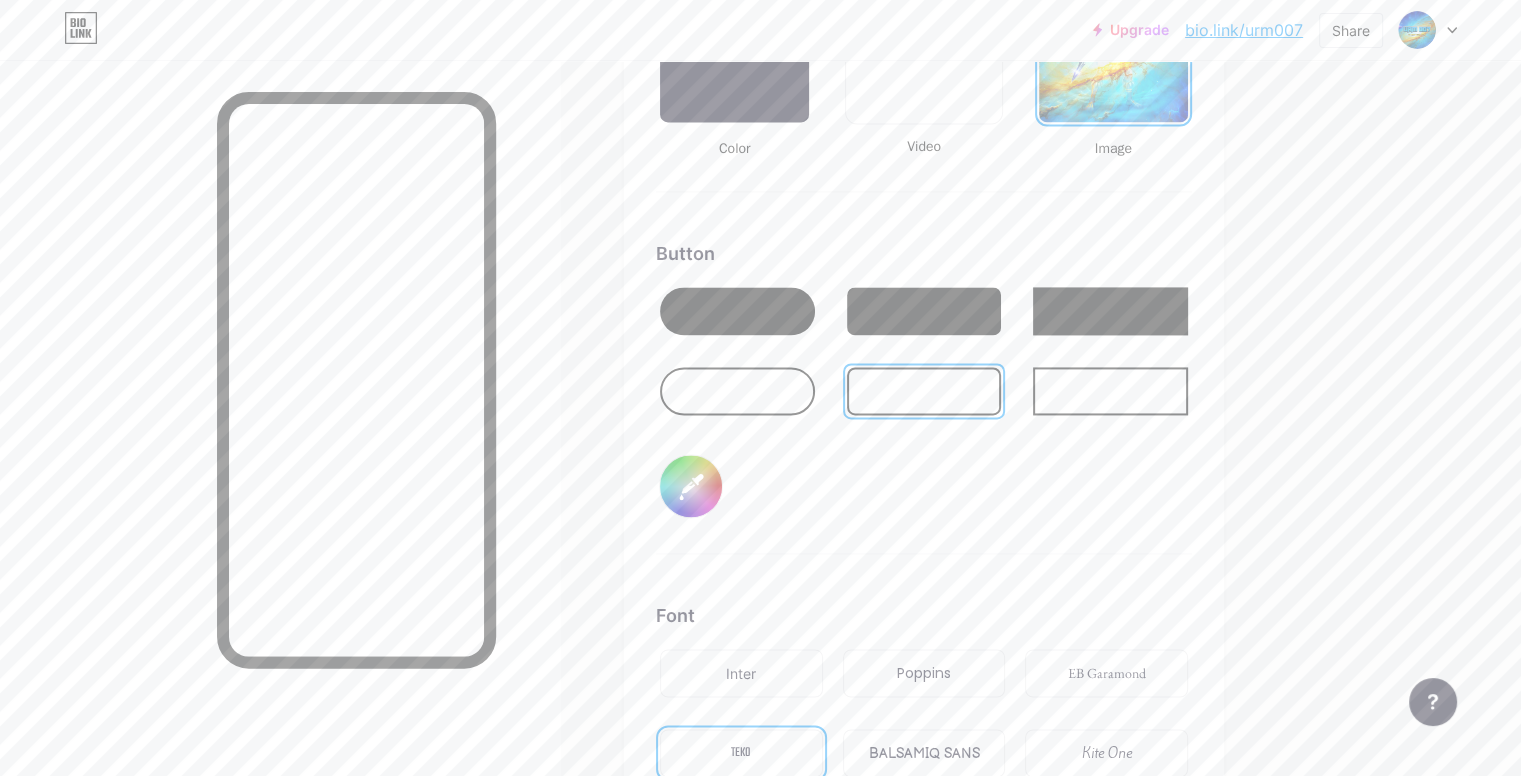 type on "#ffffff" 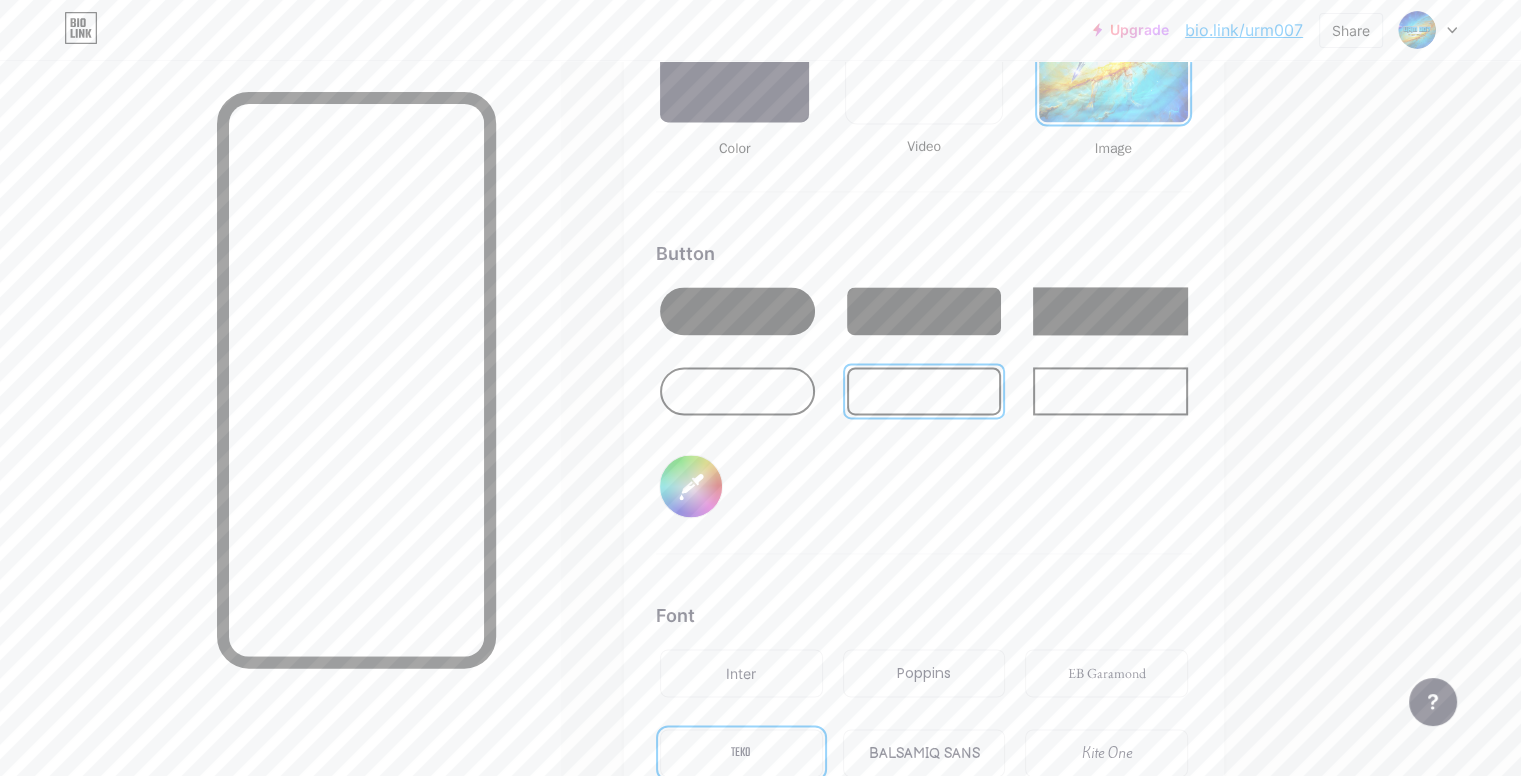 type on "#ffffff" 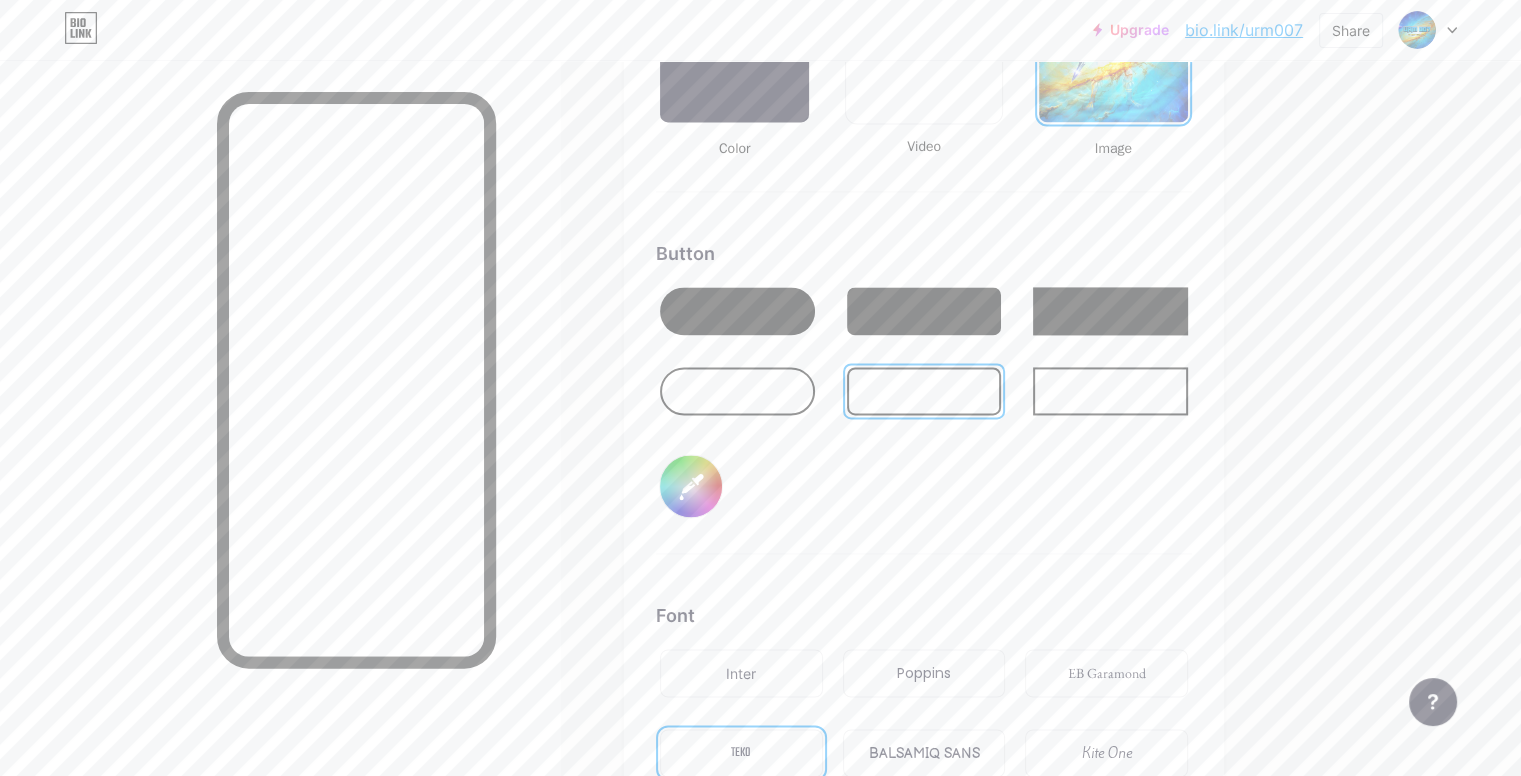 type on "#121212" 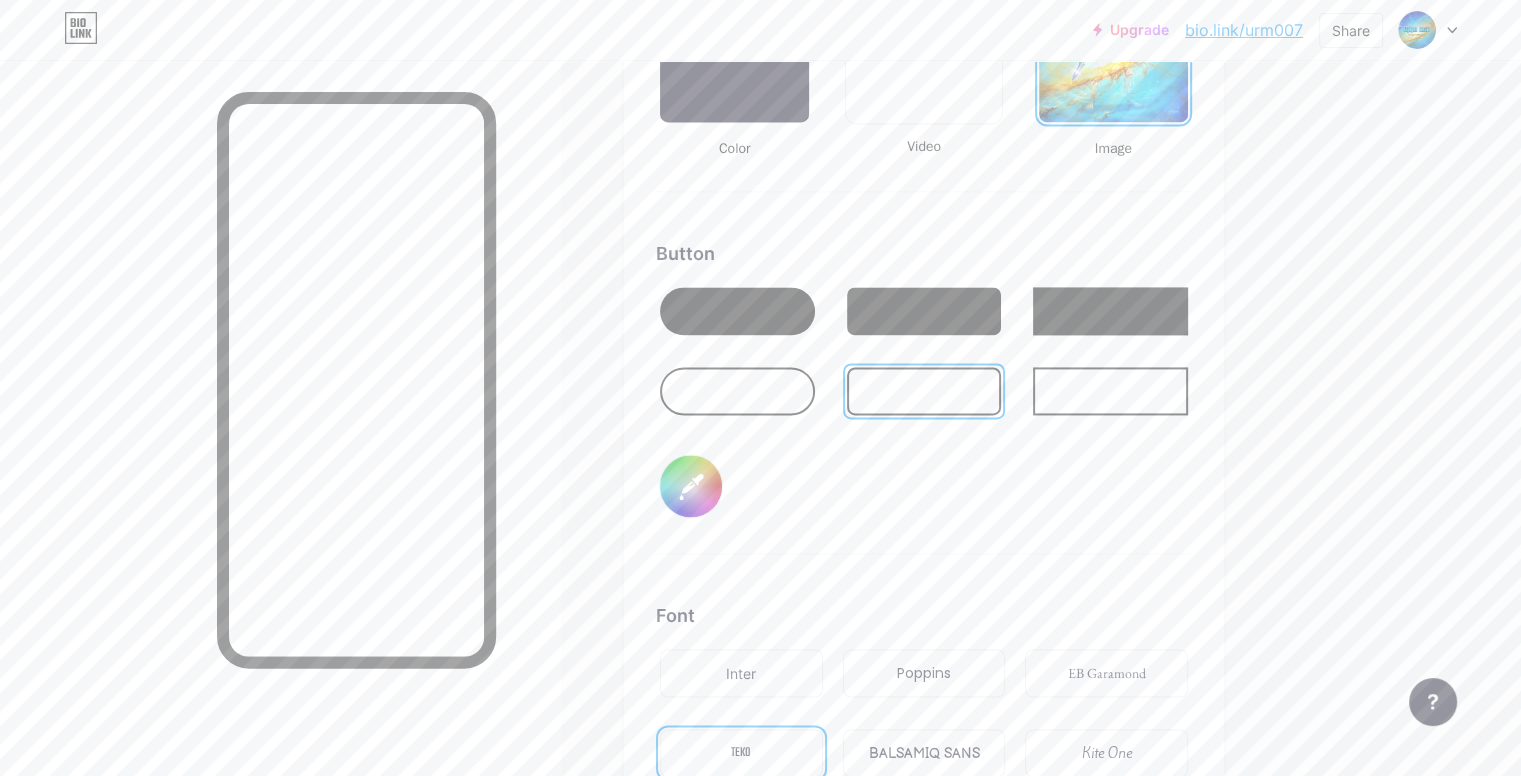 type on "#0d0d0d" 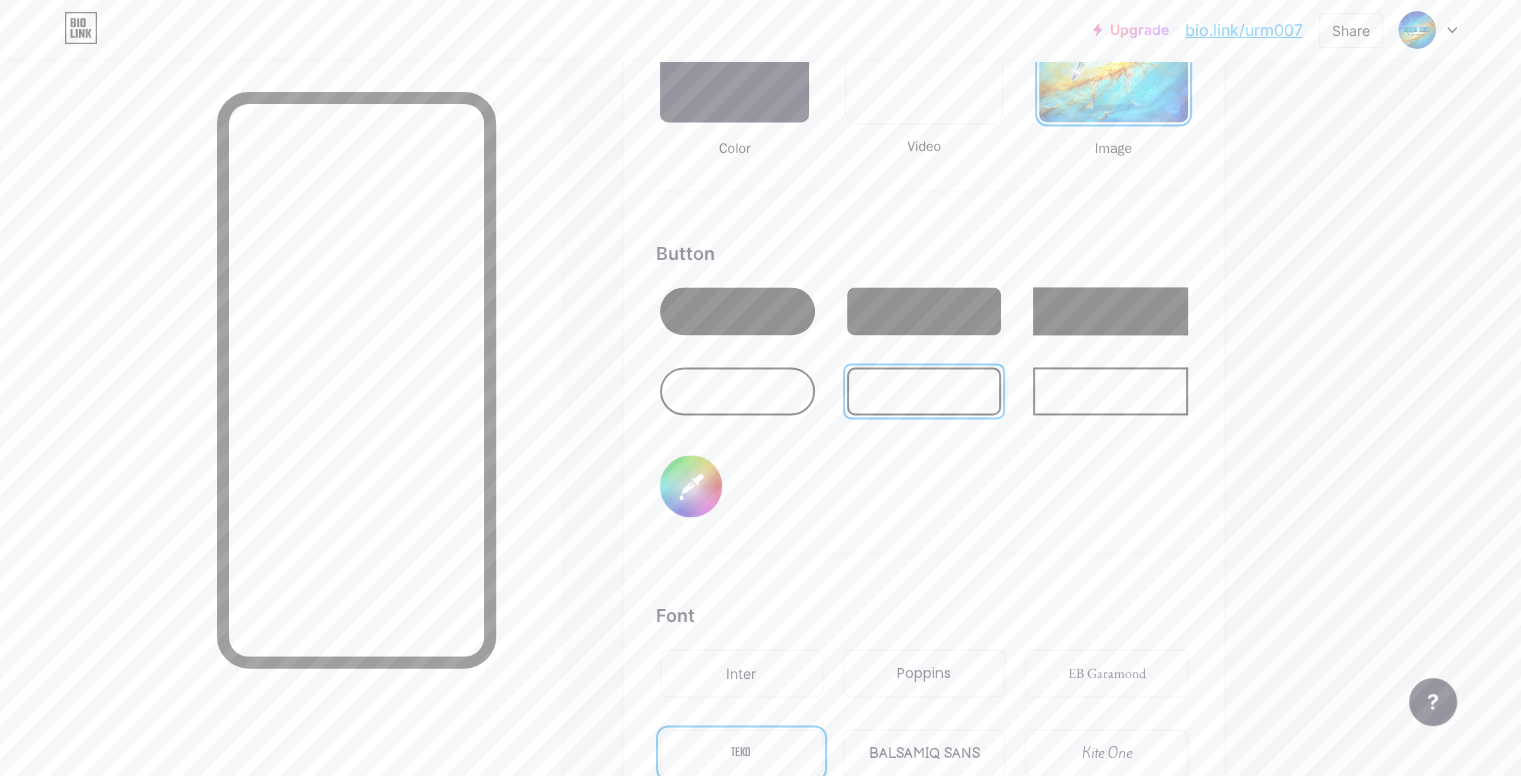 type on "#ffffff" 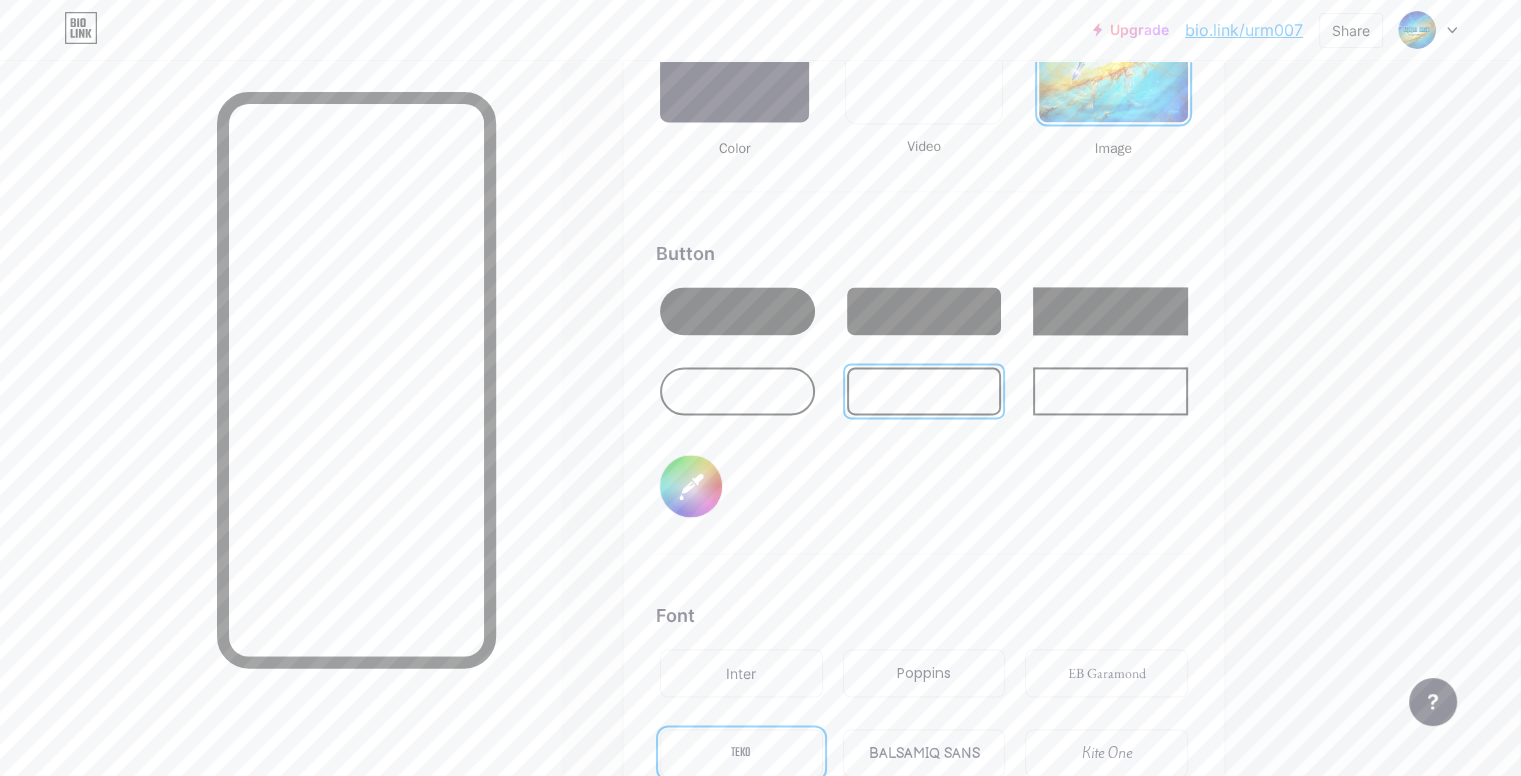 type on "#050505" 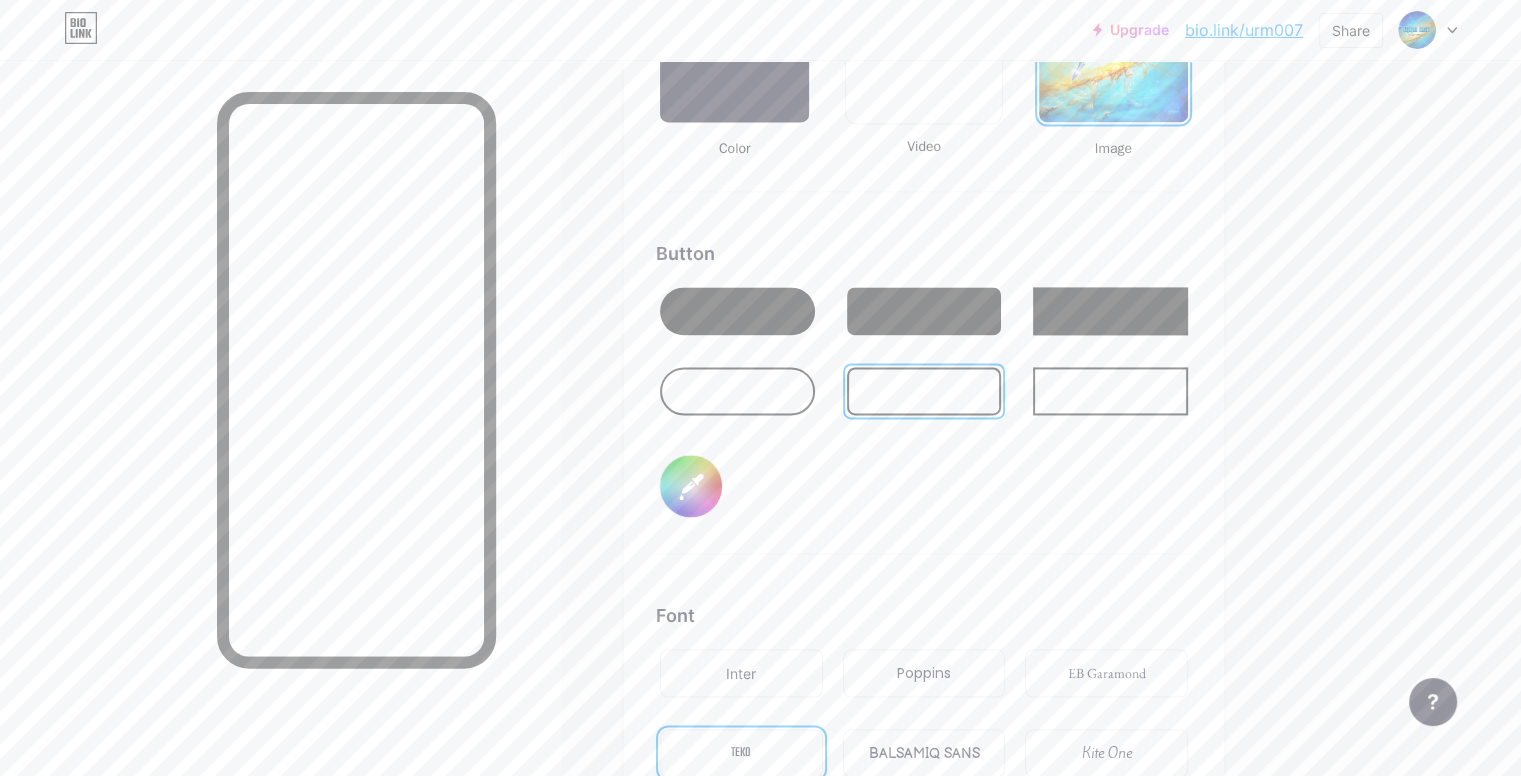 type on "#ffffff" 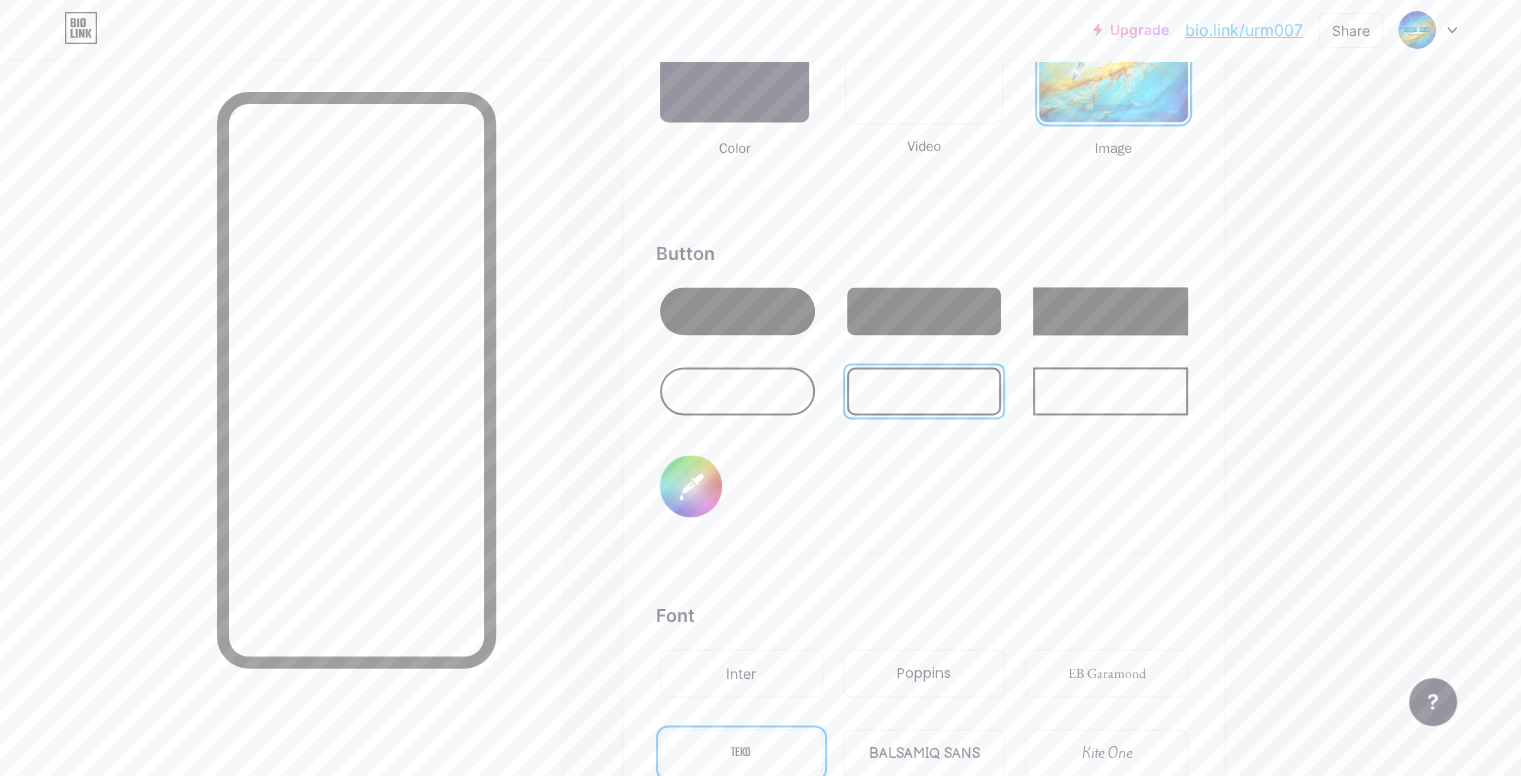 type on "#ffffff" 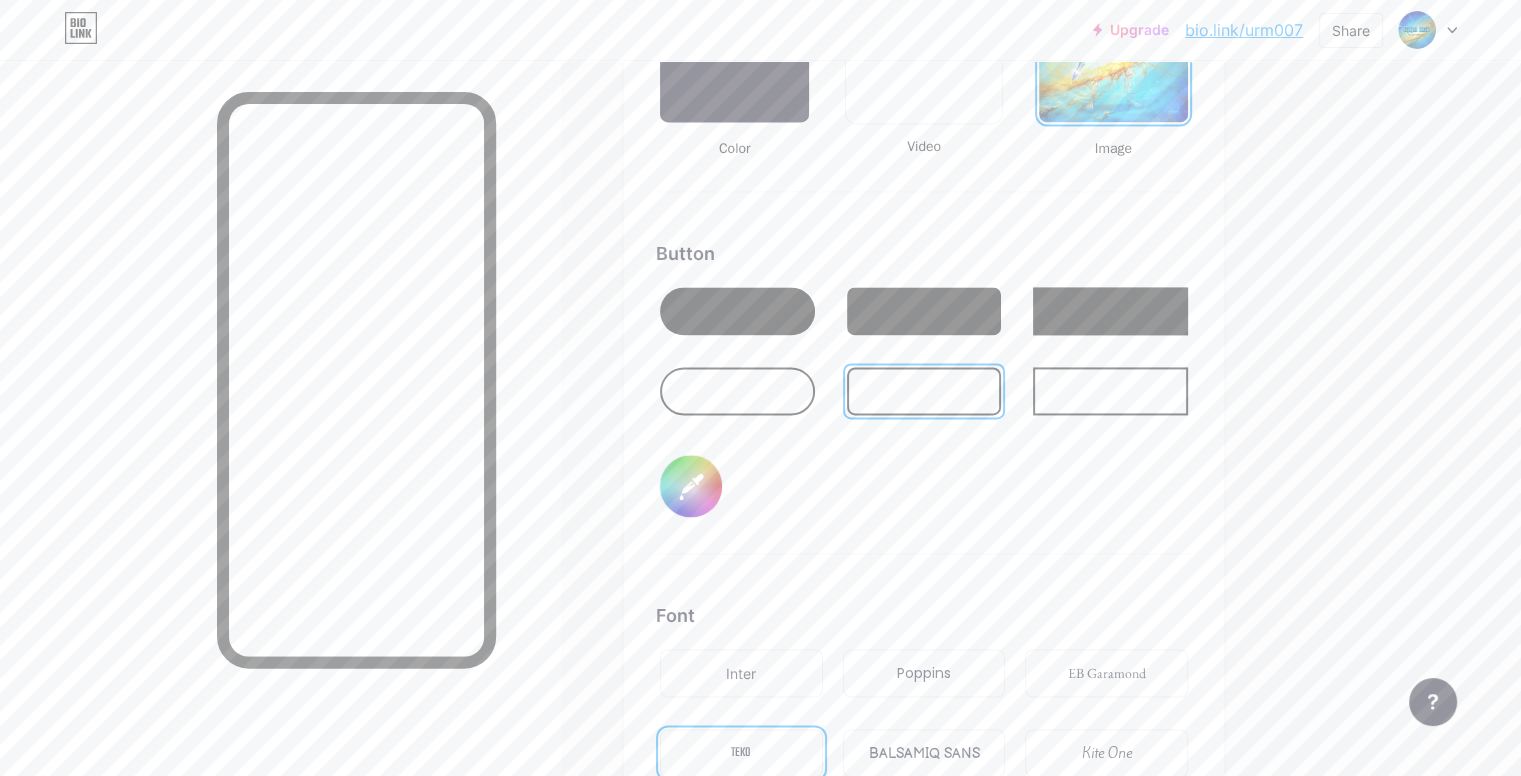 type on "#000000" 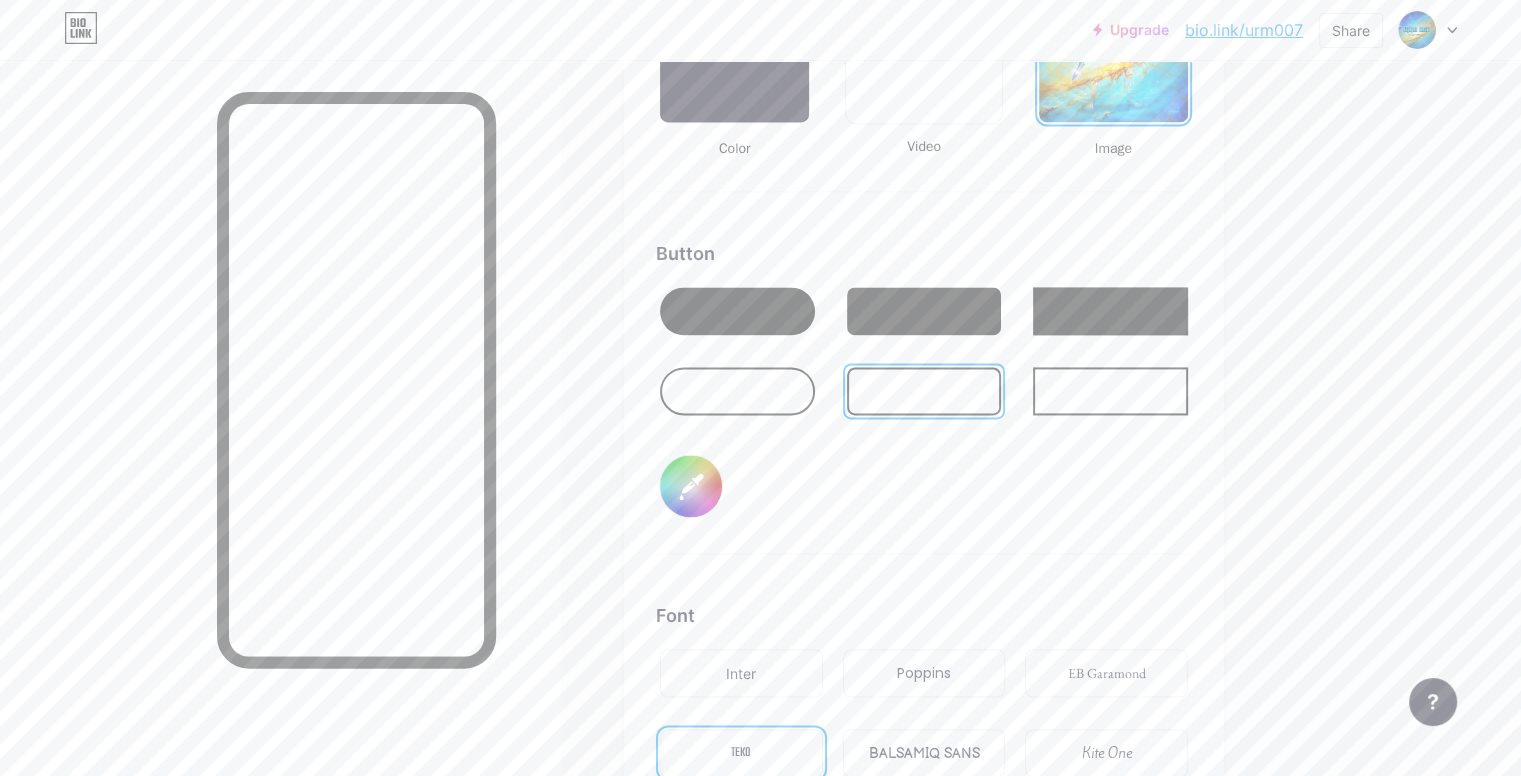 type on "#ffffff" 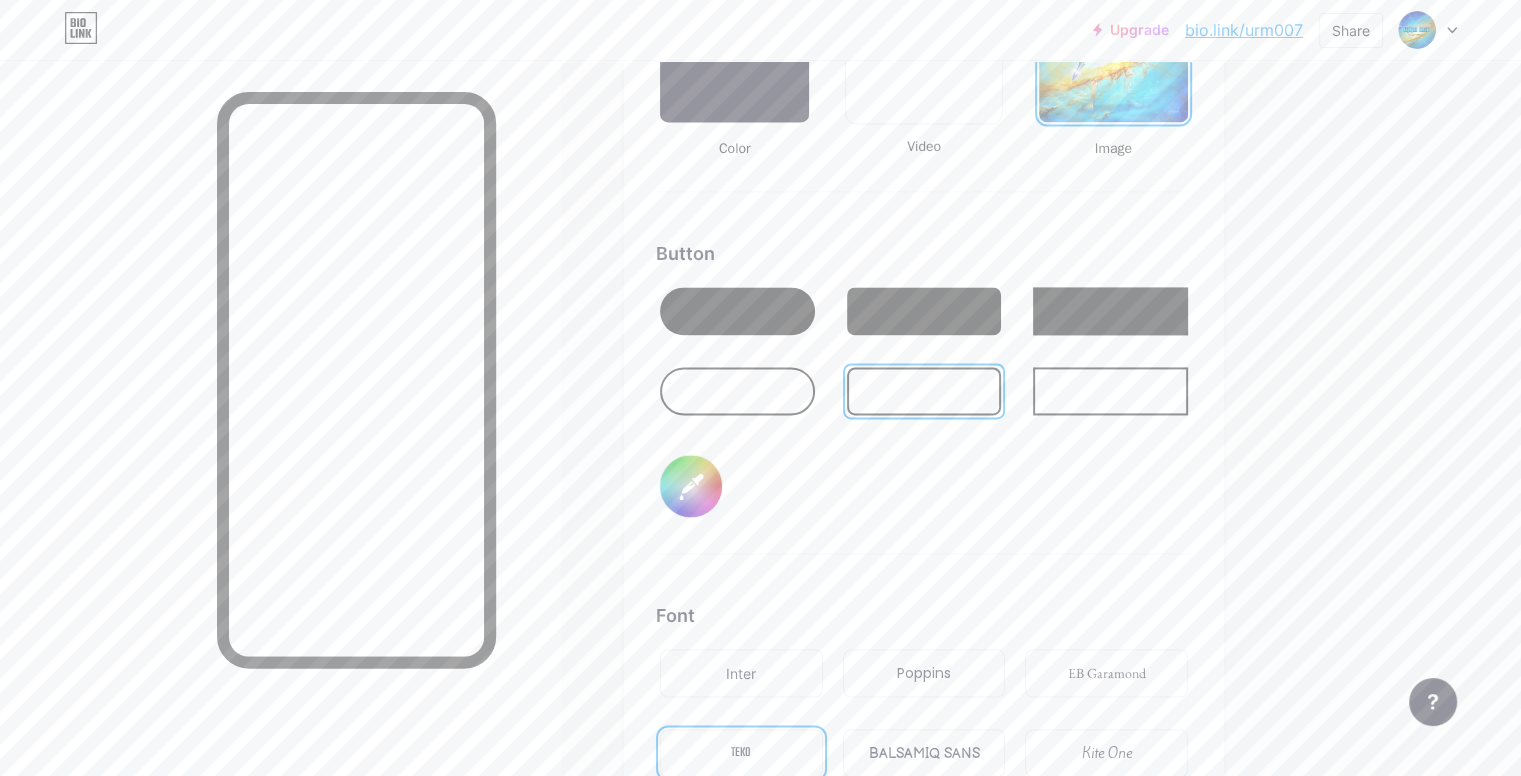 type on "#715b5b" 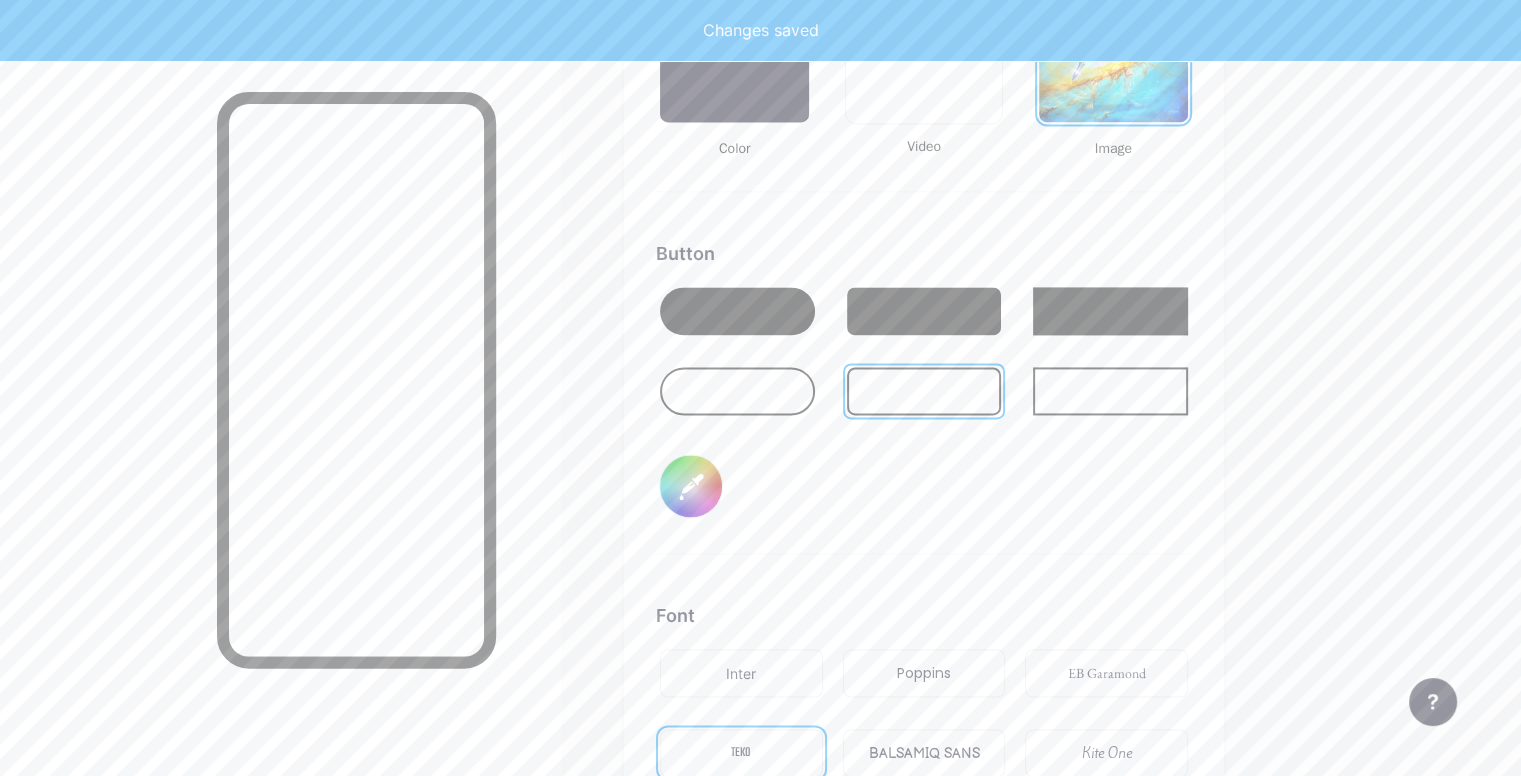 type on "#745d5d" 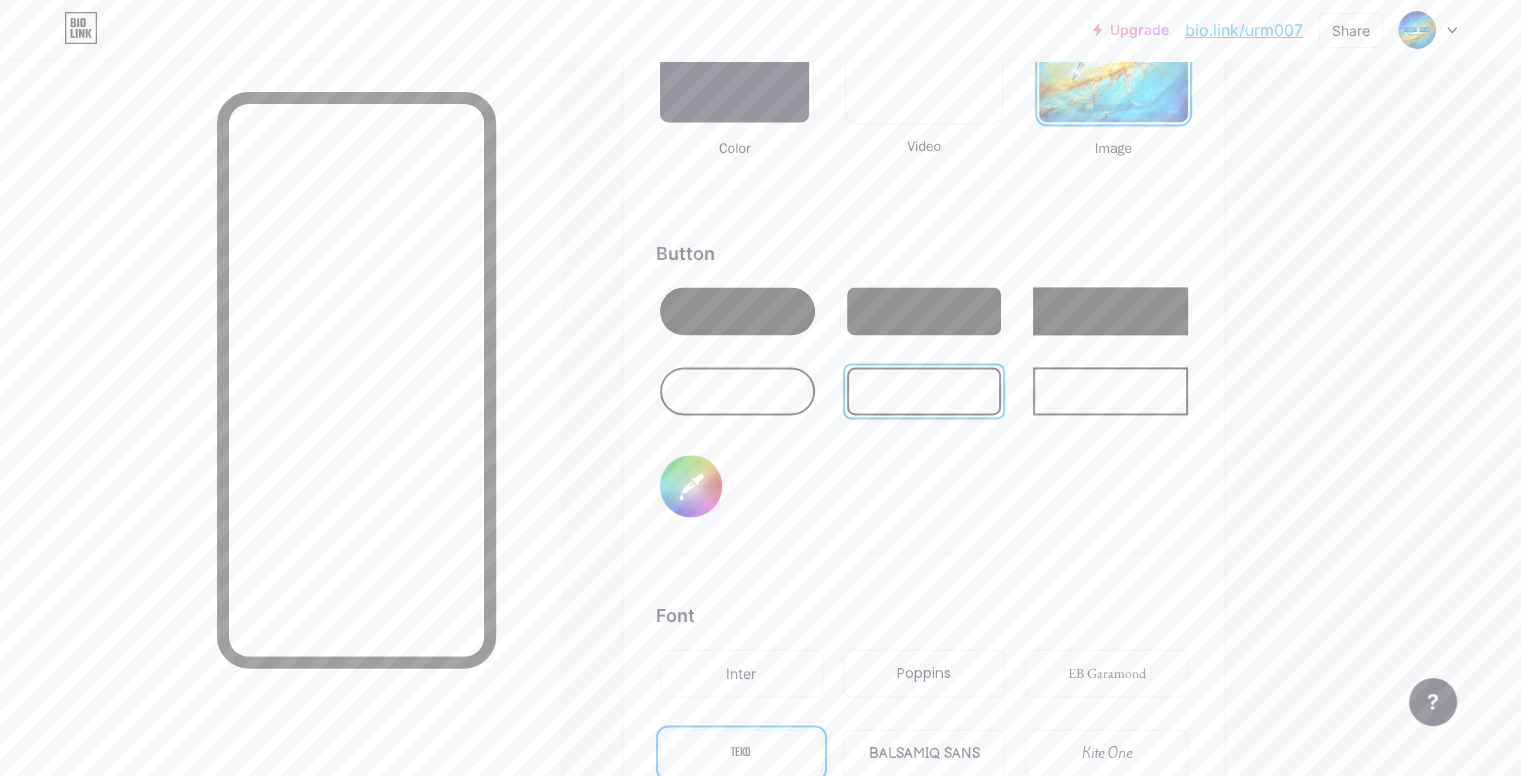 type on "#ffffff" 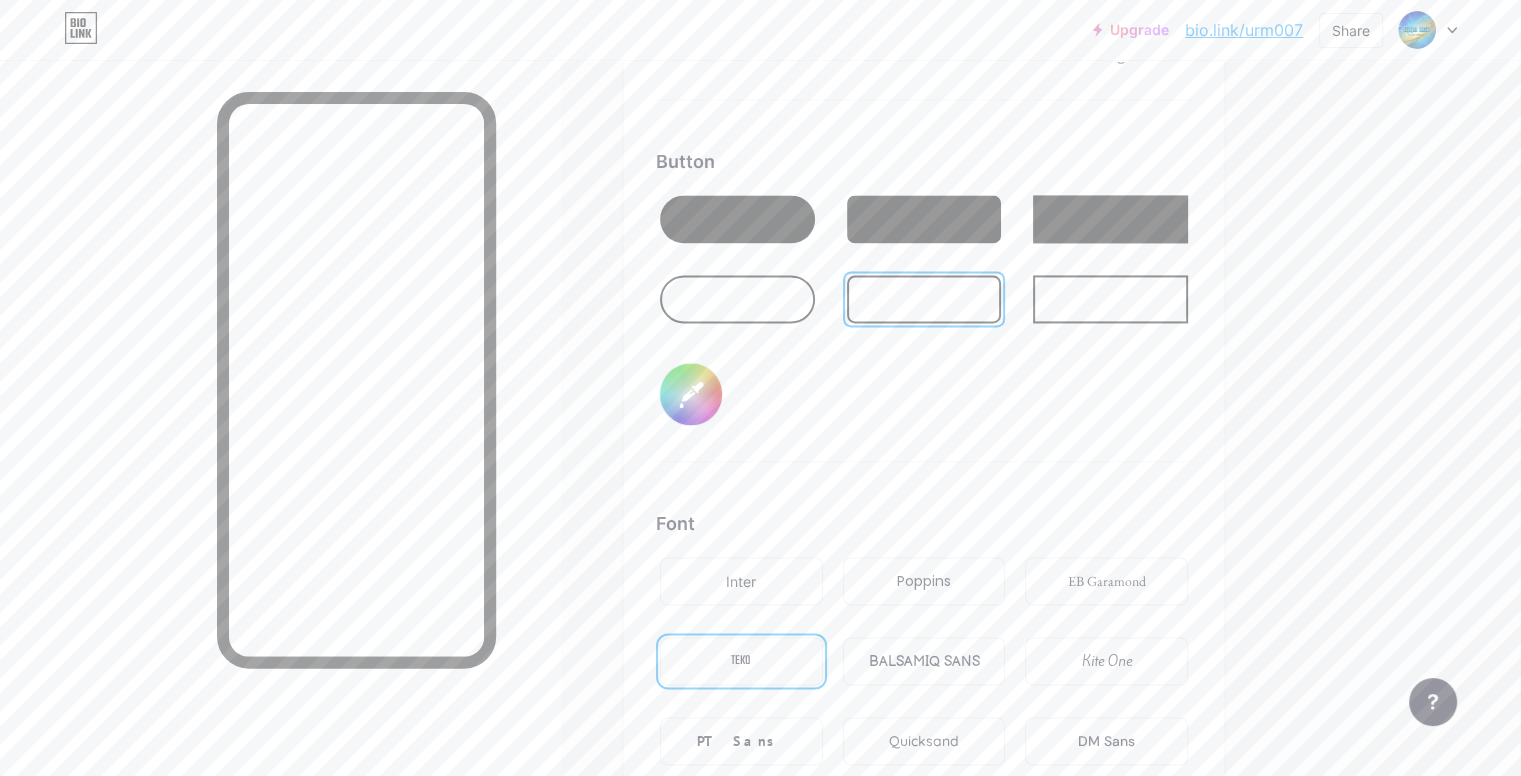 scroll, scrollTop: 3000, scrollLeft: 0, axis: vertical 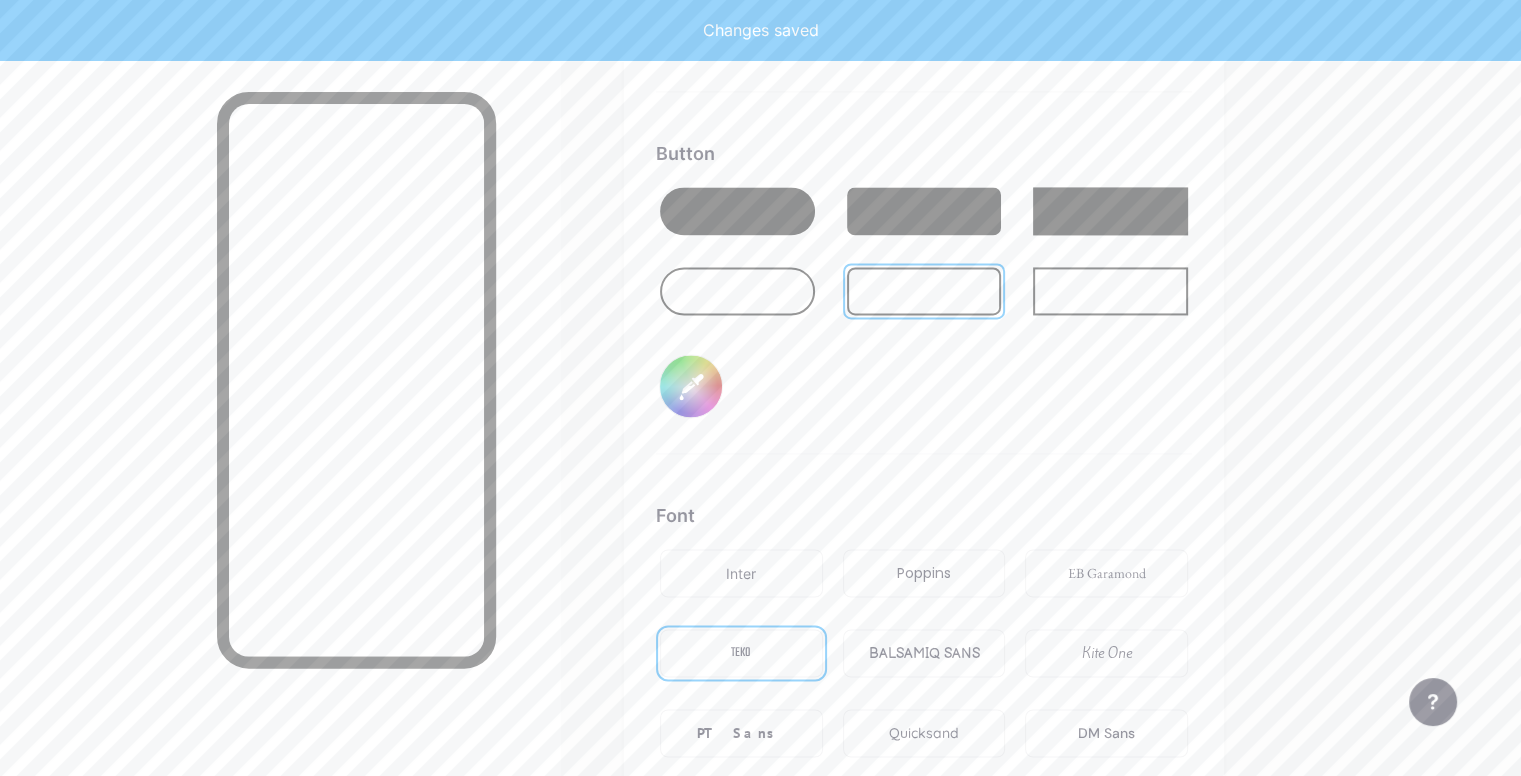 click at bounding box center (737, 291) 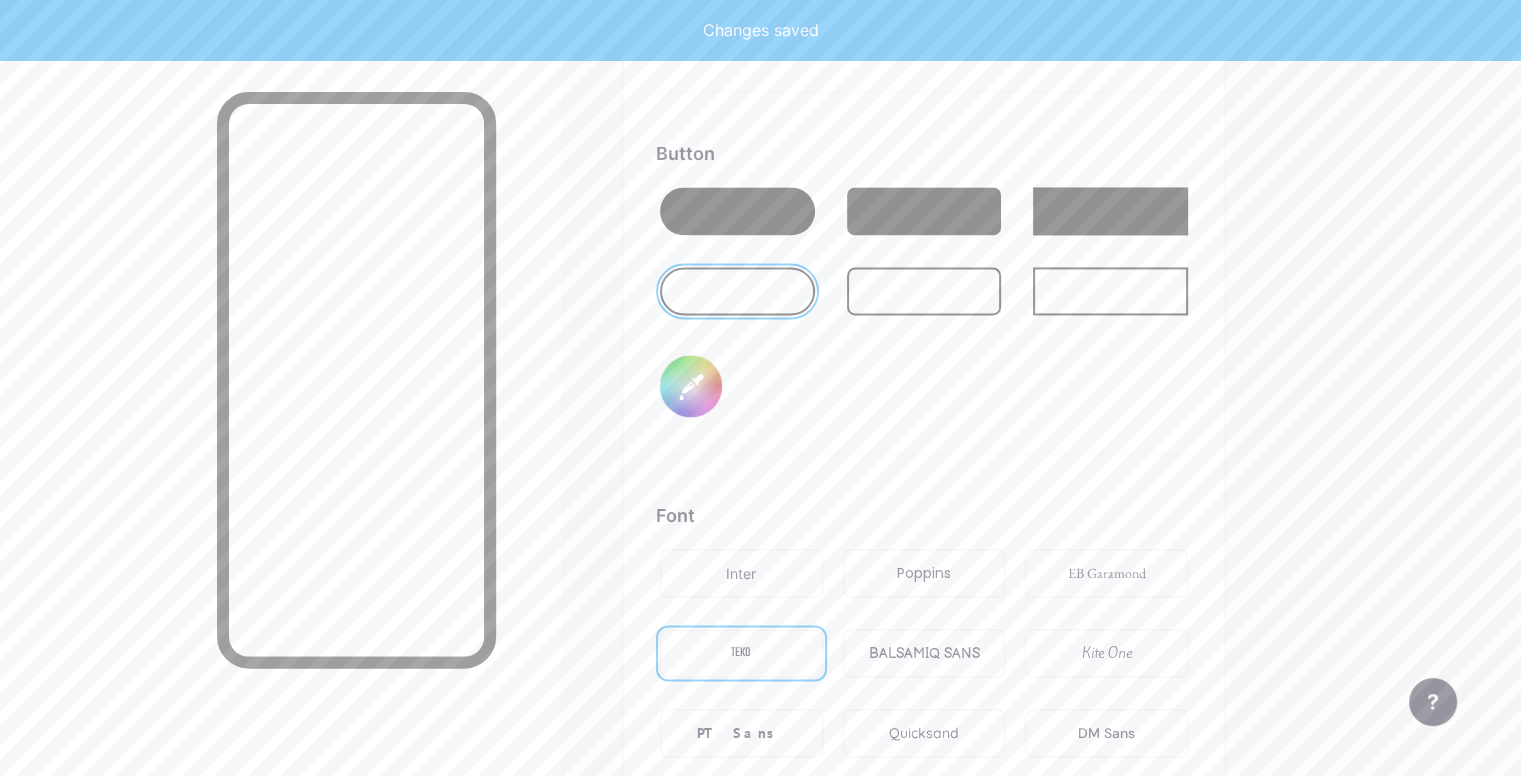 click at bounding box center [924, 291] 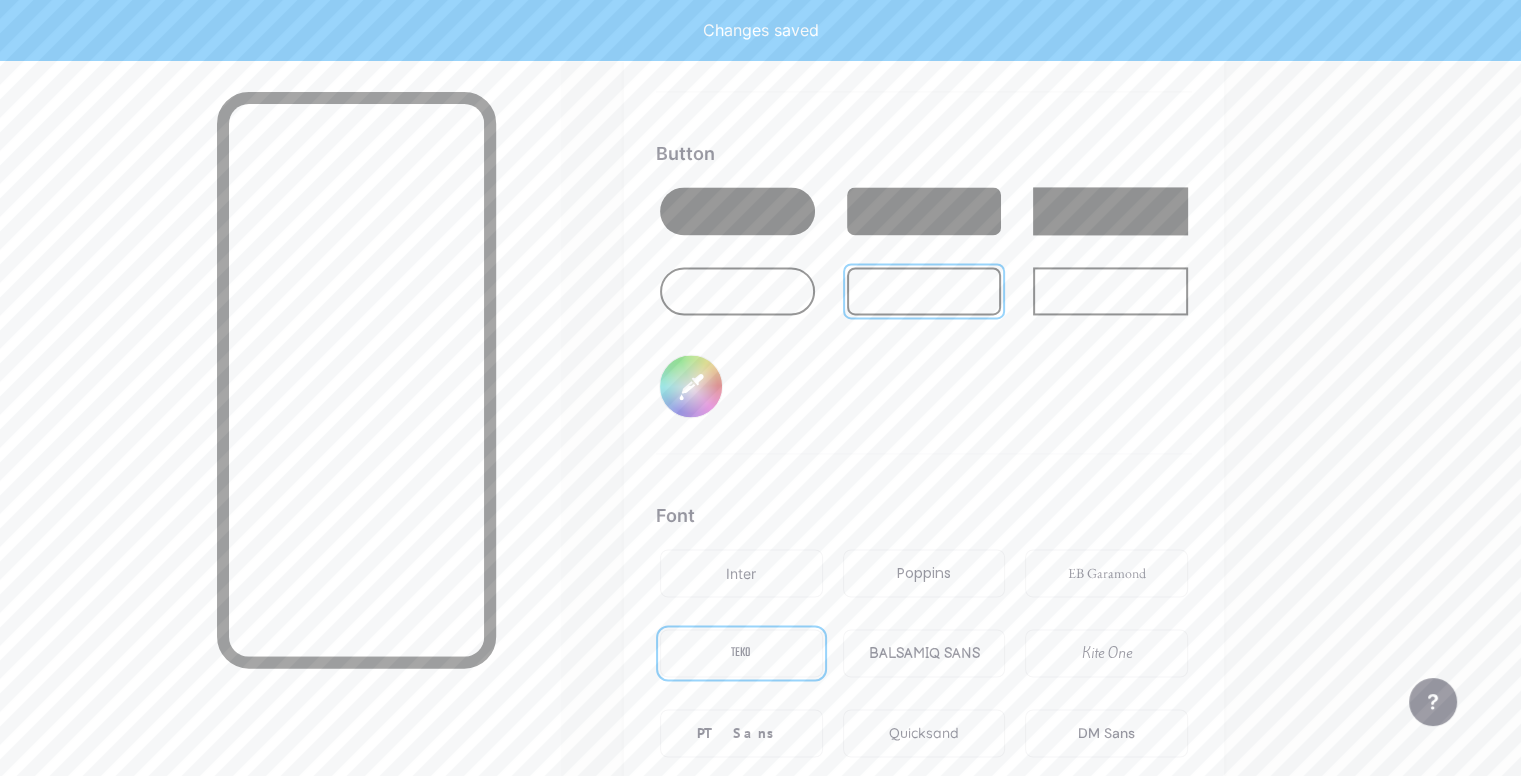 type on "#ffffff" 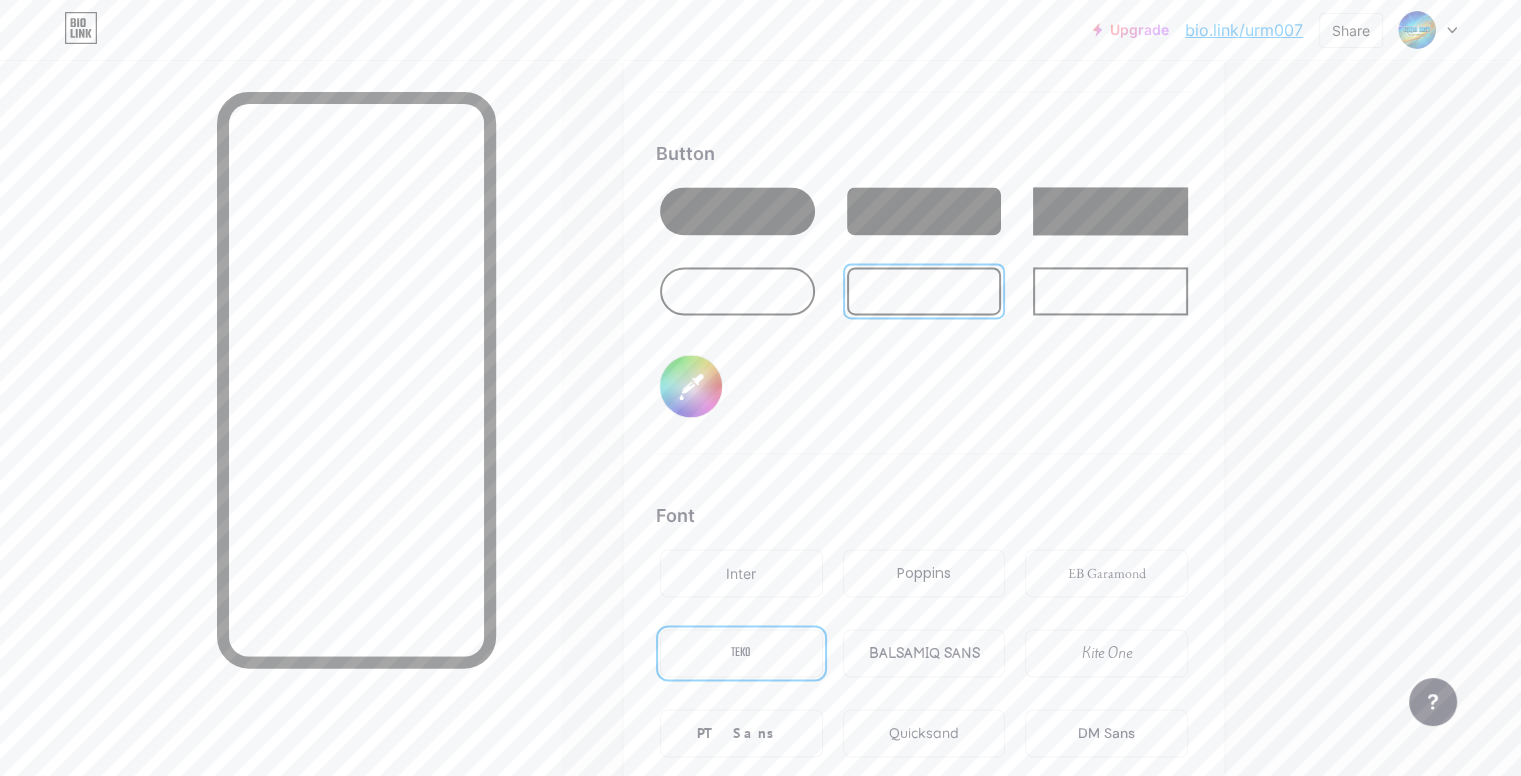type on "#967373" 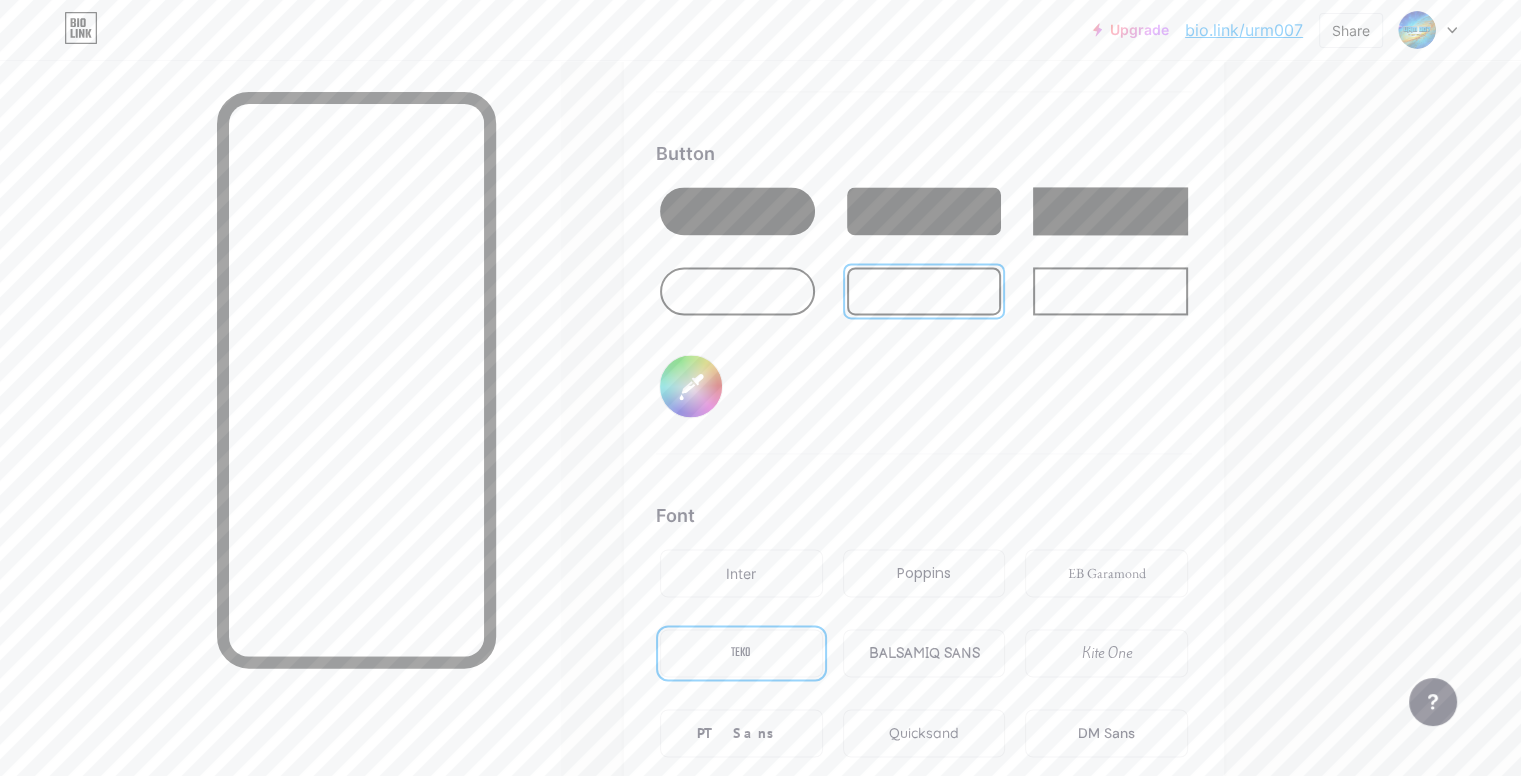 type on "#5e5050" 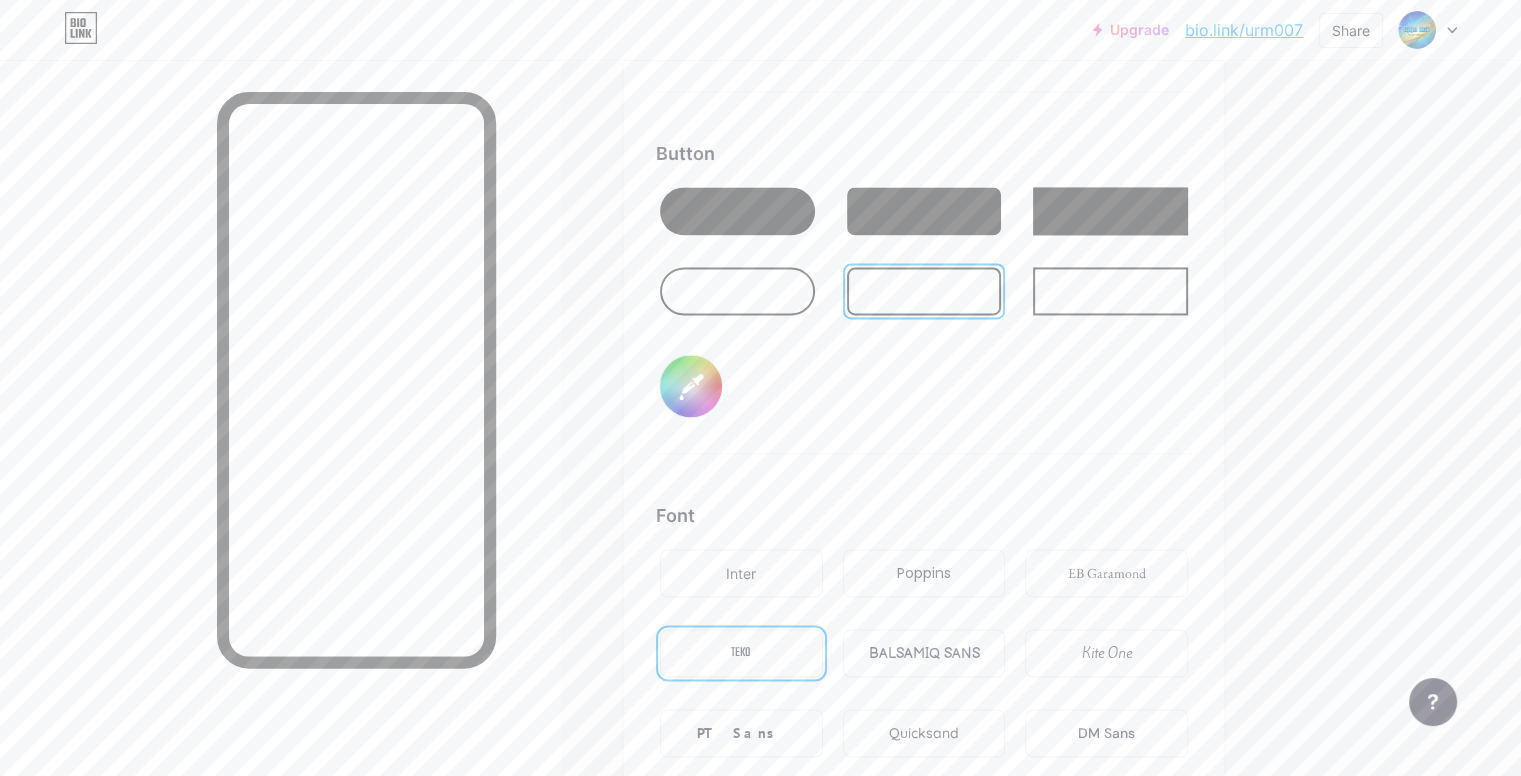type on "#ffffff" 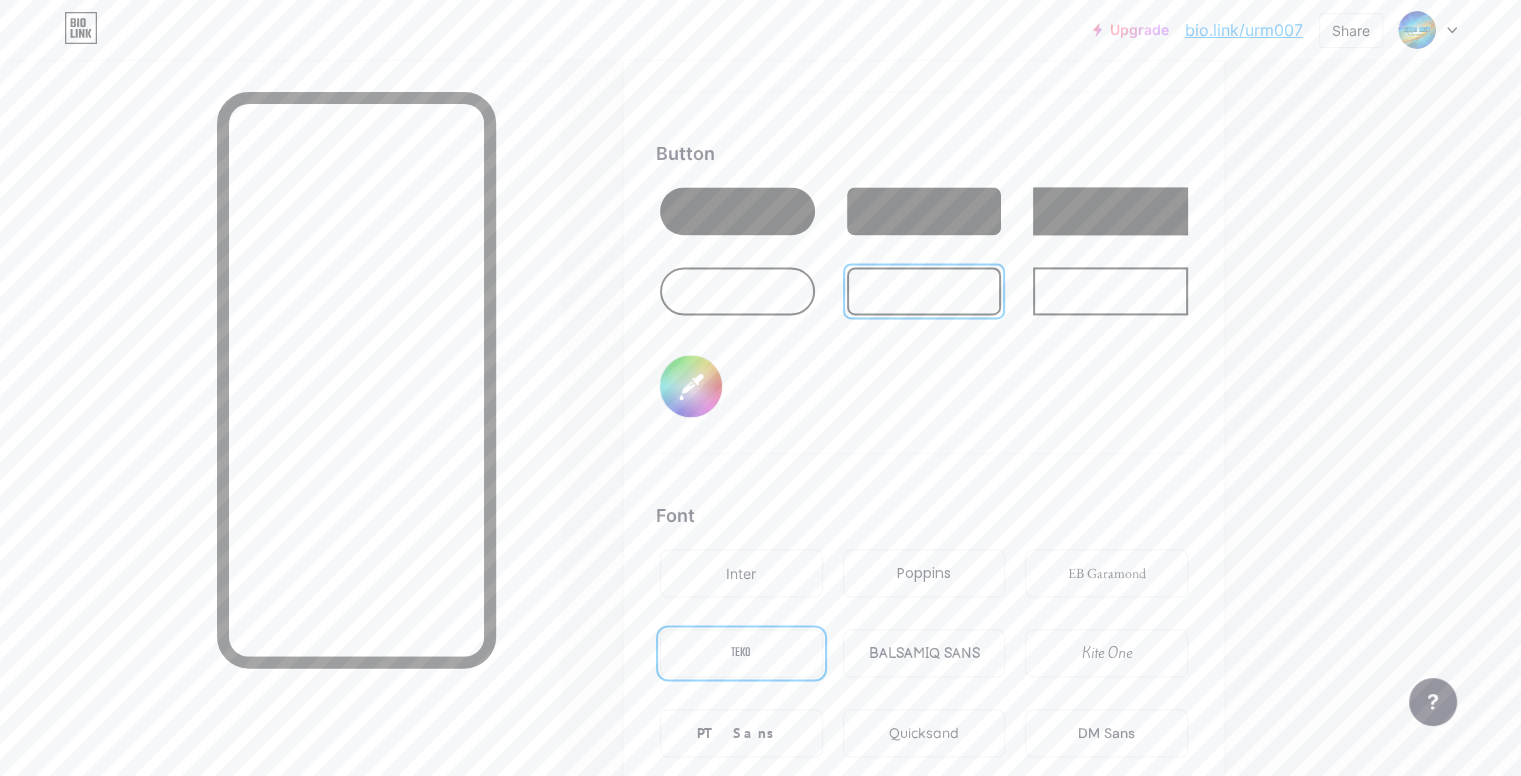 type on "#ffffff" 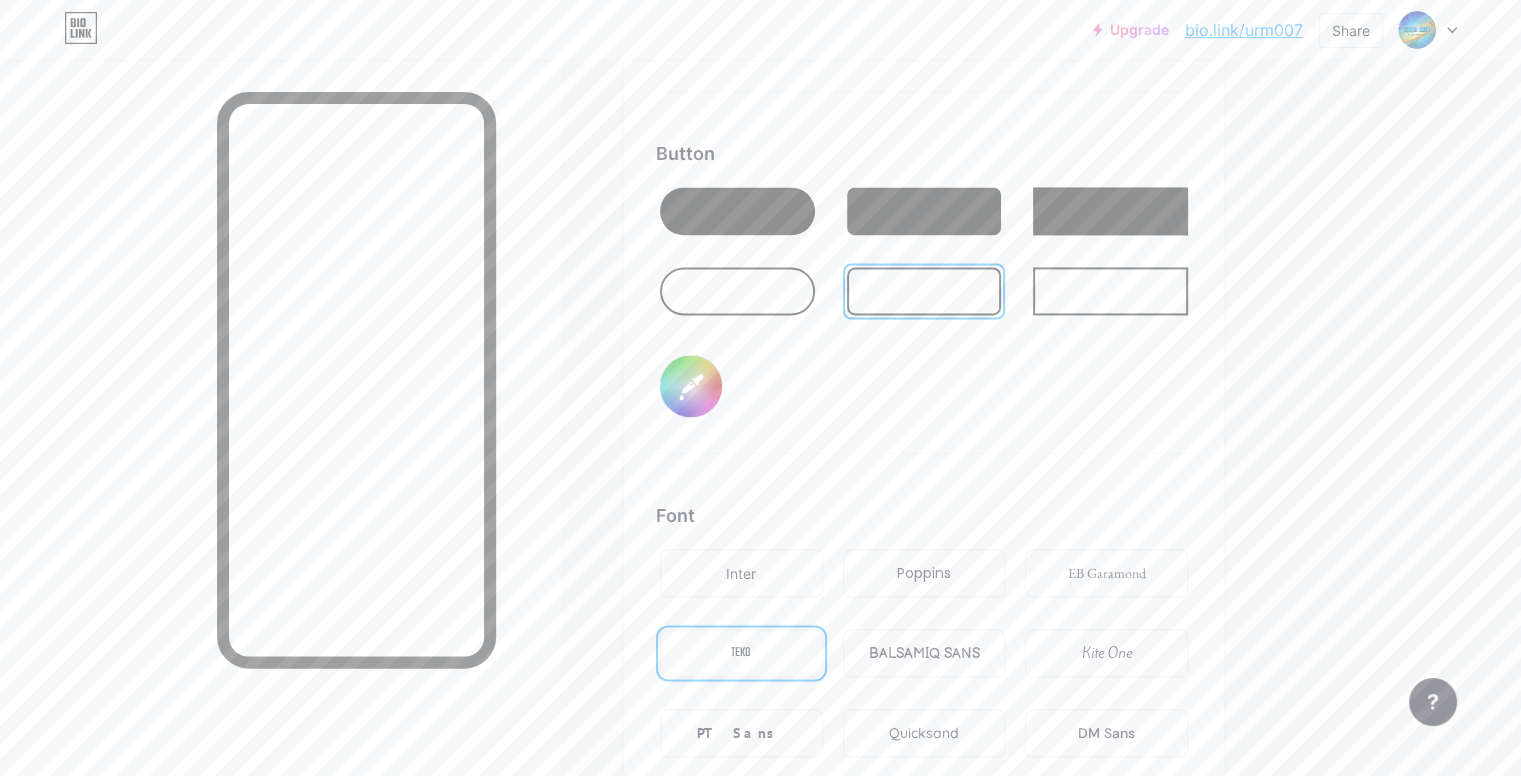 type on "#3e3737" 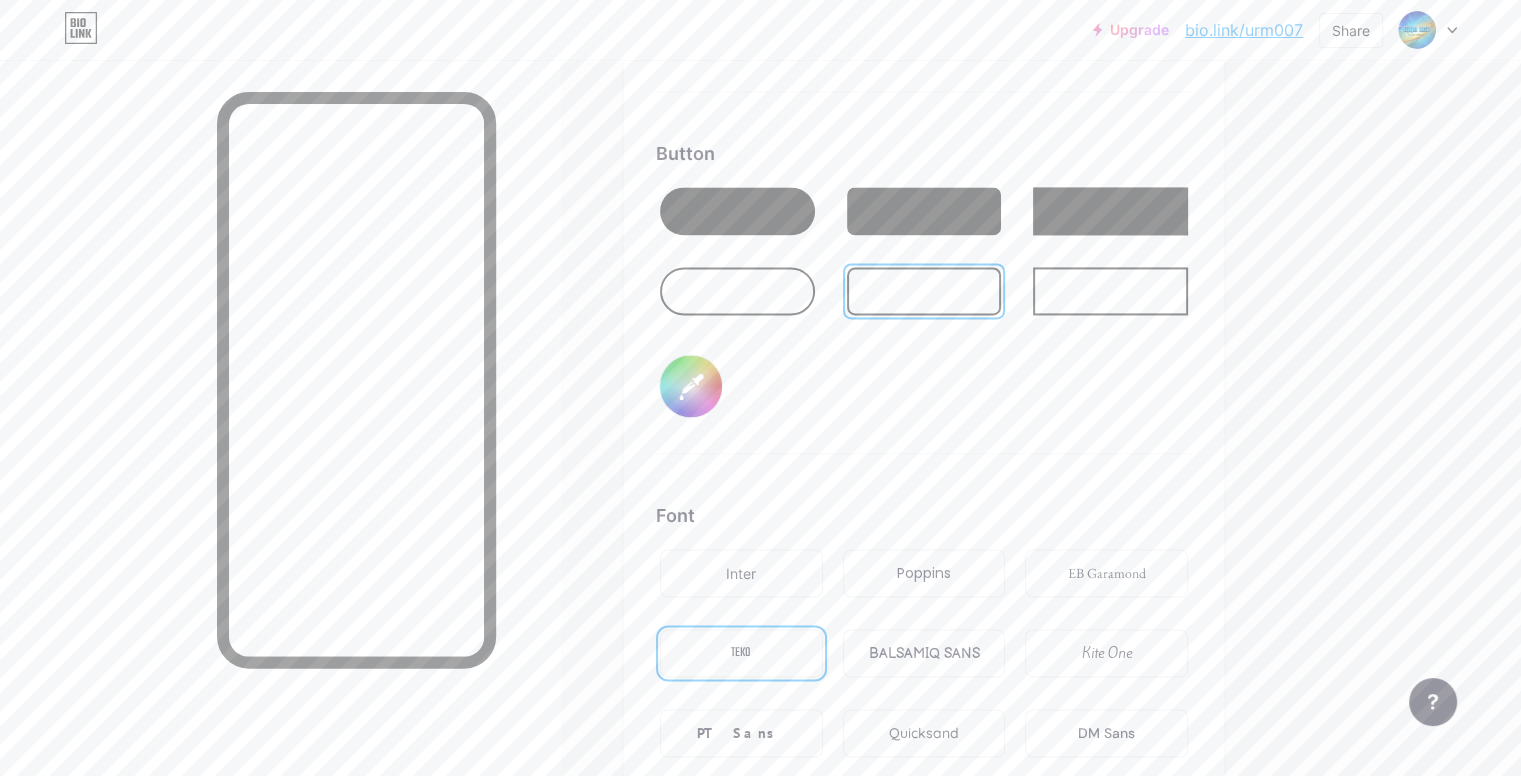 type on "#ffffff" 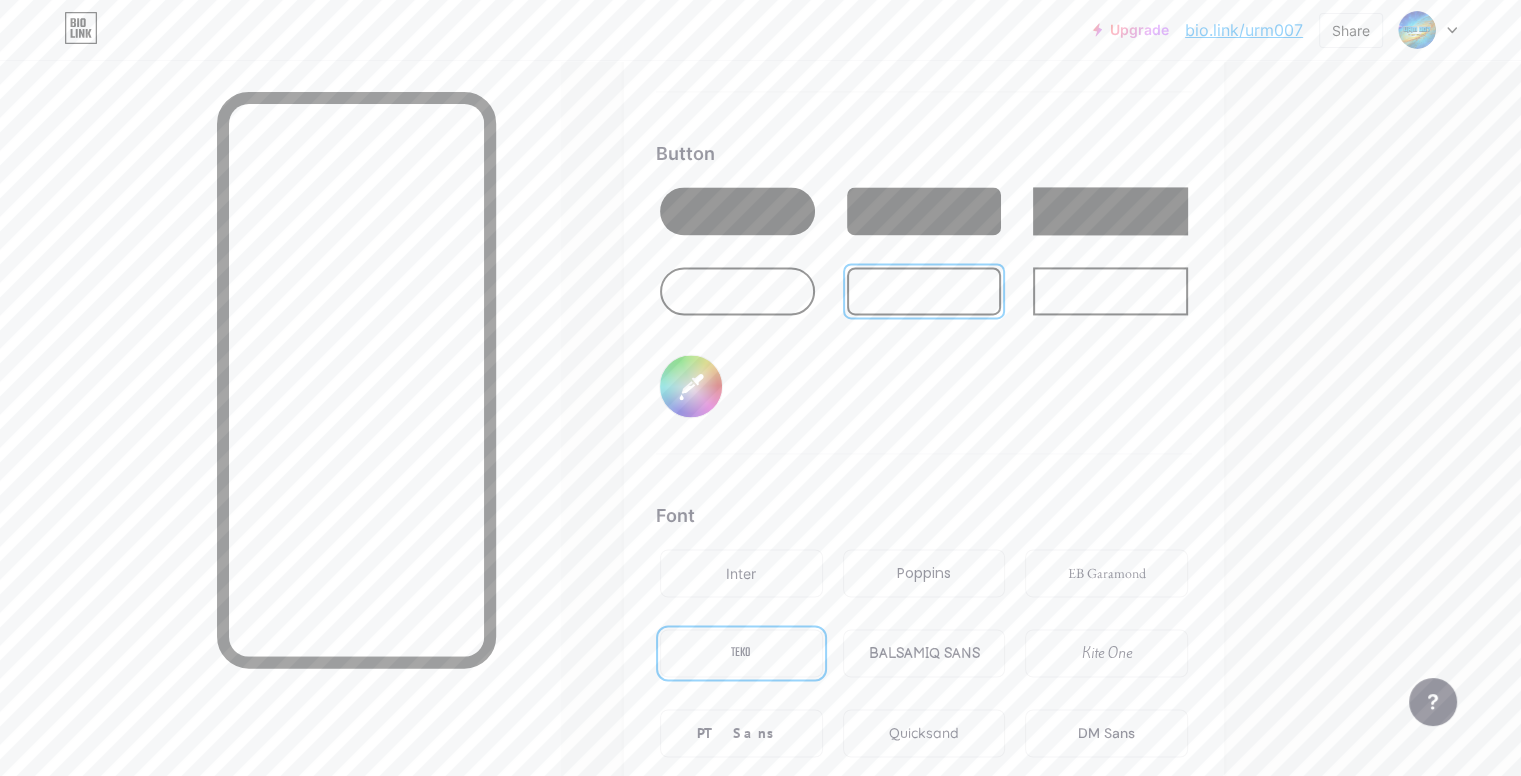type on "#2e2929" 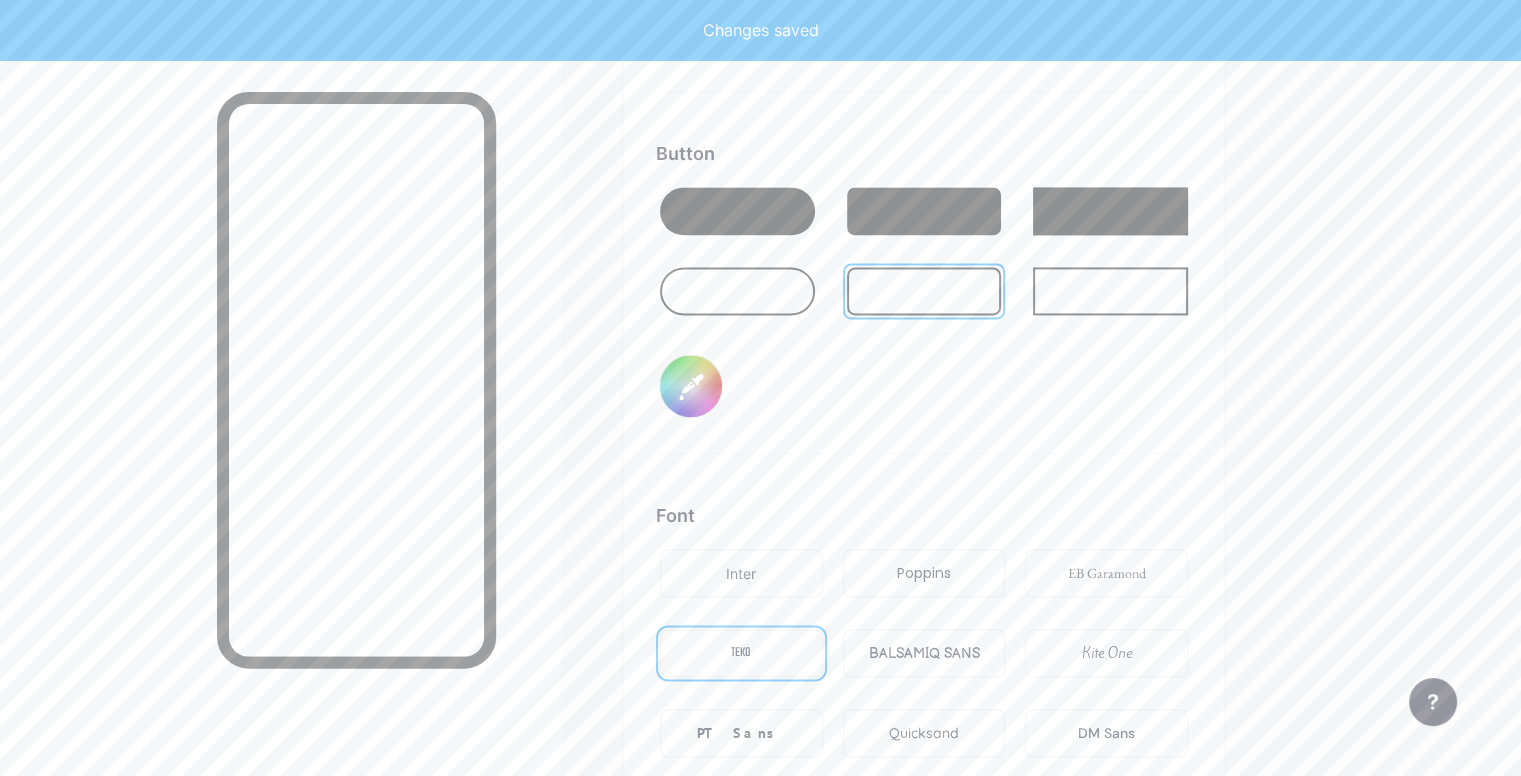 type on "#ffffff" 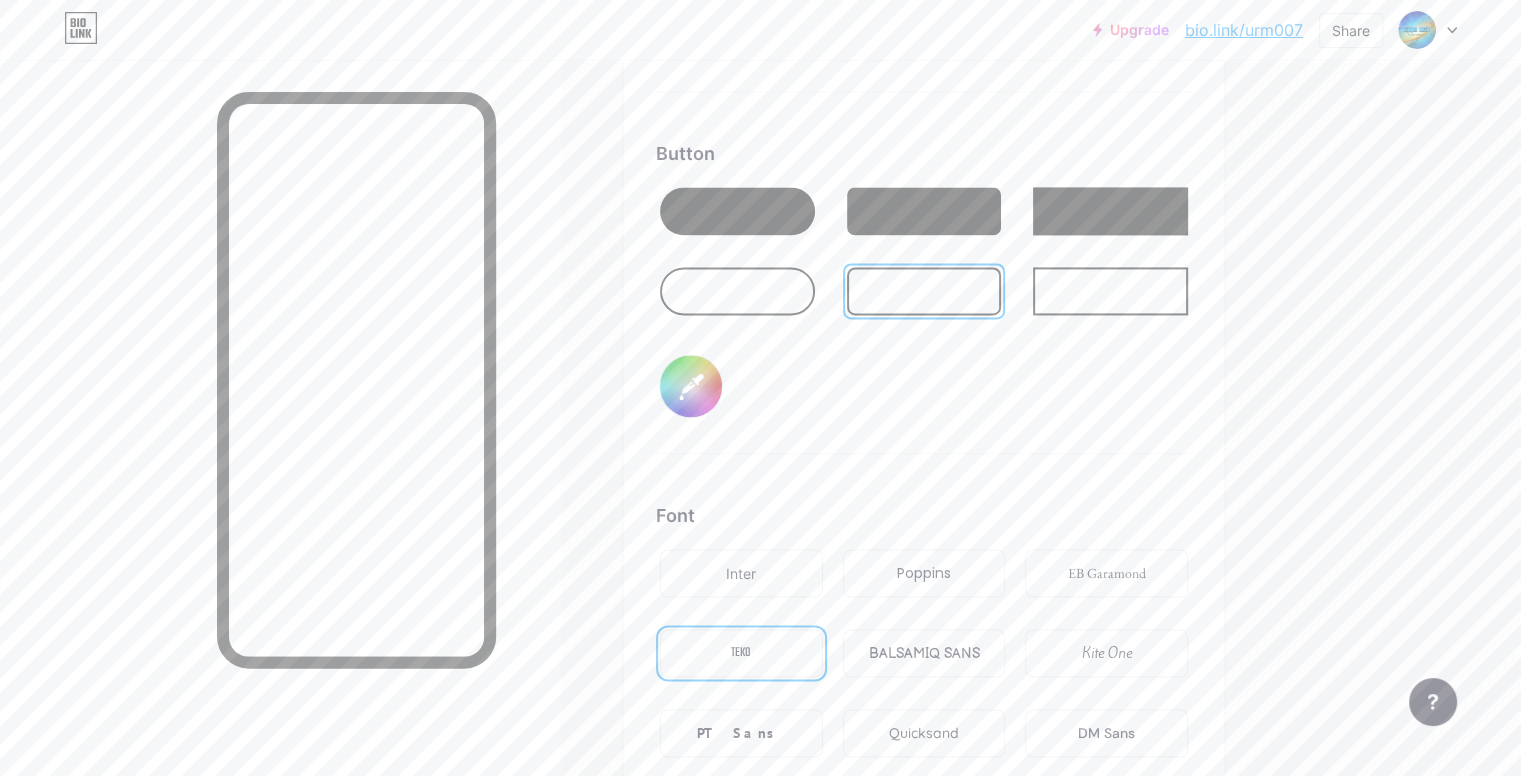 type on "#b1aaaa" 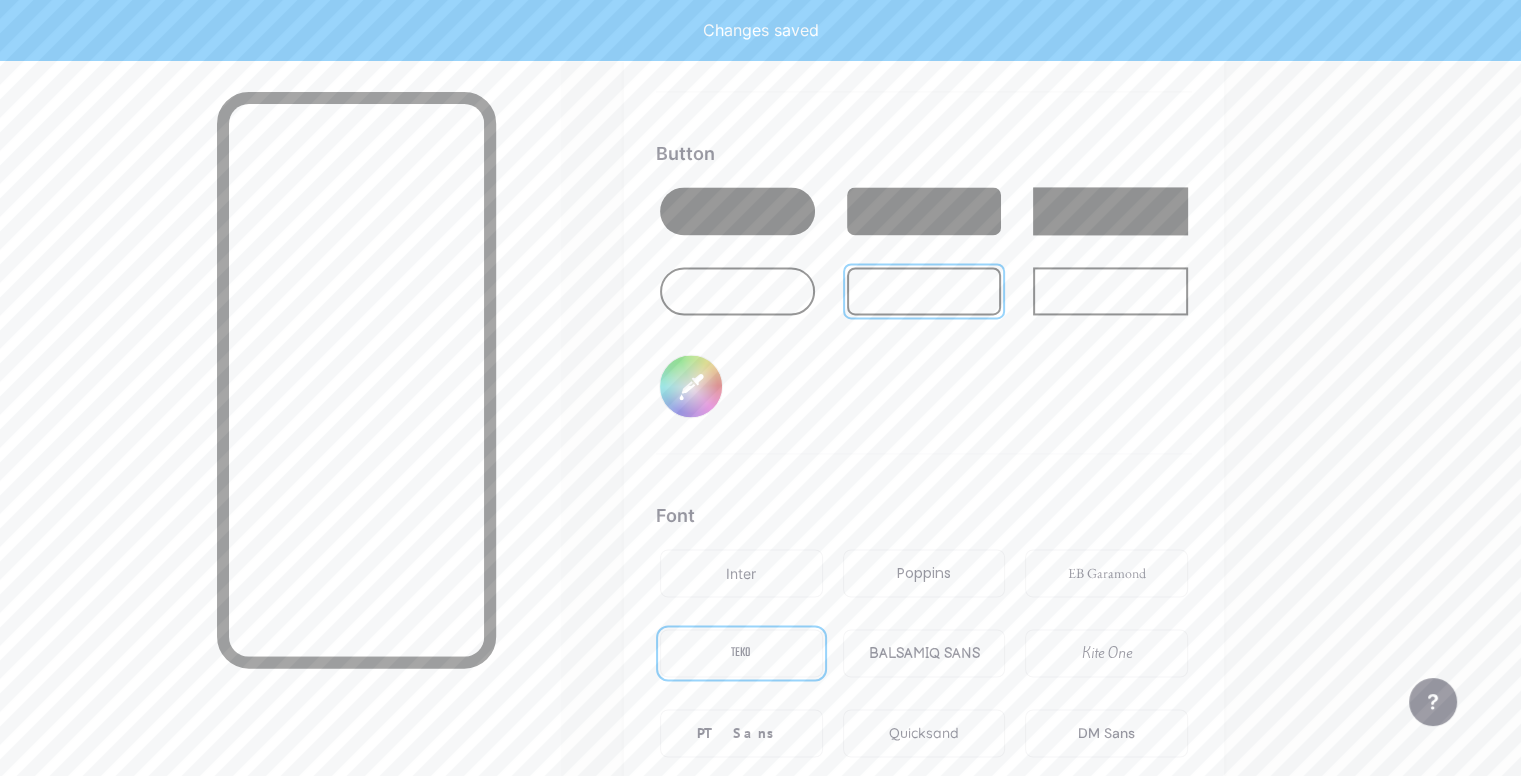 type on "#ffffff" 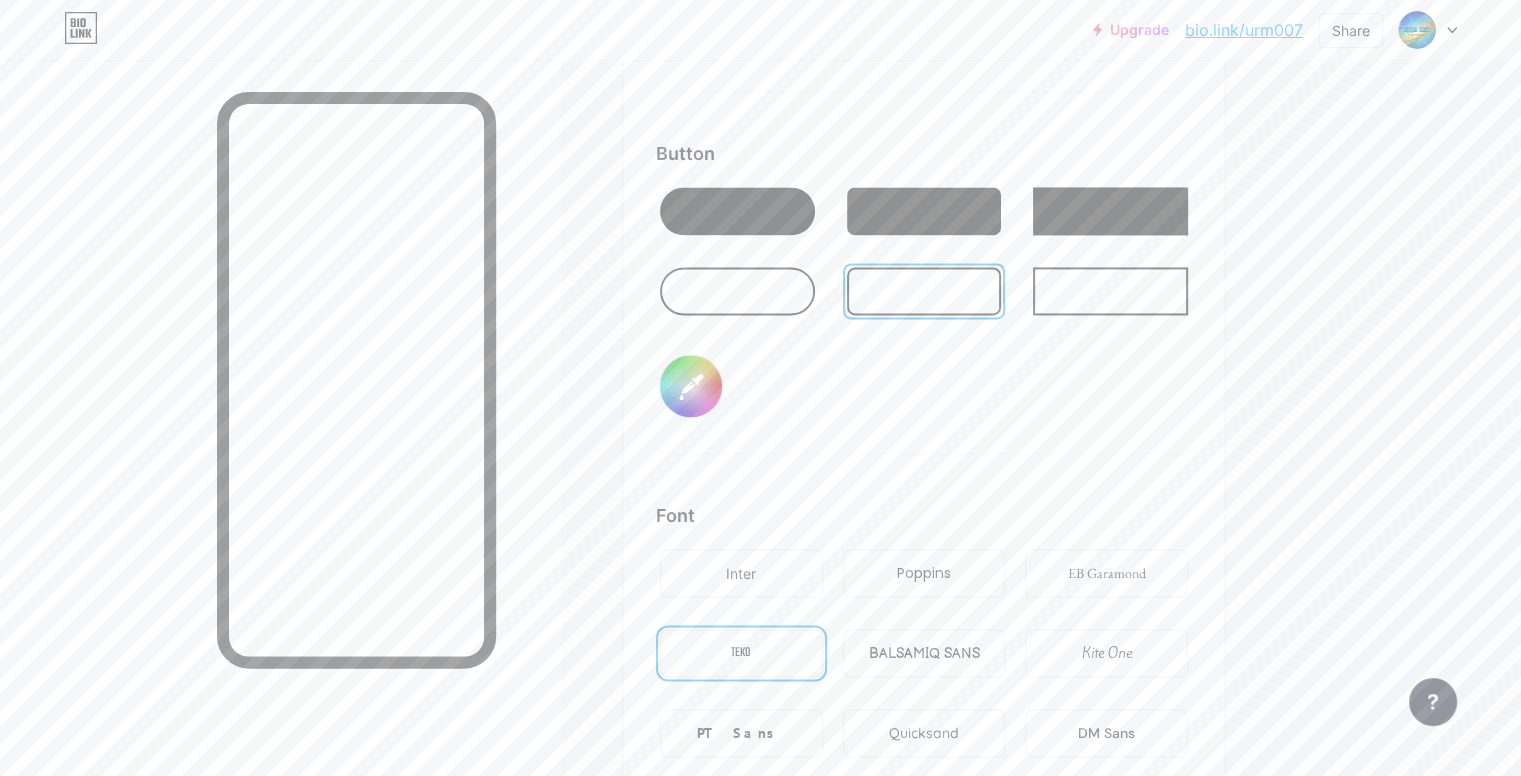 type on "#aeb1aa" 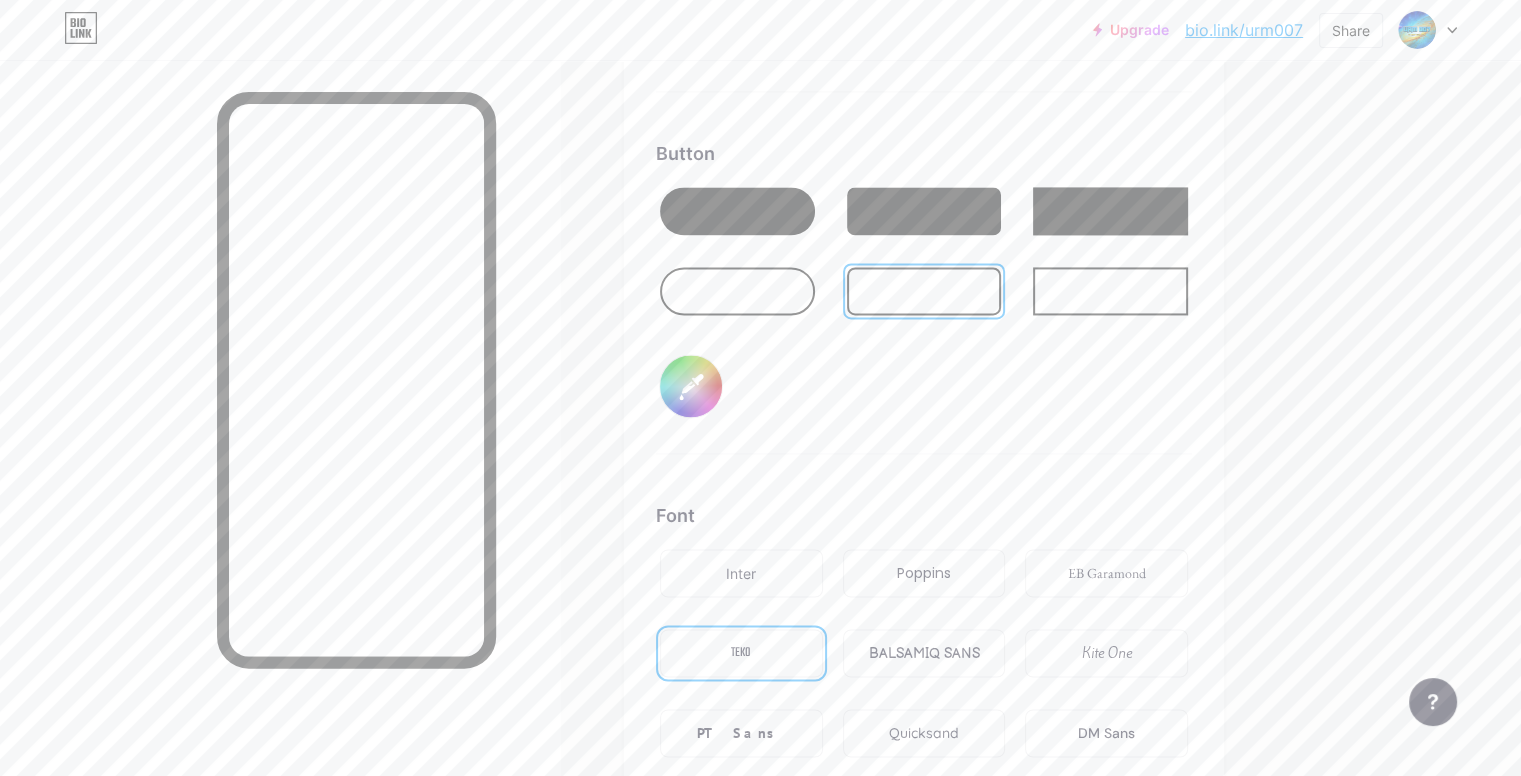 type on "#ffffff" 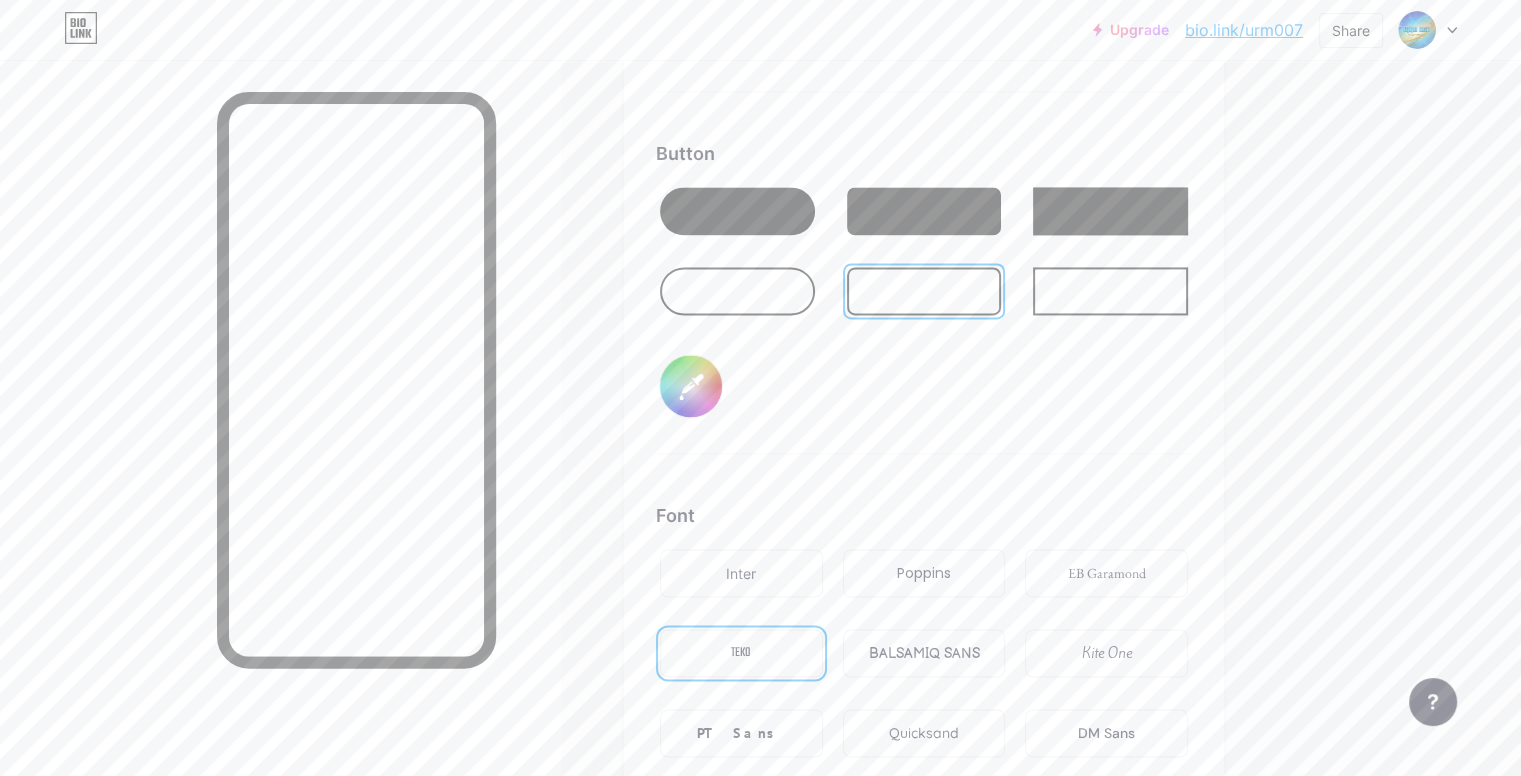 type on "#cfb017" 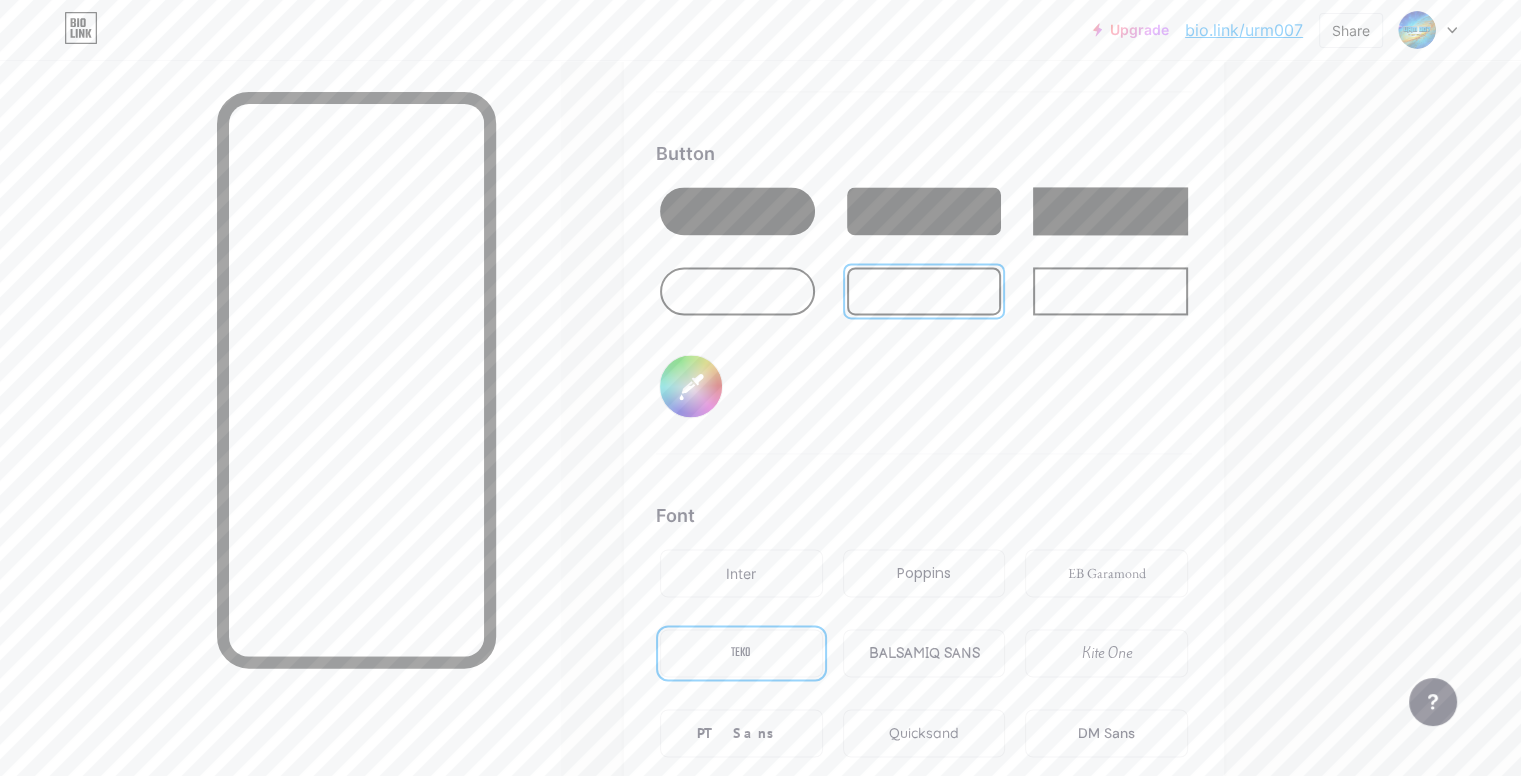 type on "#ffffff" 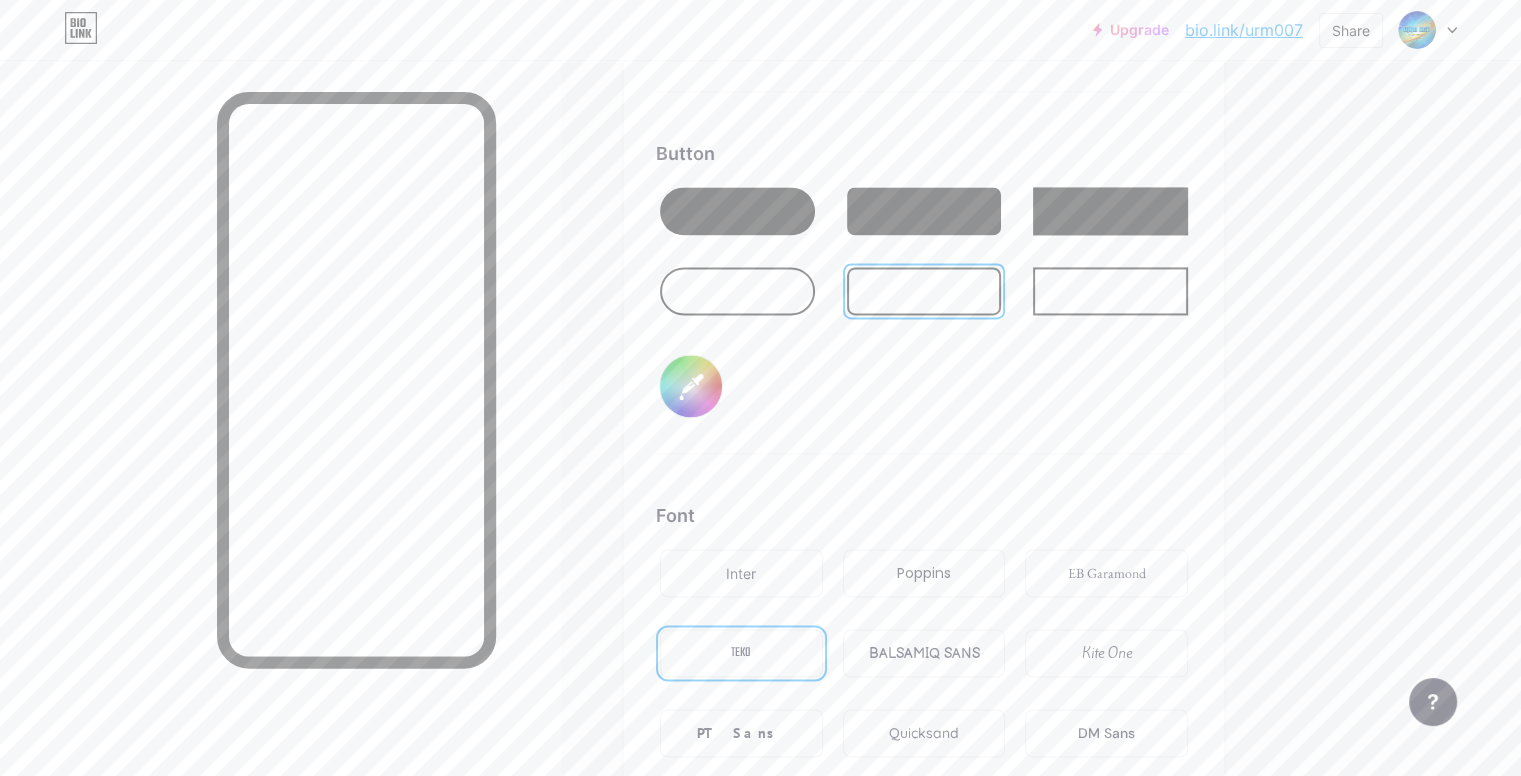 type on "#d5b515" 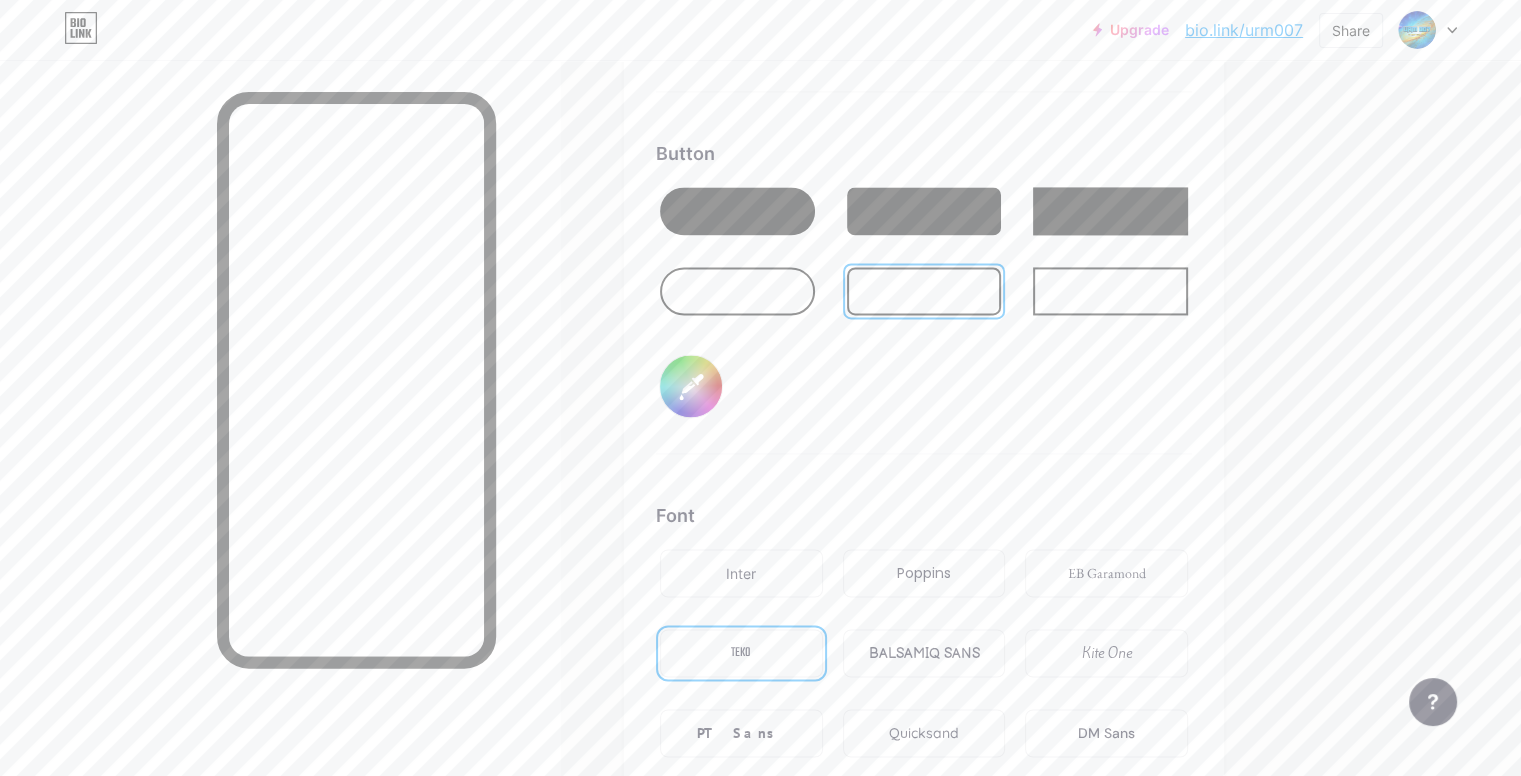 type on "#ffffff" 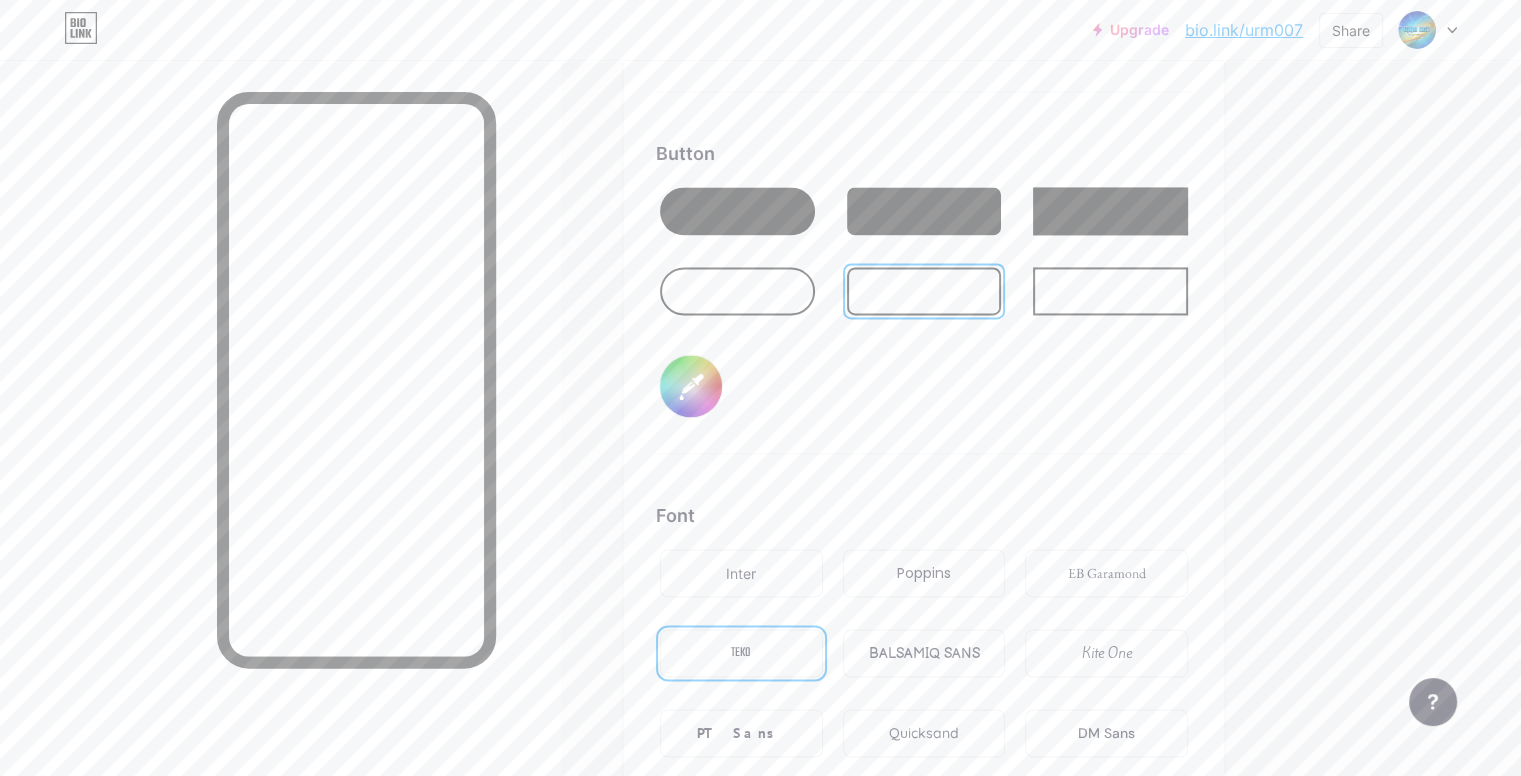 type on "#ffffff" 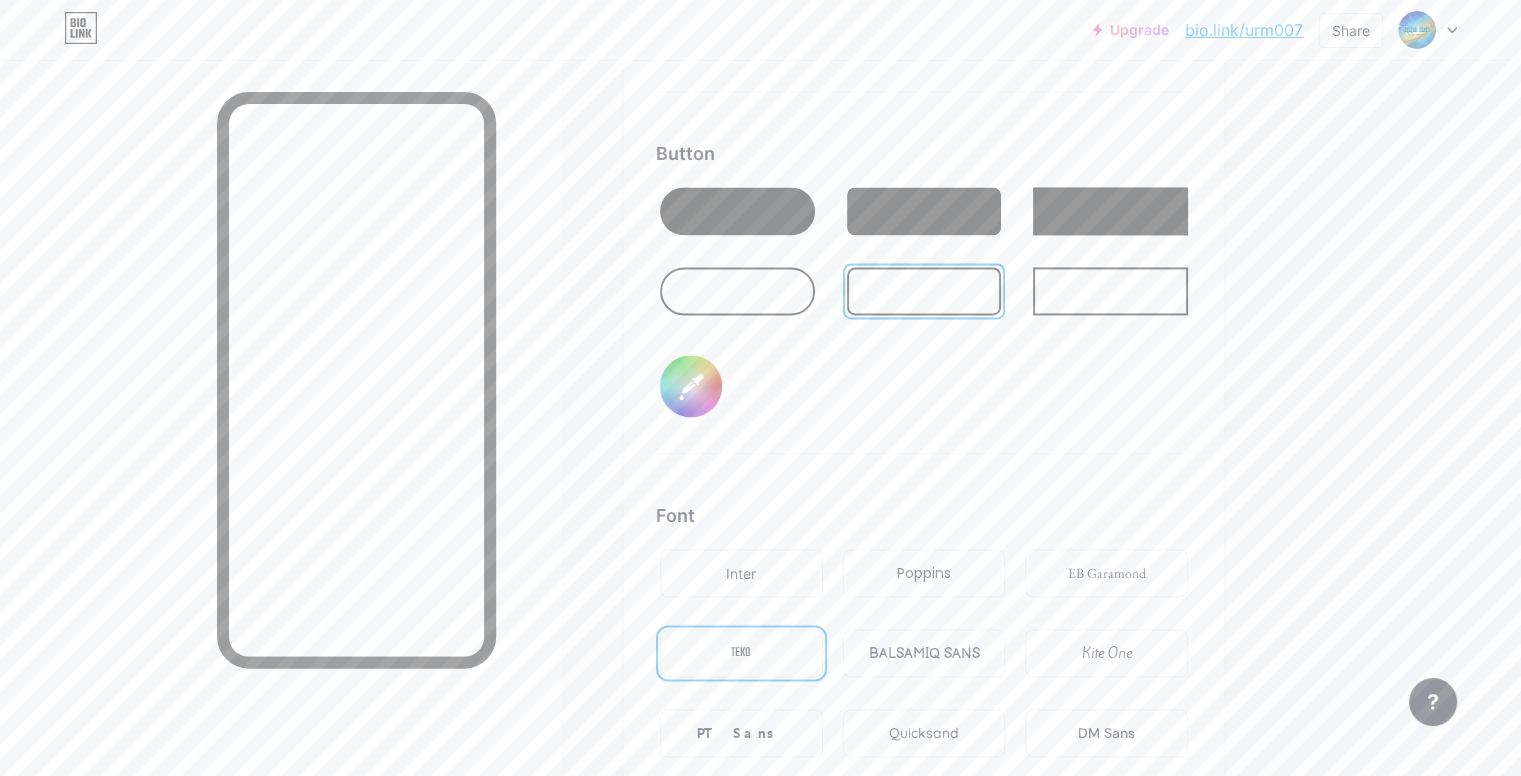 type on "#ecc70e" 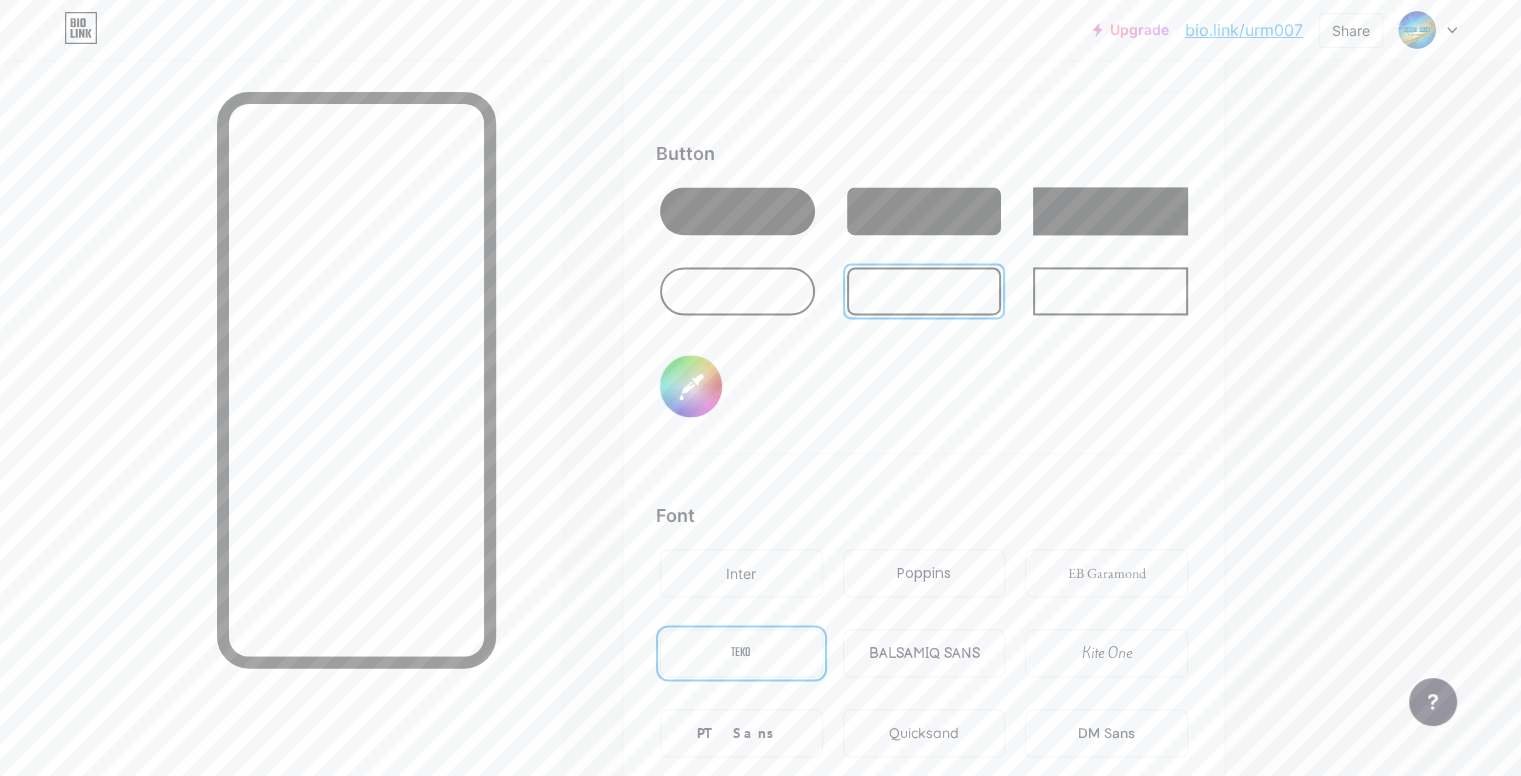 type on "#ffffff" 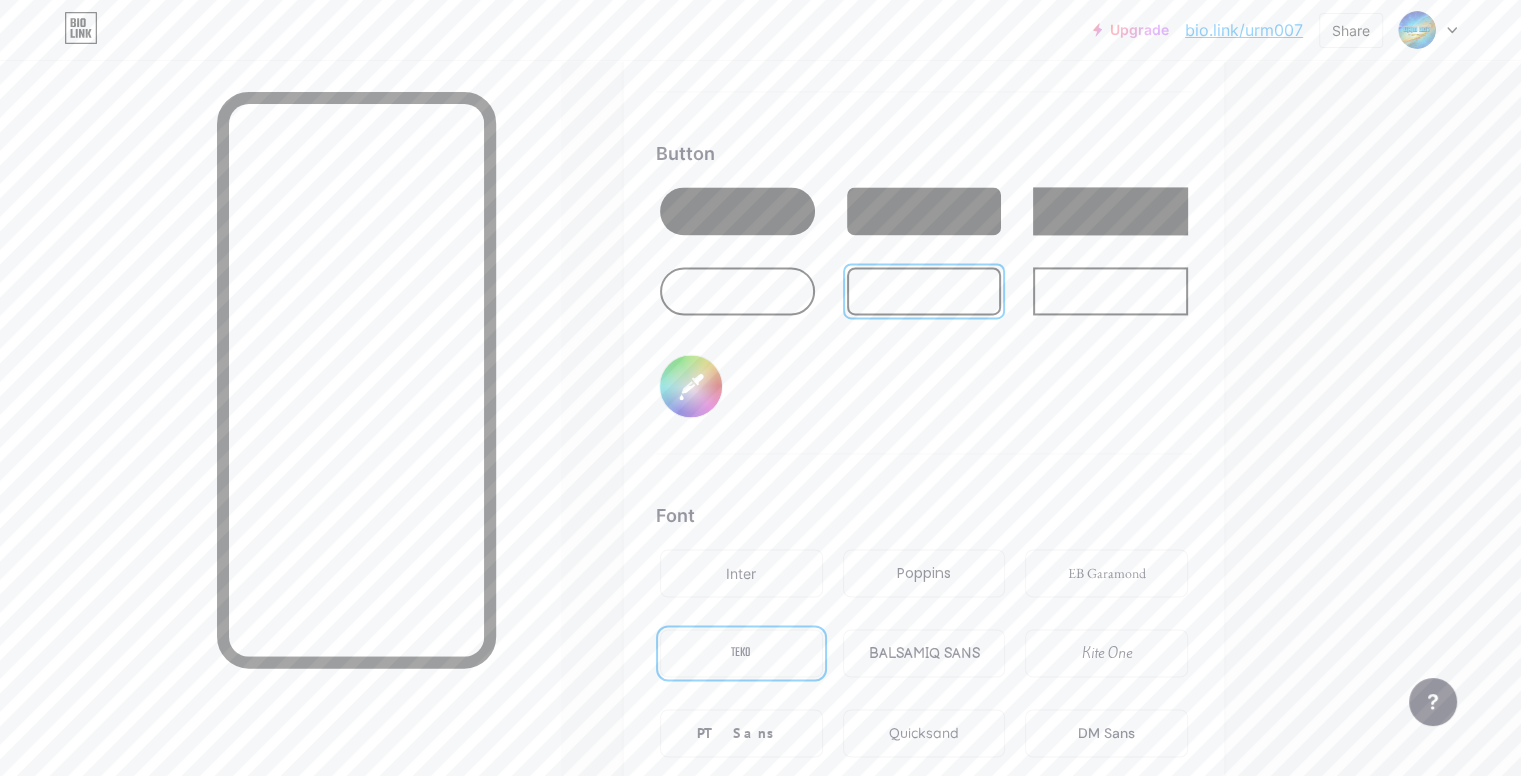 type on "#fdd408" 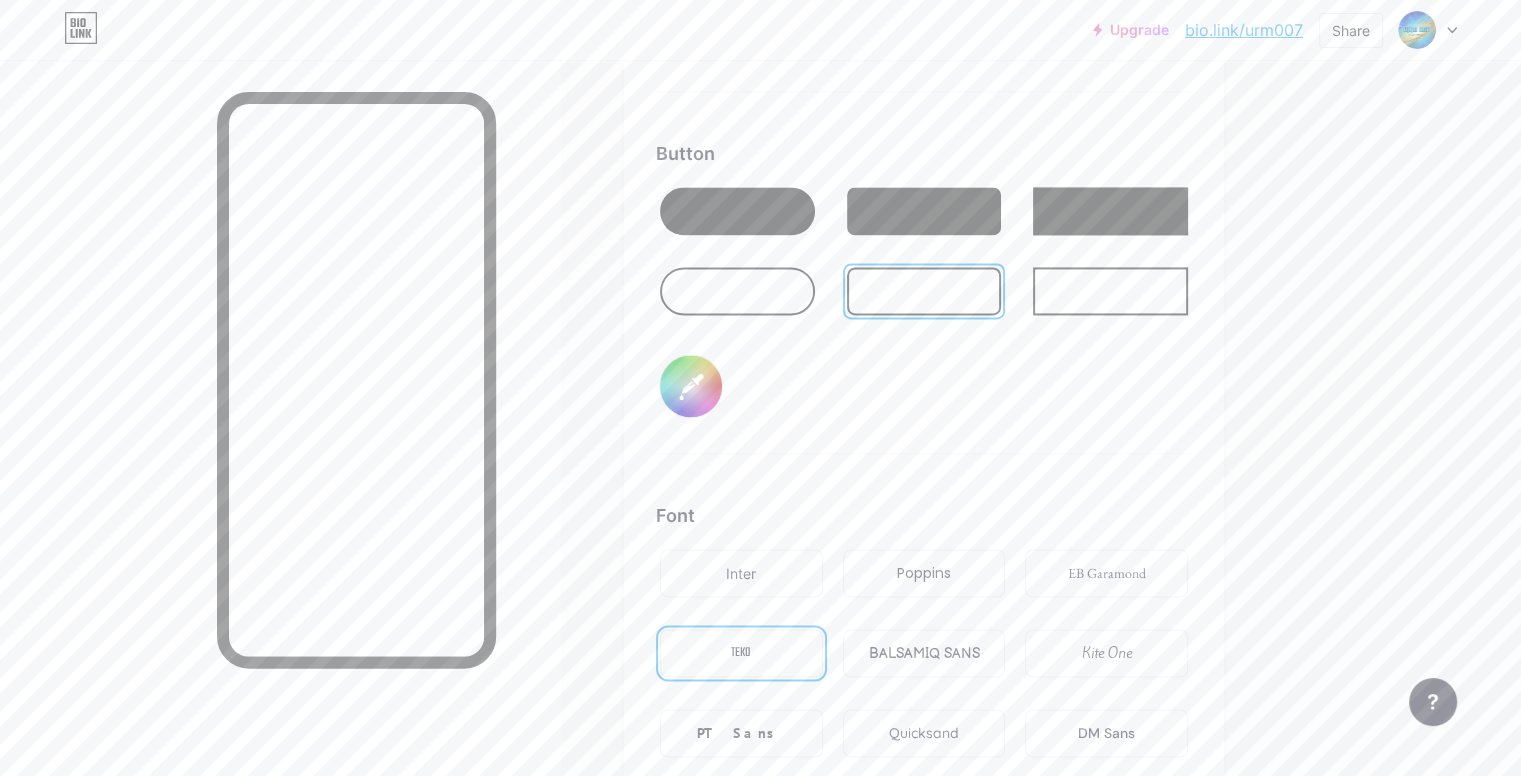 type on "#ffffff" 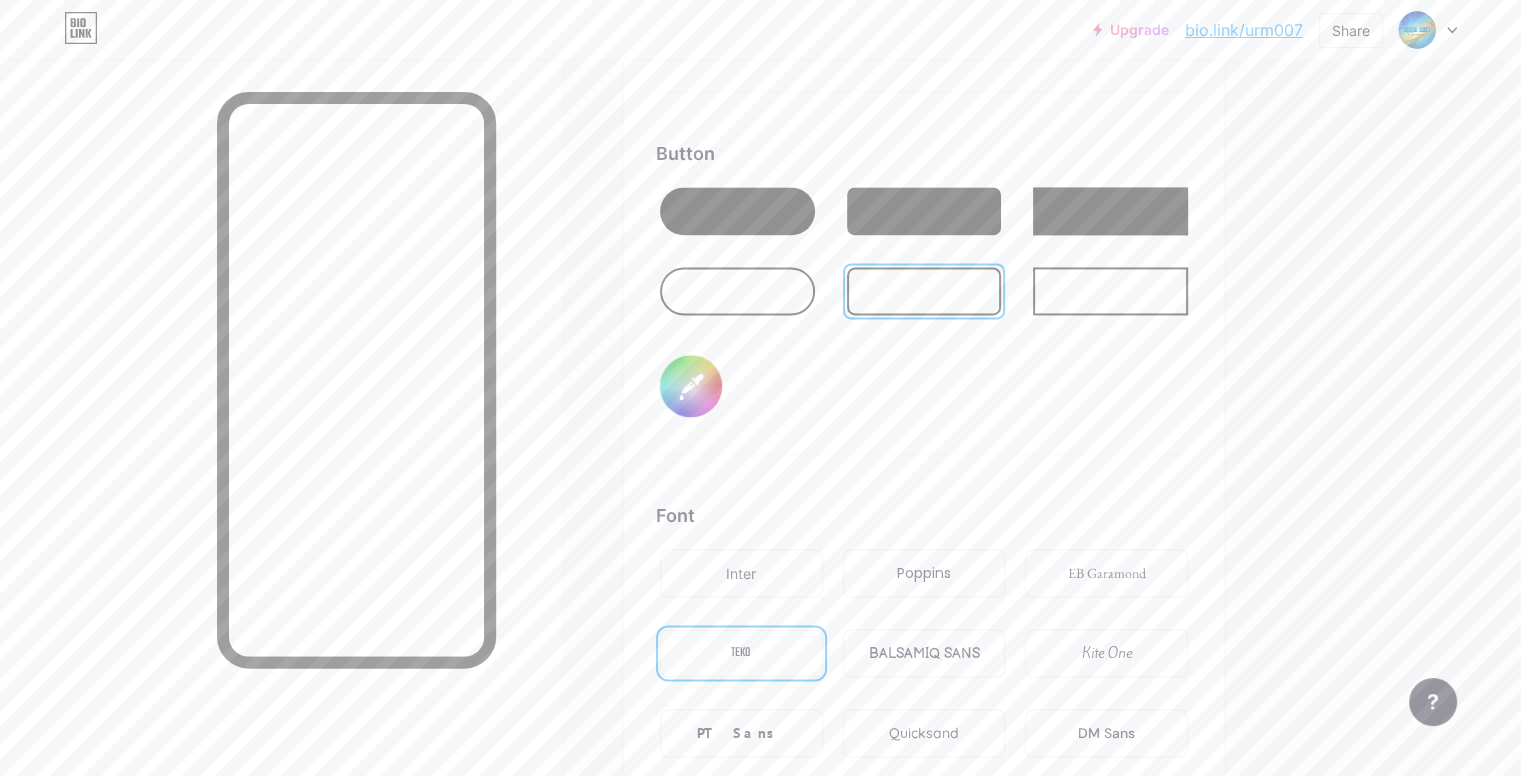 type on "#ffd500" 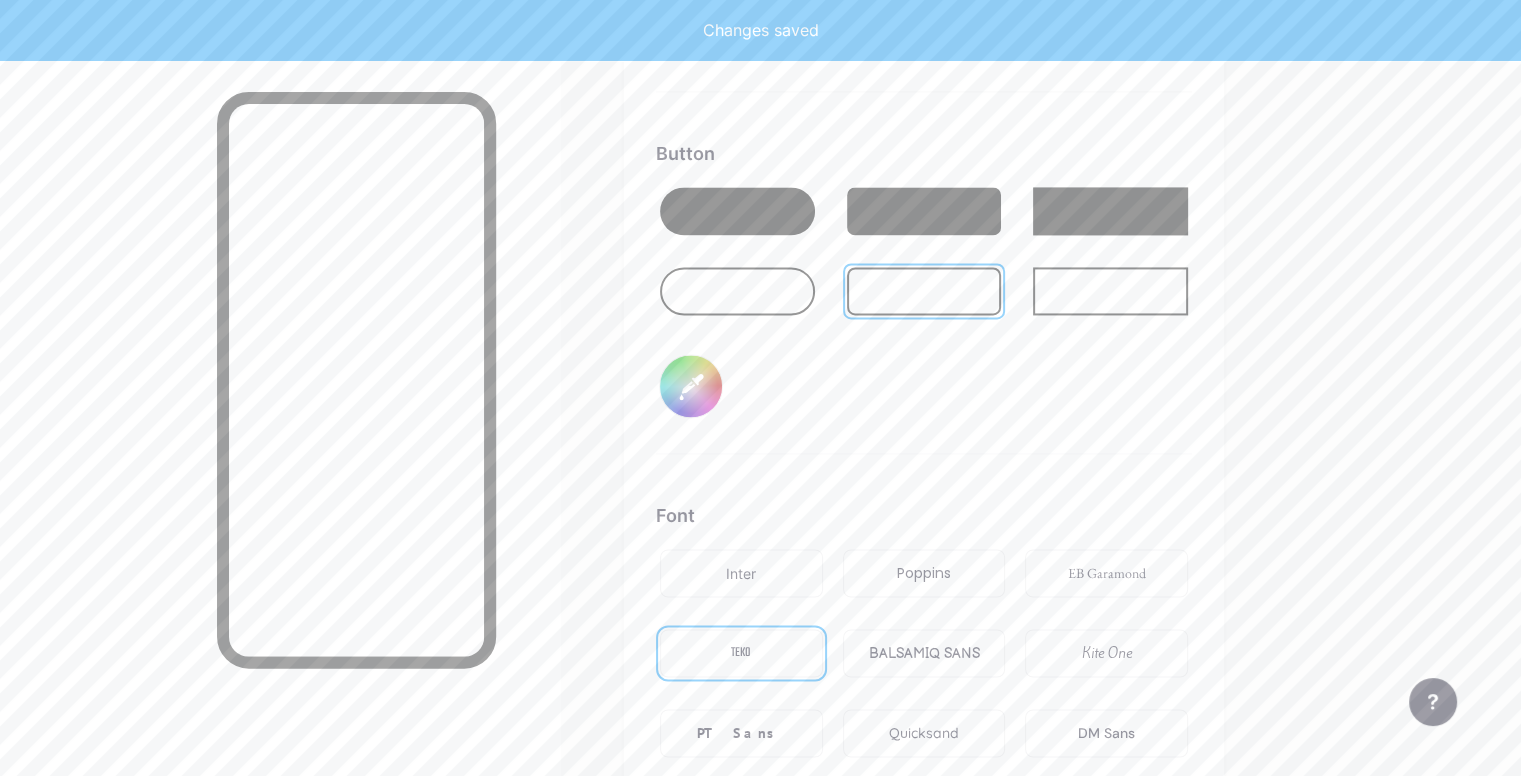 type on "#ffffff" 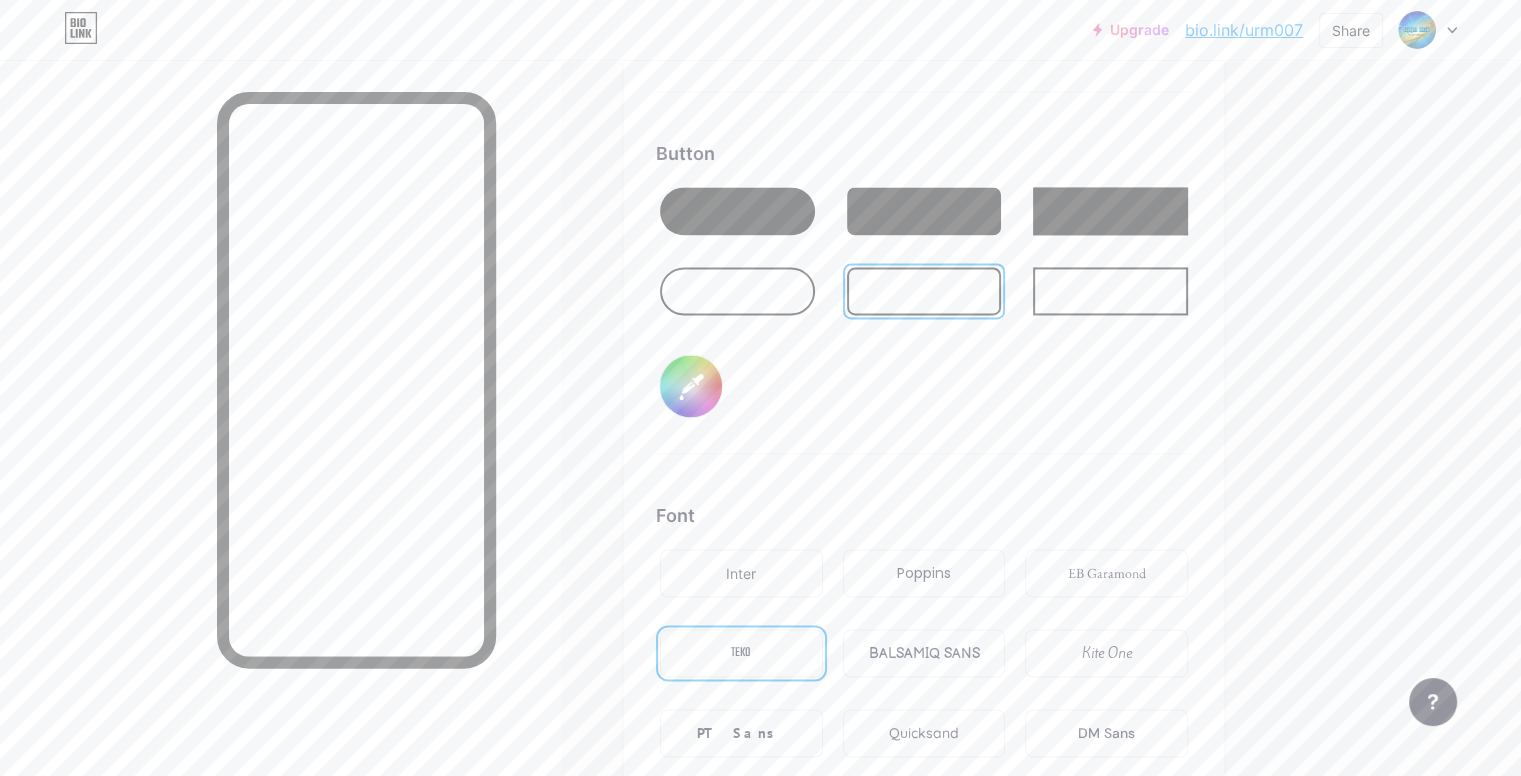 type on "#ffd500" 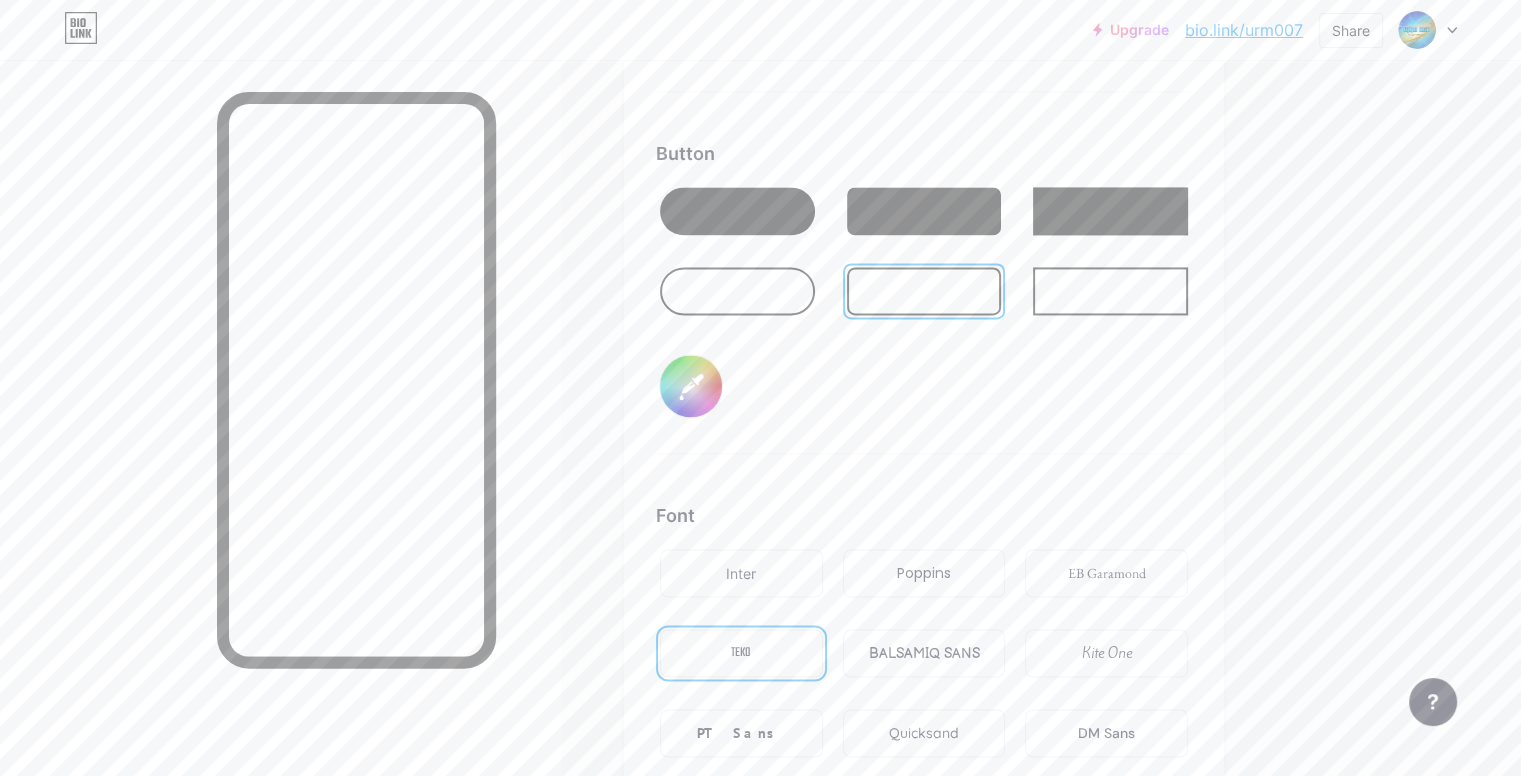 click on "Background         Color           Video                   Image           Button       #ffd500   Font   Inter Poppins EB Garamond TEKO BALSAMIQ SANS Kite One PT Sans Quicksand DM Sans     #ffffff   Changes saved" at bounding box center [924, 308] 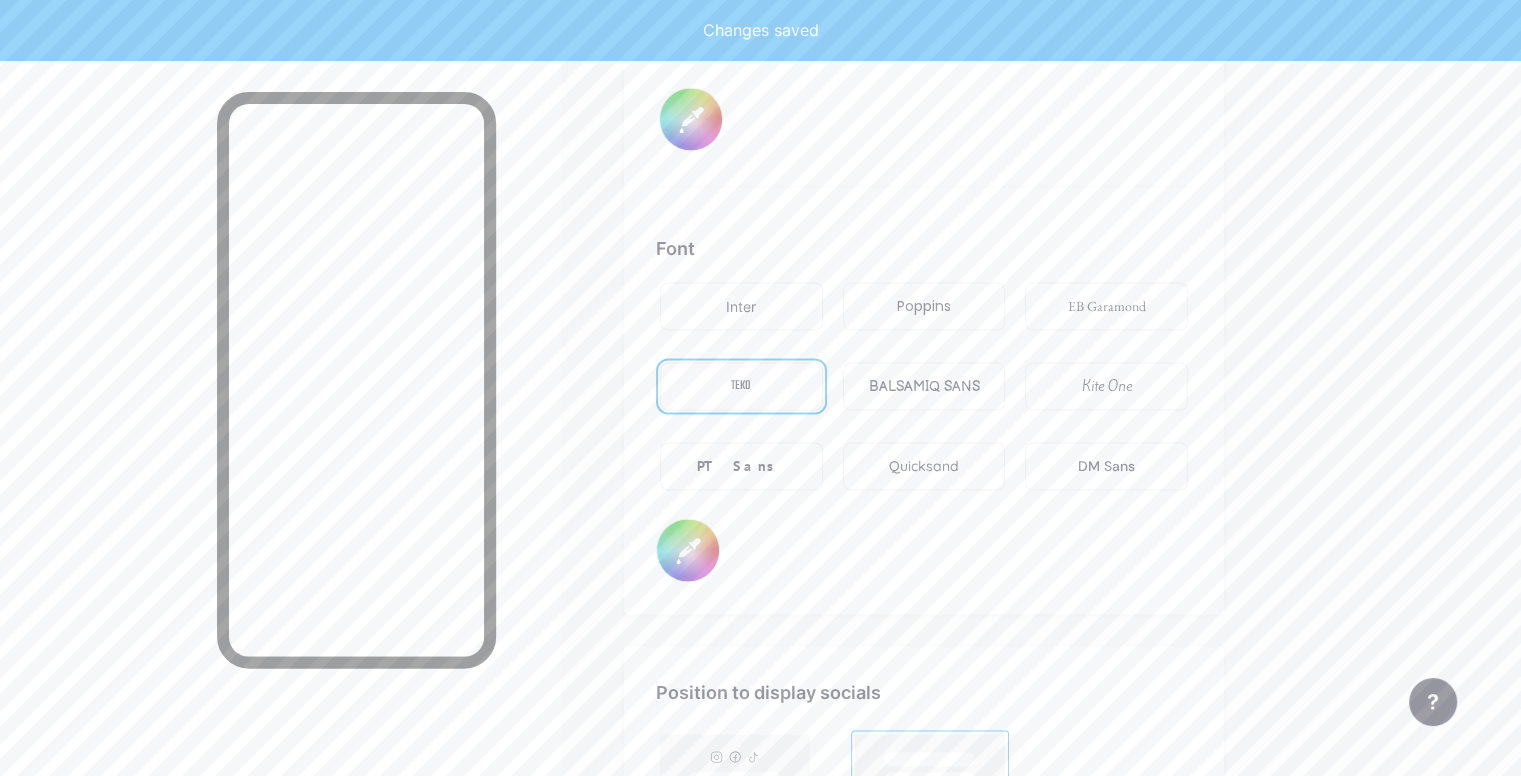 scroll, scrollTop: 3200, scrollLeft: 0, axis: vertical 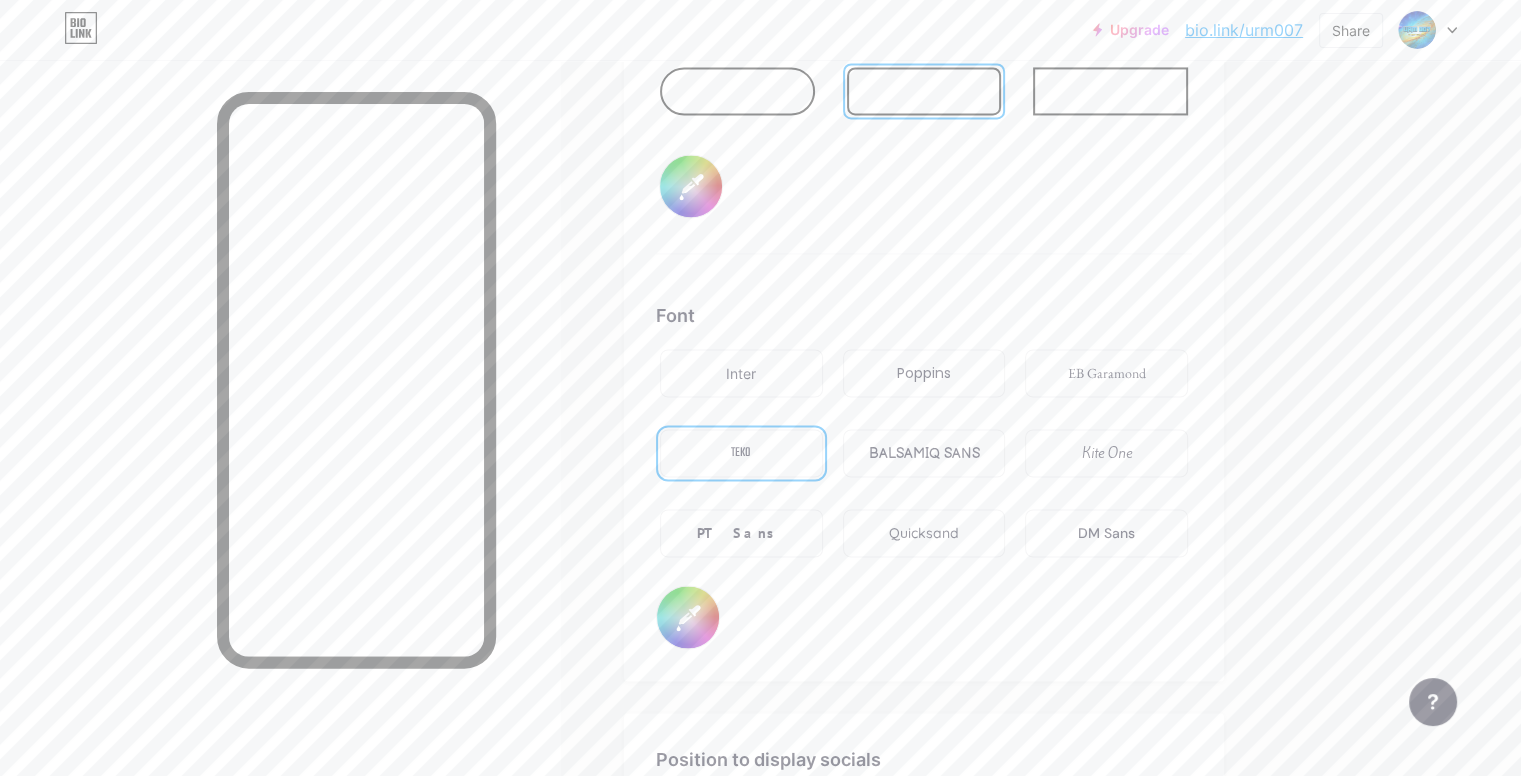 click on "#ffffff" at bounding box center (688, 617) 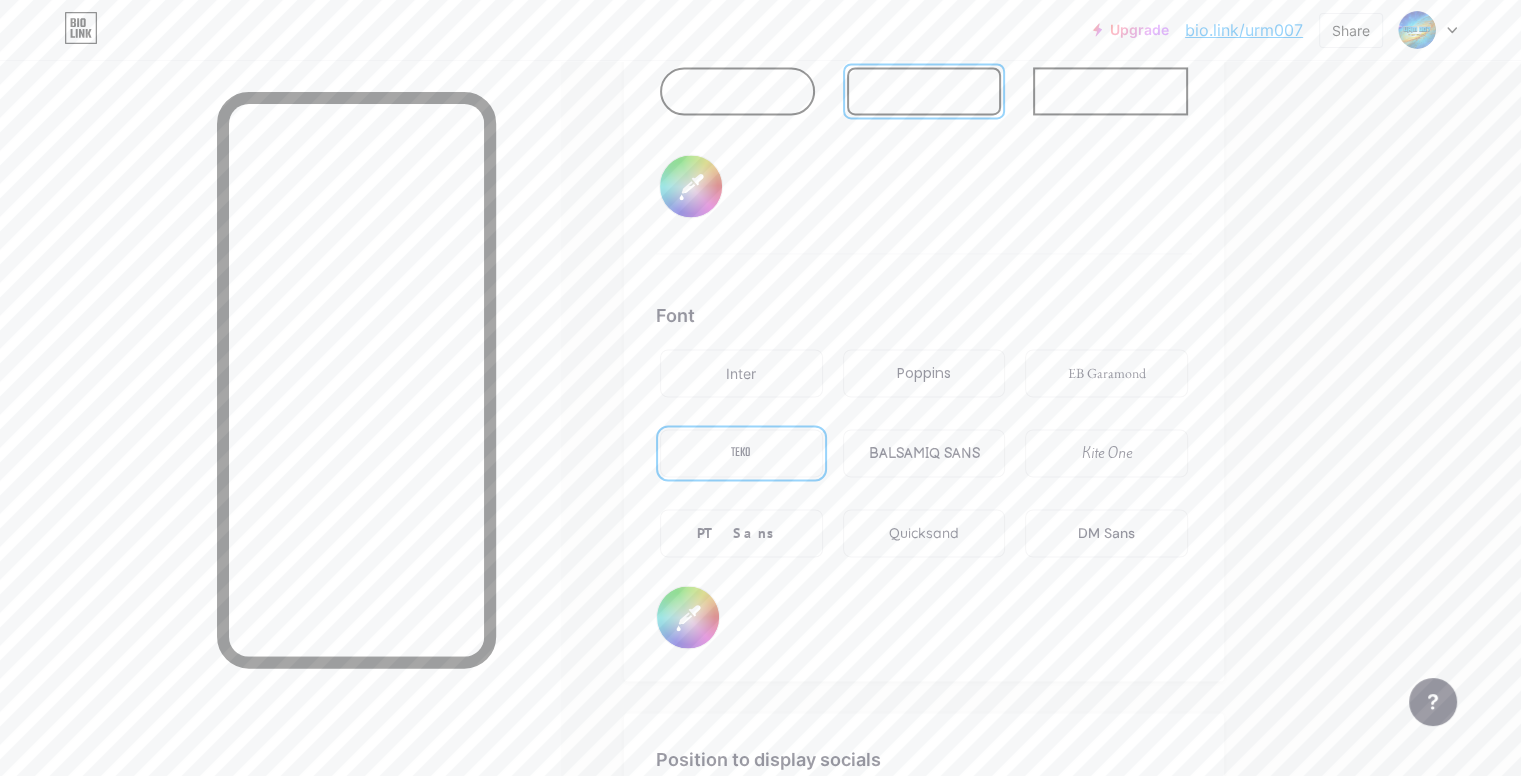 type on "#000000" 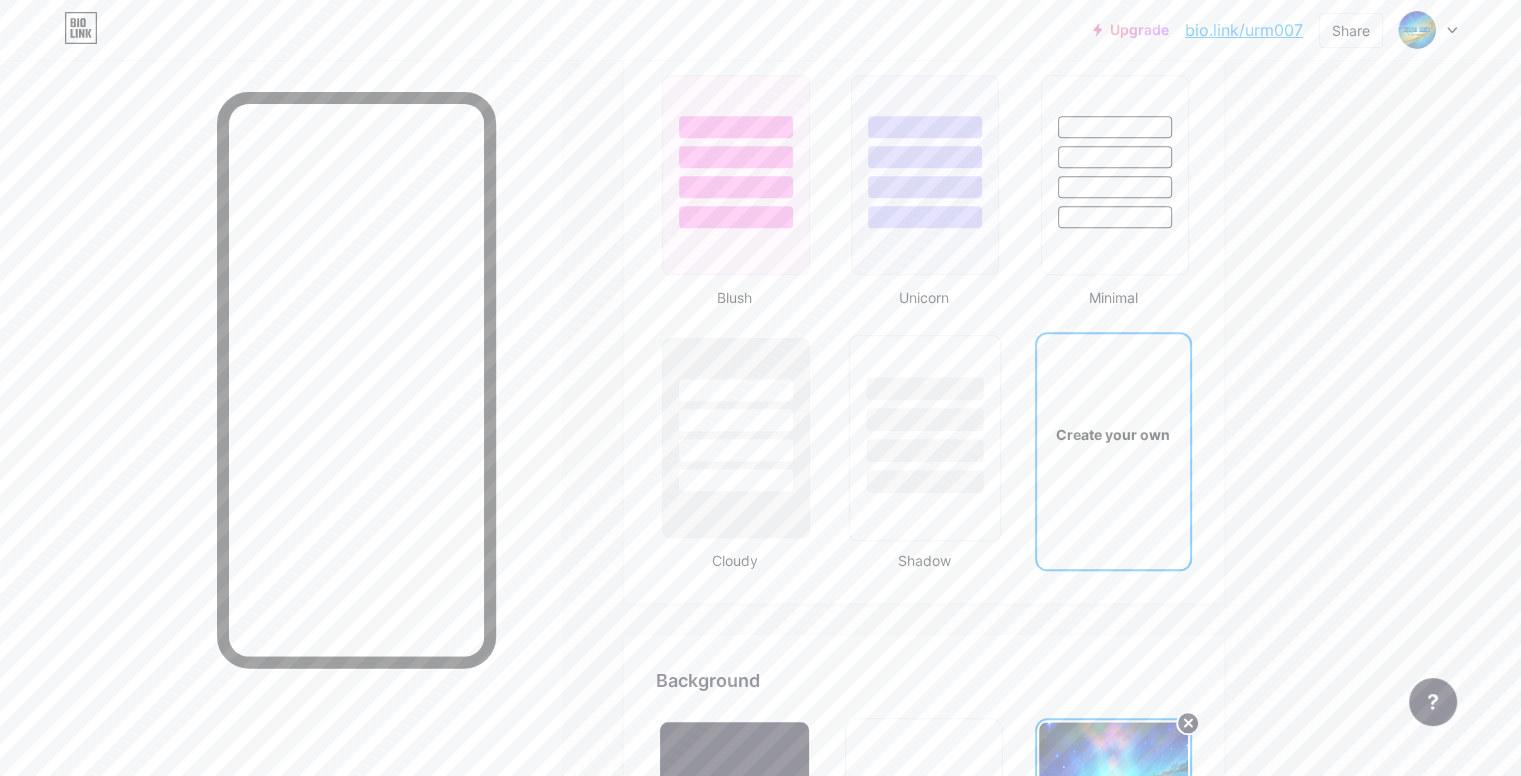 scroll, scrollTop: 2600, scrollLeft: 0, axis: vertical 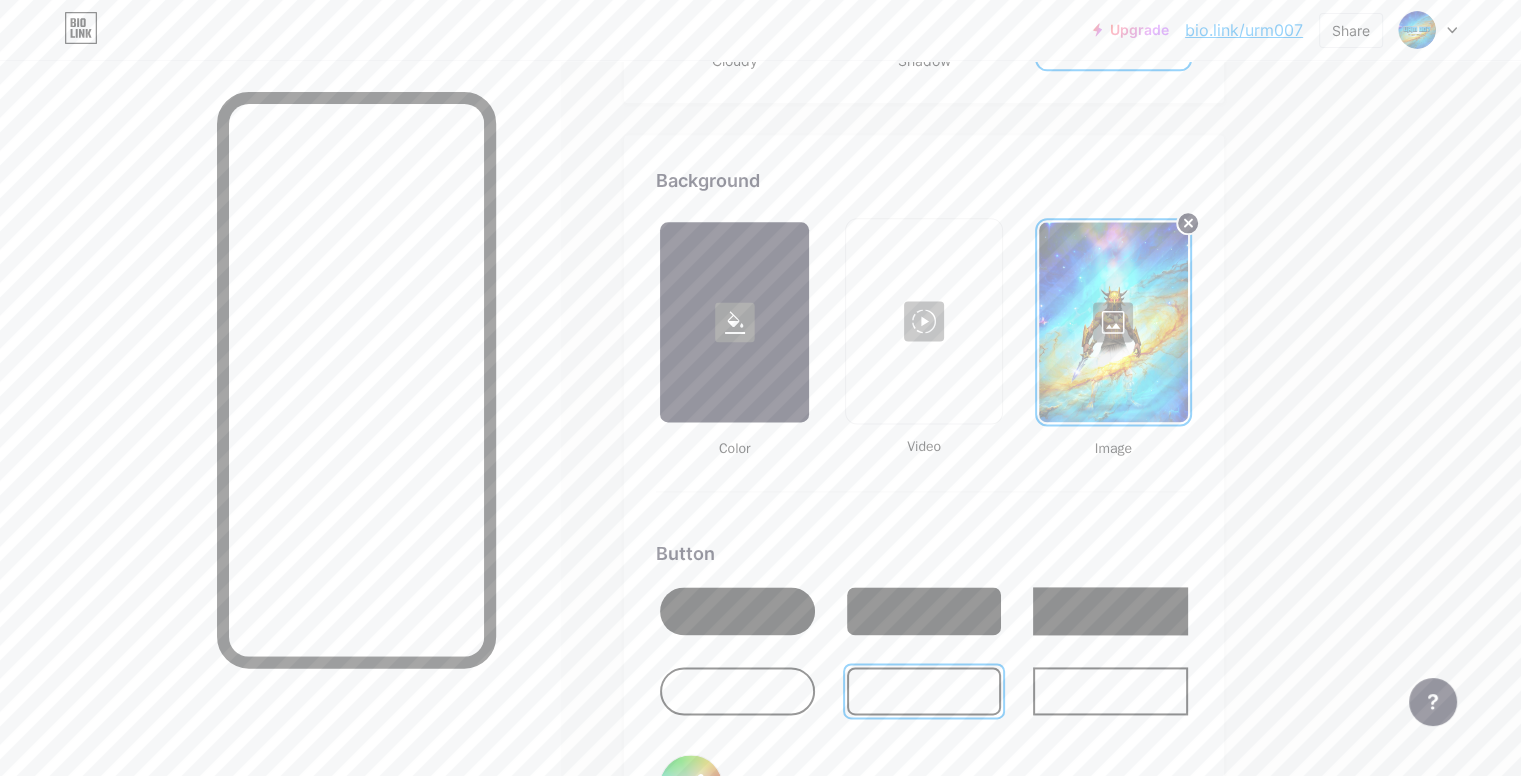 click at bounding box center [923, 321] 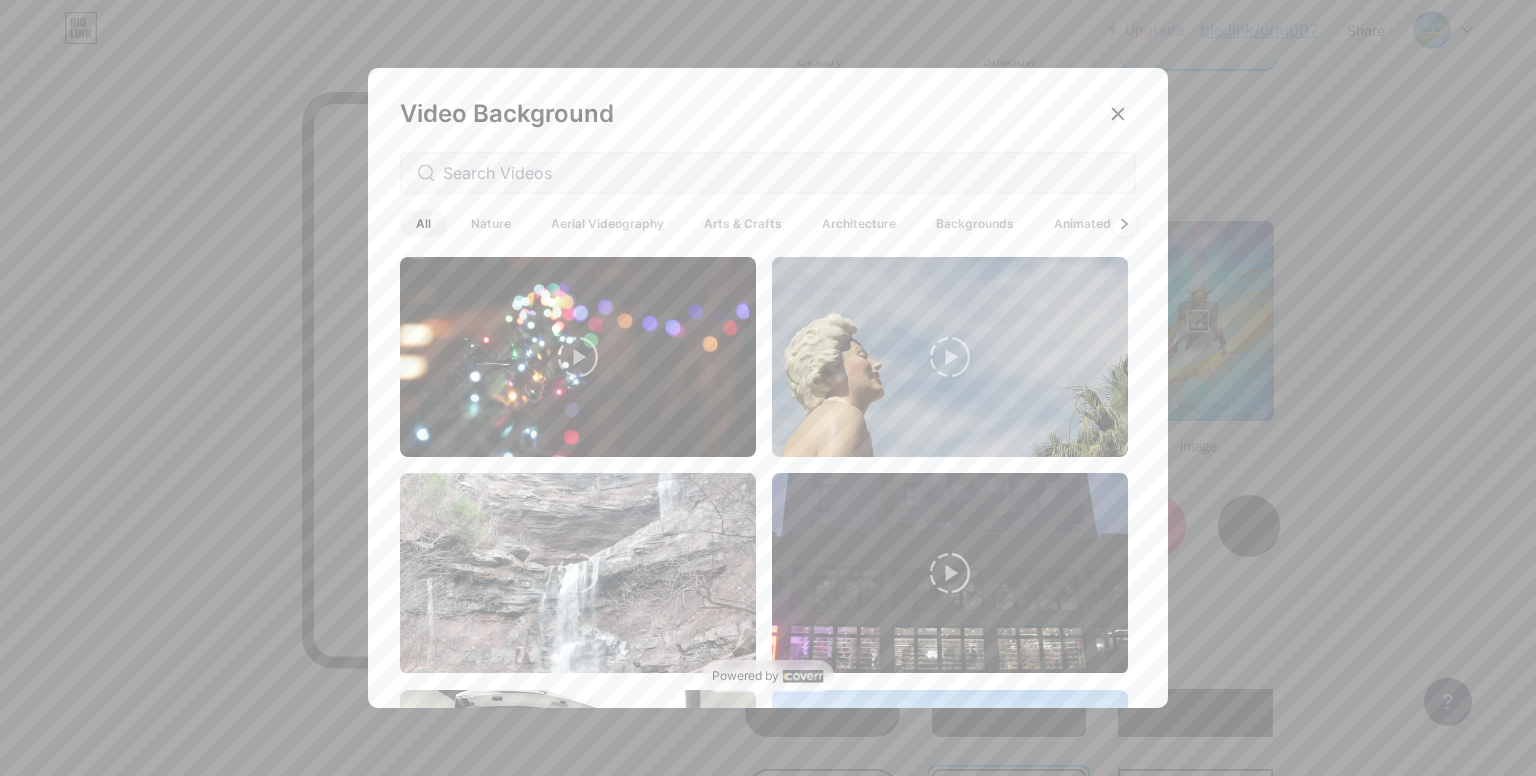 click at bounding box center [1124, 223] 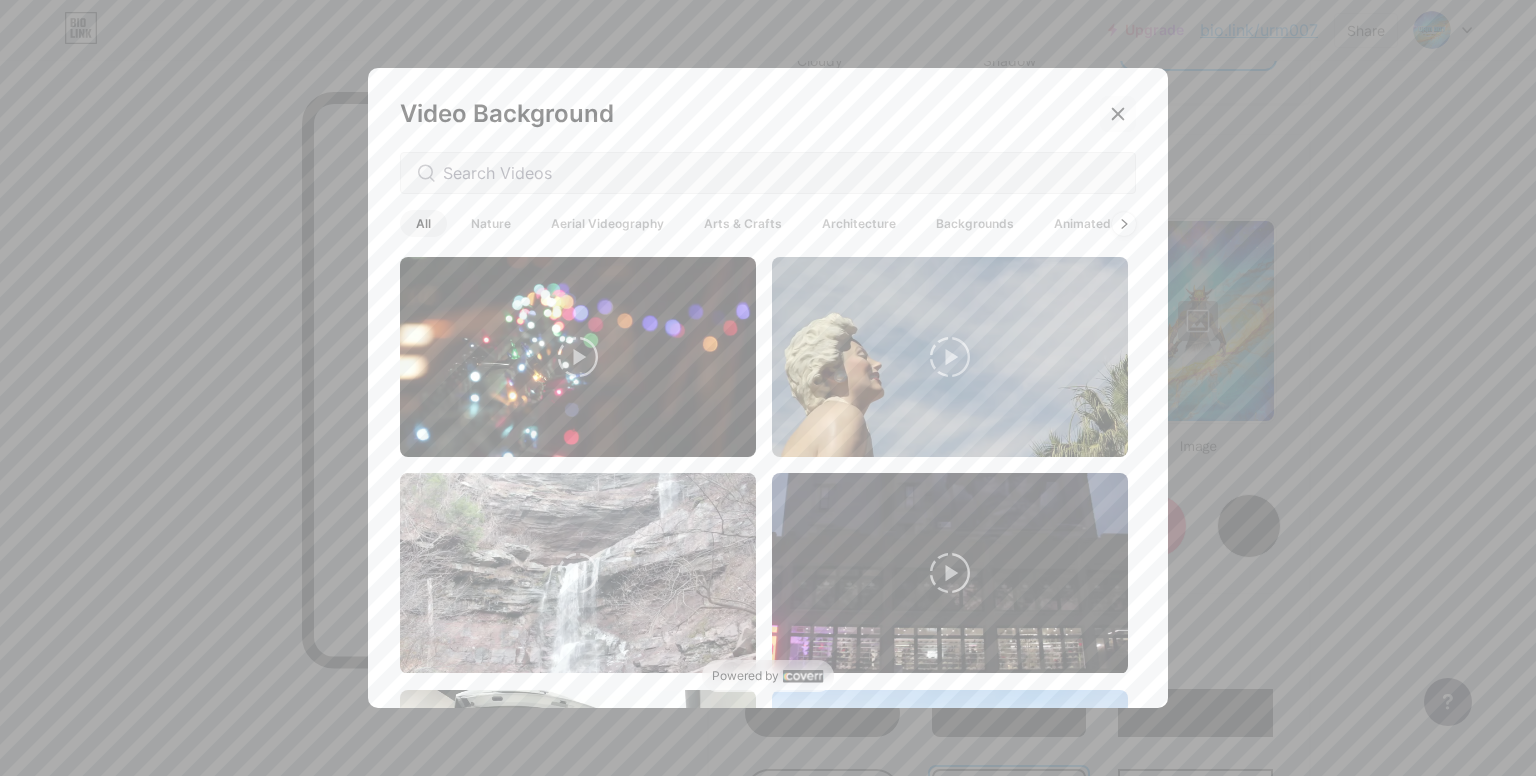 click at bounding box center (1118, 114) 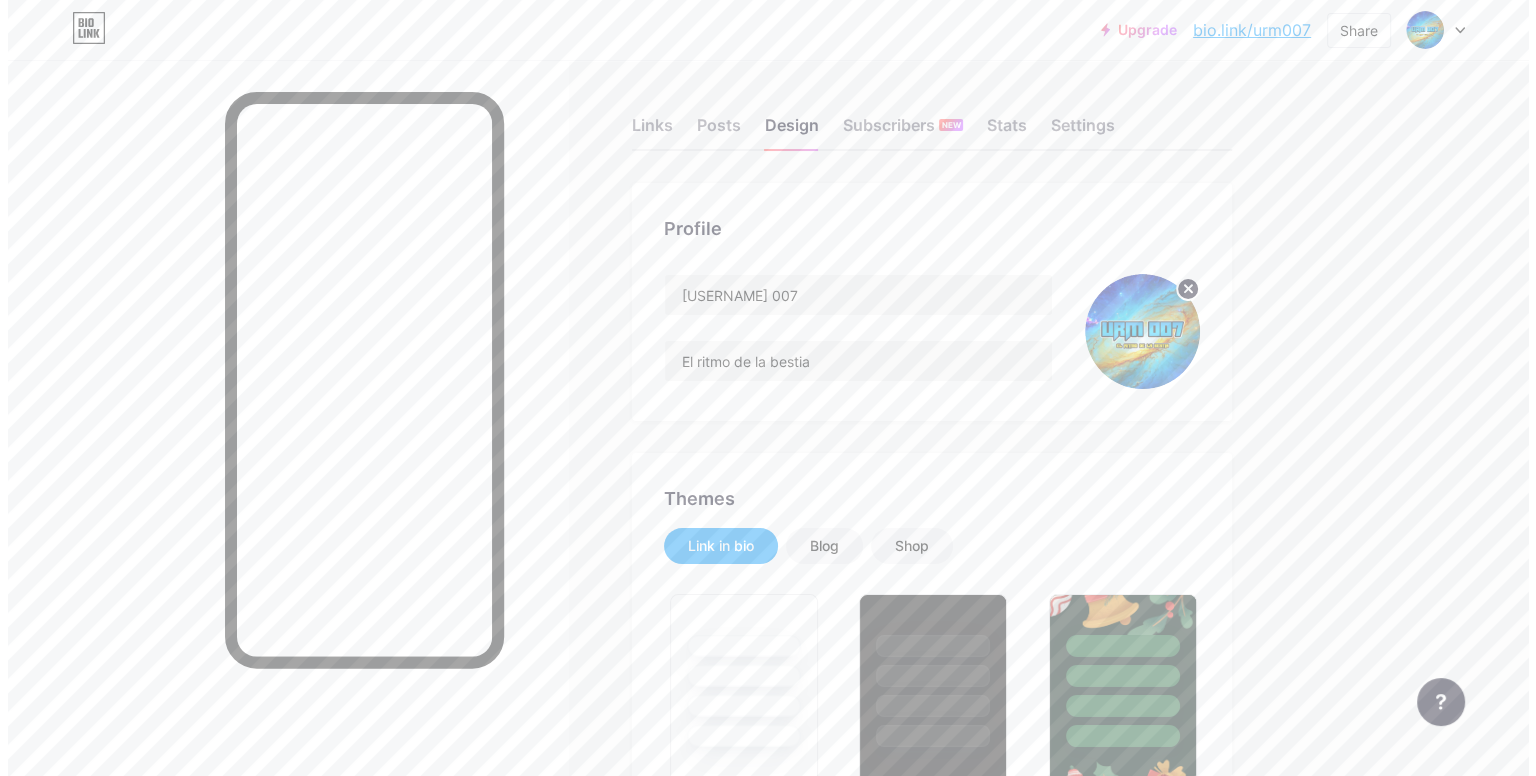 scroll, scrollTop: 0, scrollLeft: 0, axis: both 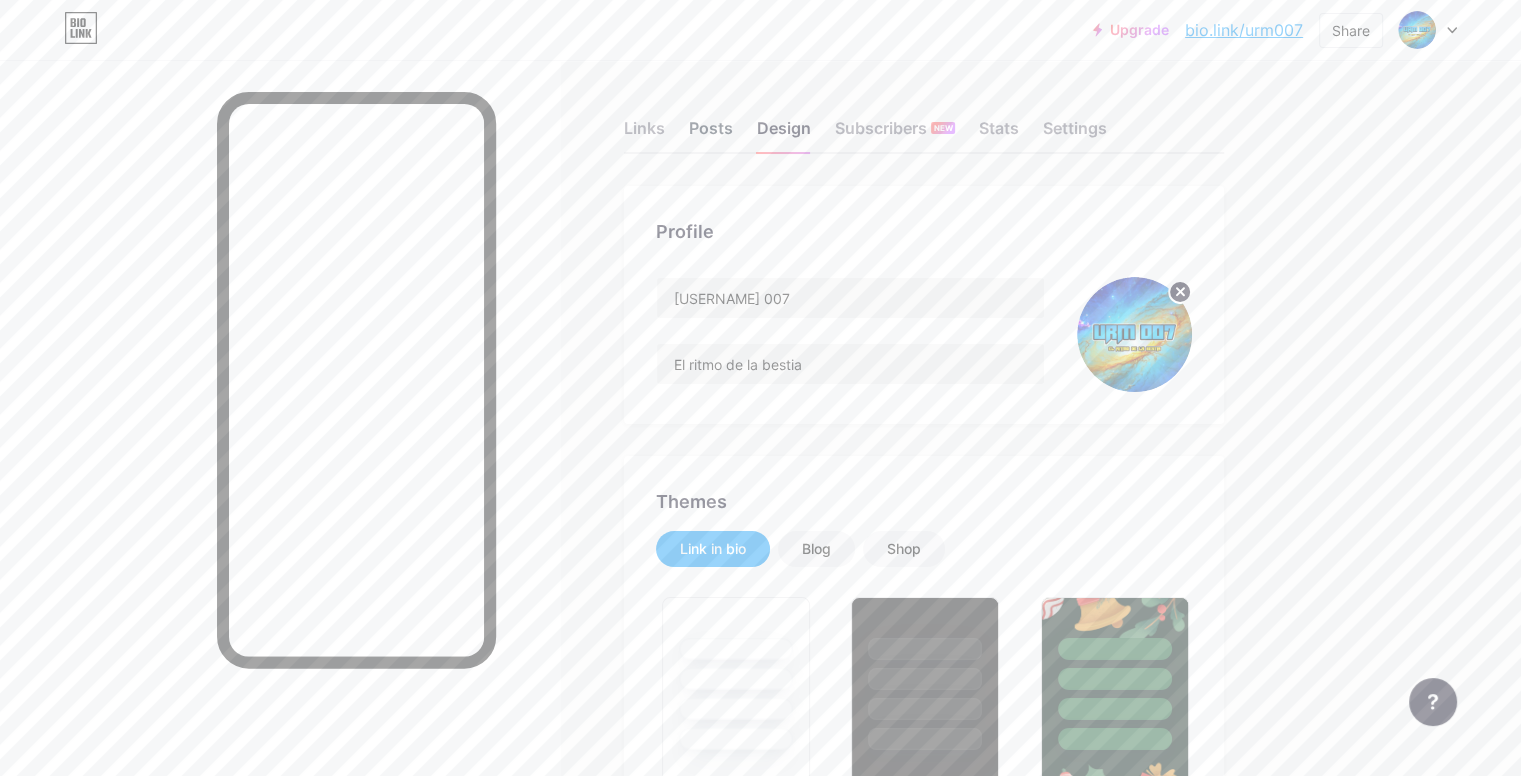 click on "Posts" at bounding box center [711, 134] 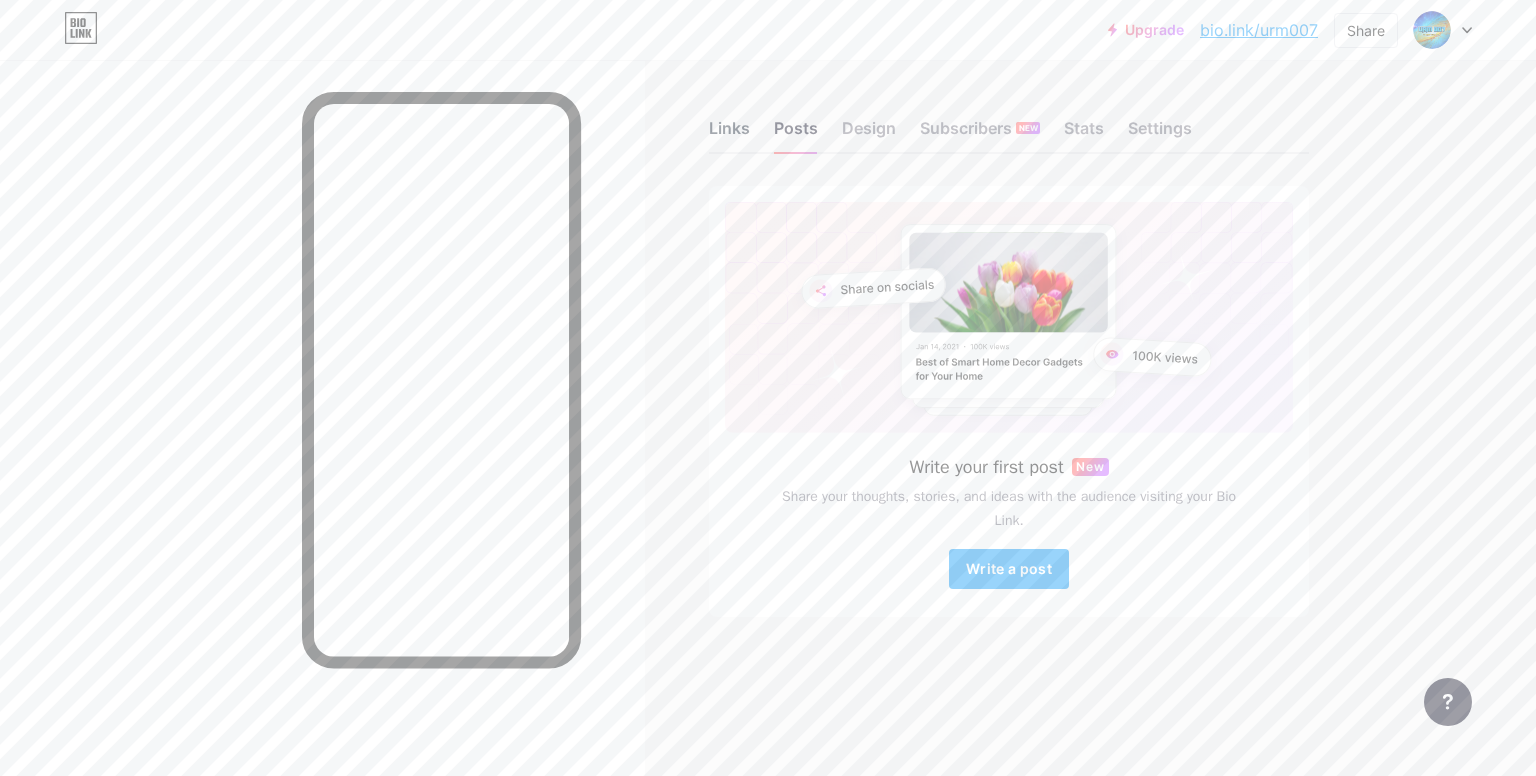 click on "Links" at bounding box center [729, 134] 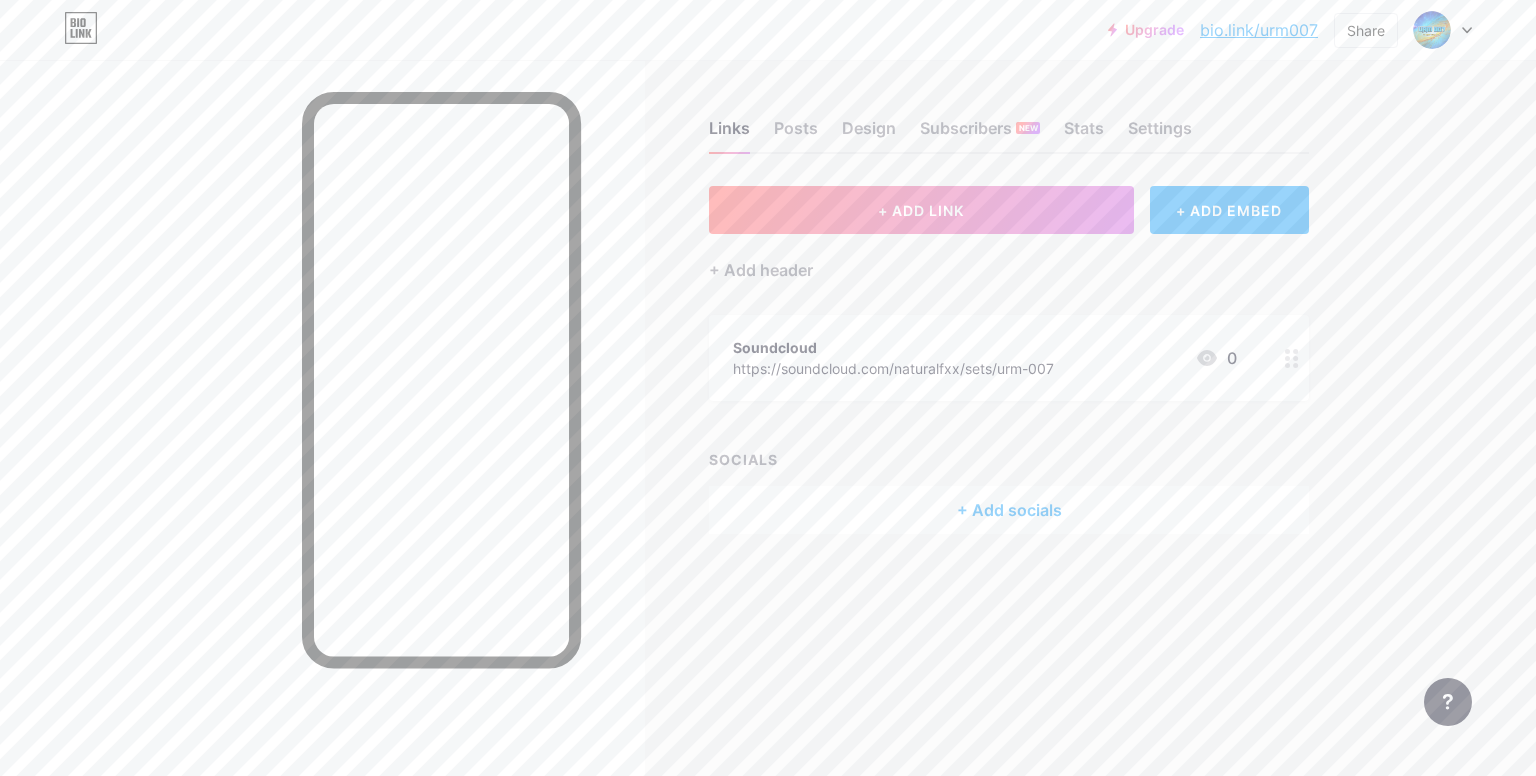 click 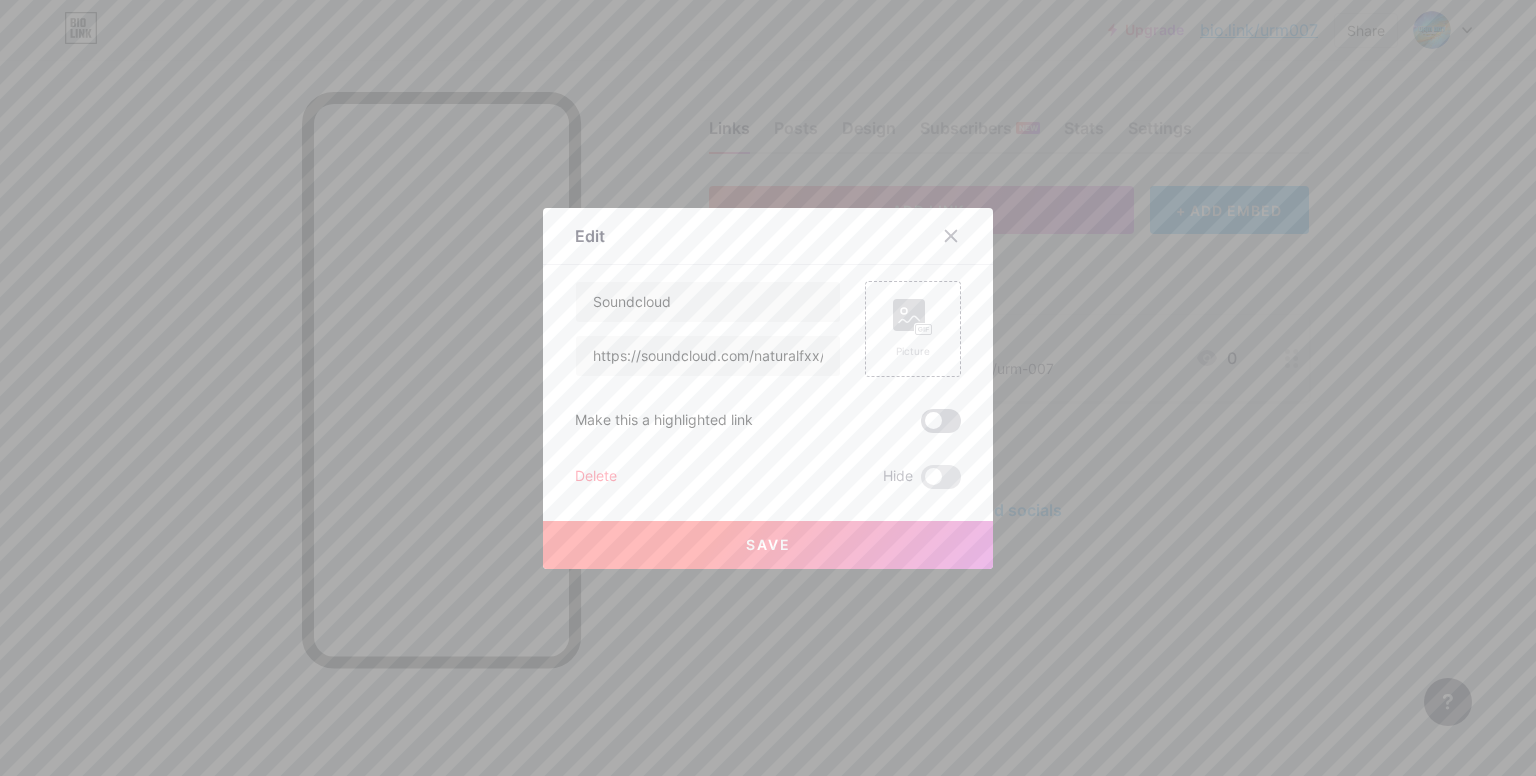 click at bounding box center [941, 421] 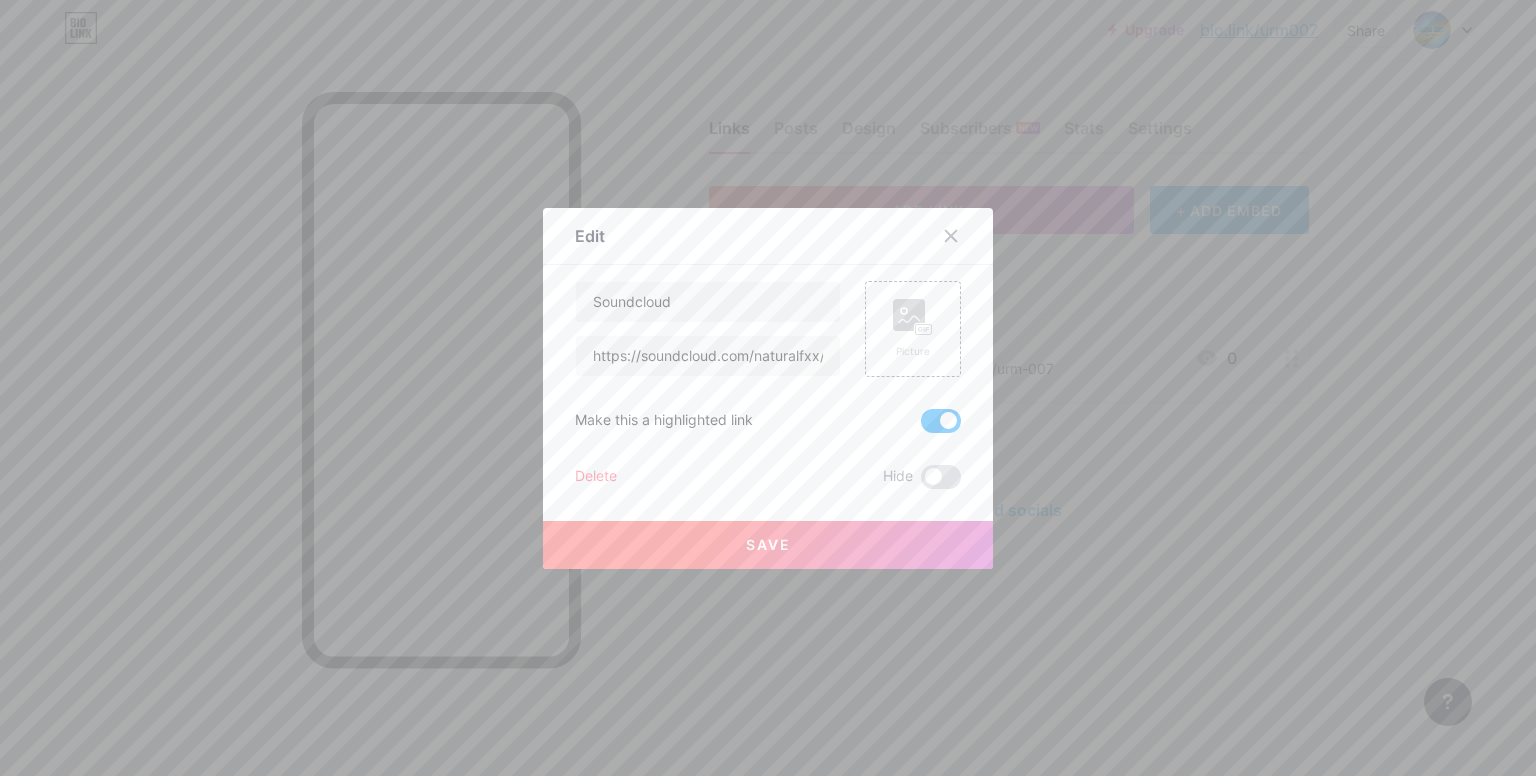 click on "Save" at bounding box center [768, 545] 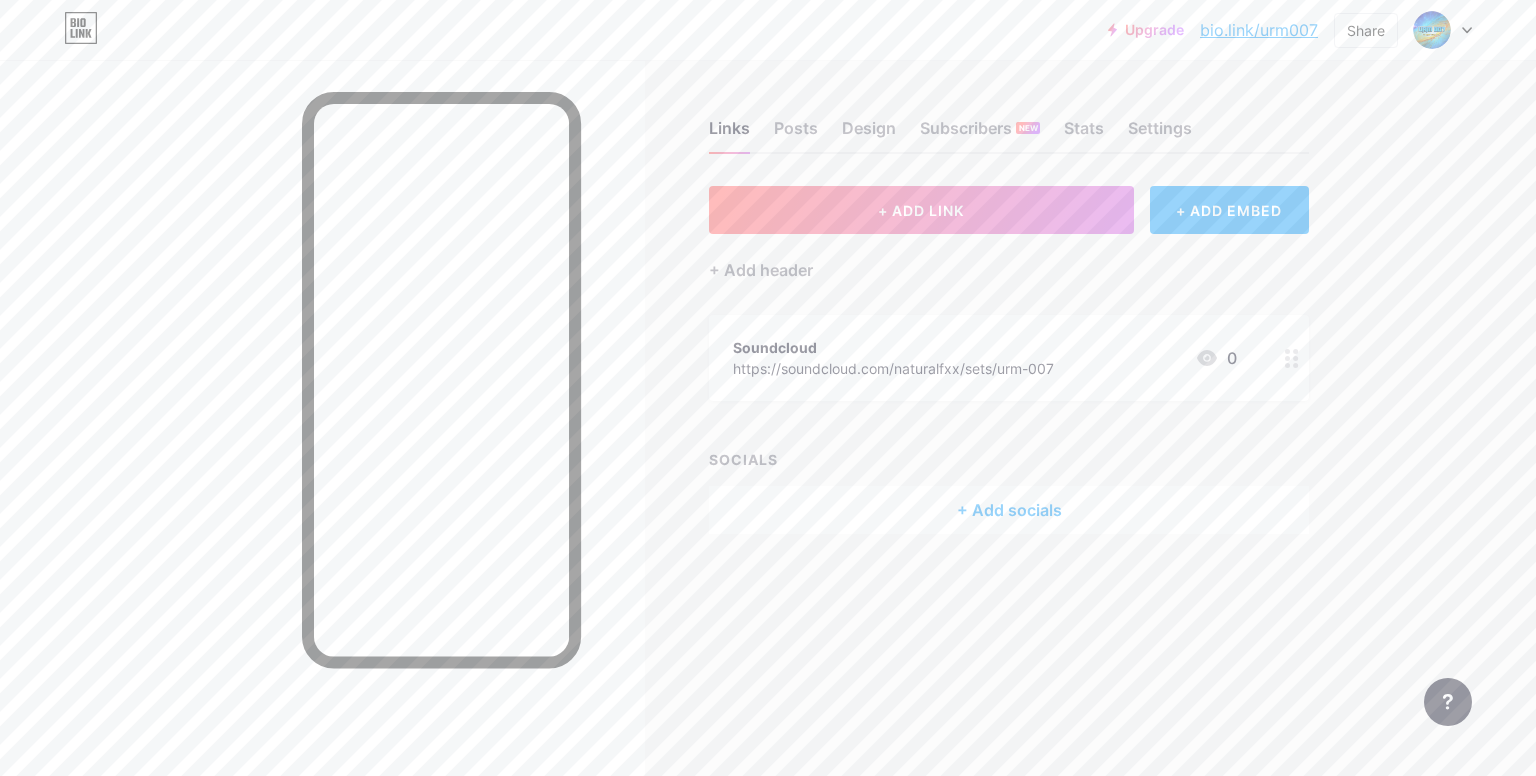 click on "+ Add socials" at bounding box center [1009, 510] 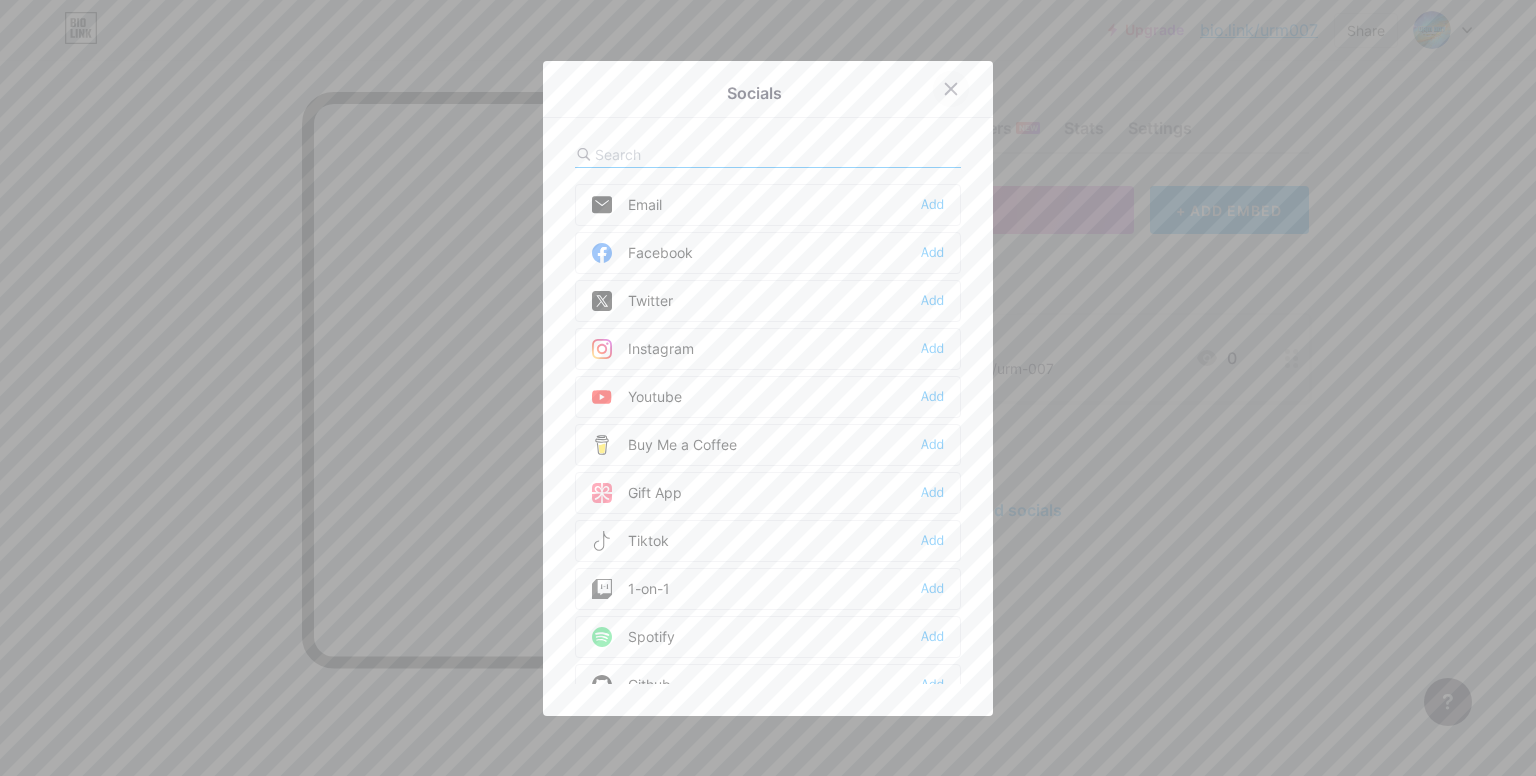 click 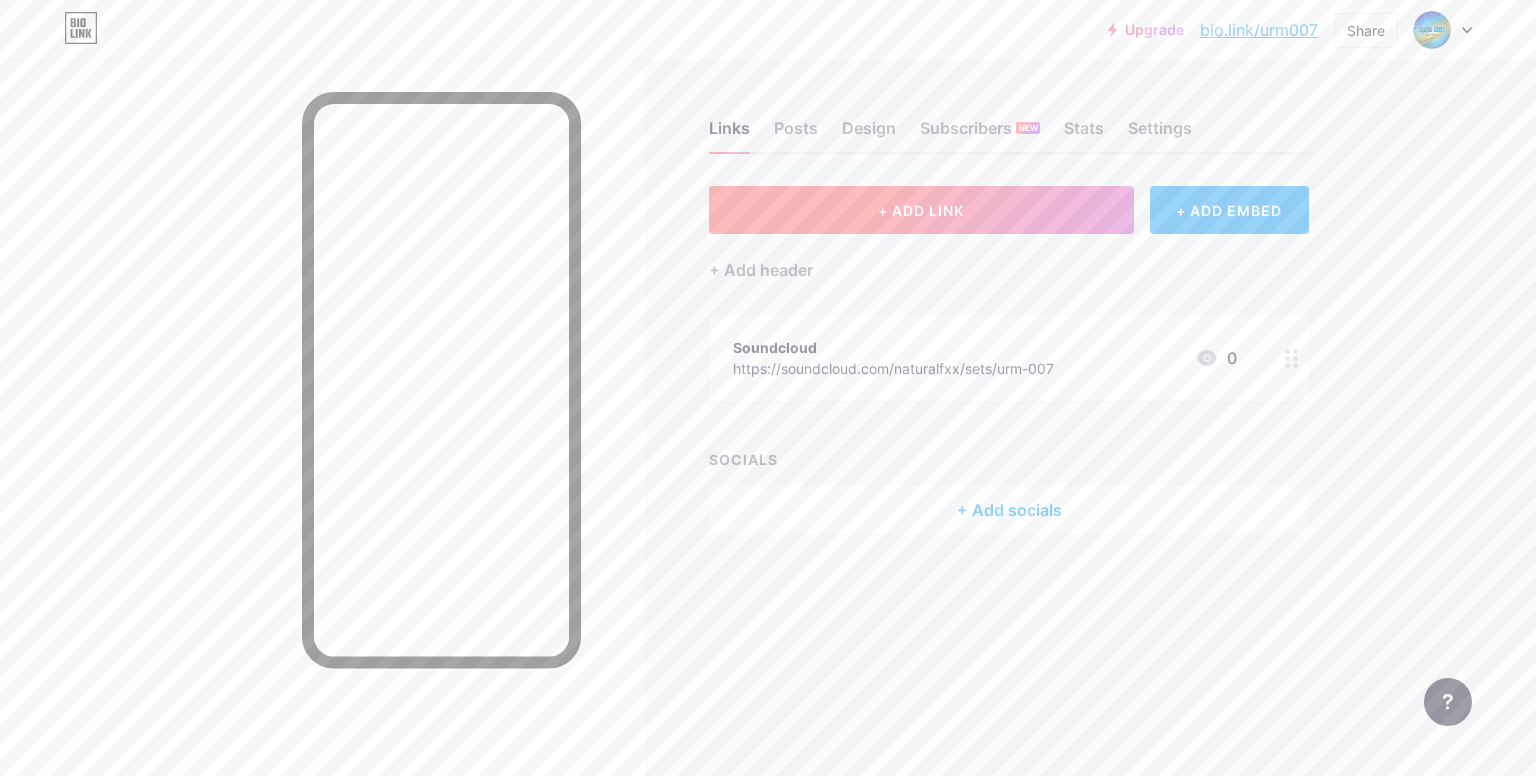 click on "+ ADD LINK" at bounding box center (921, 210) 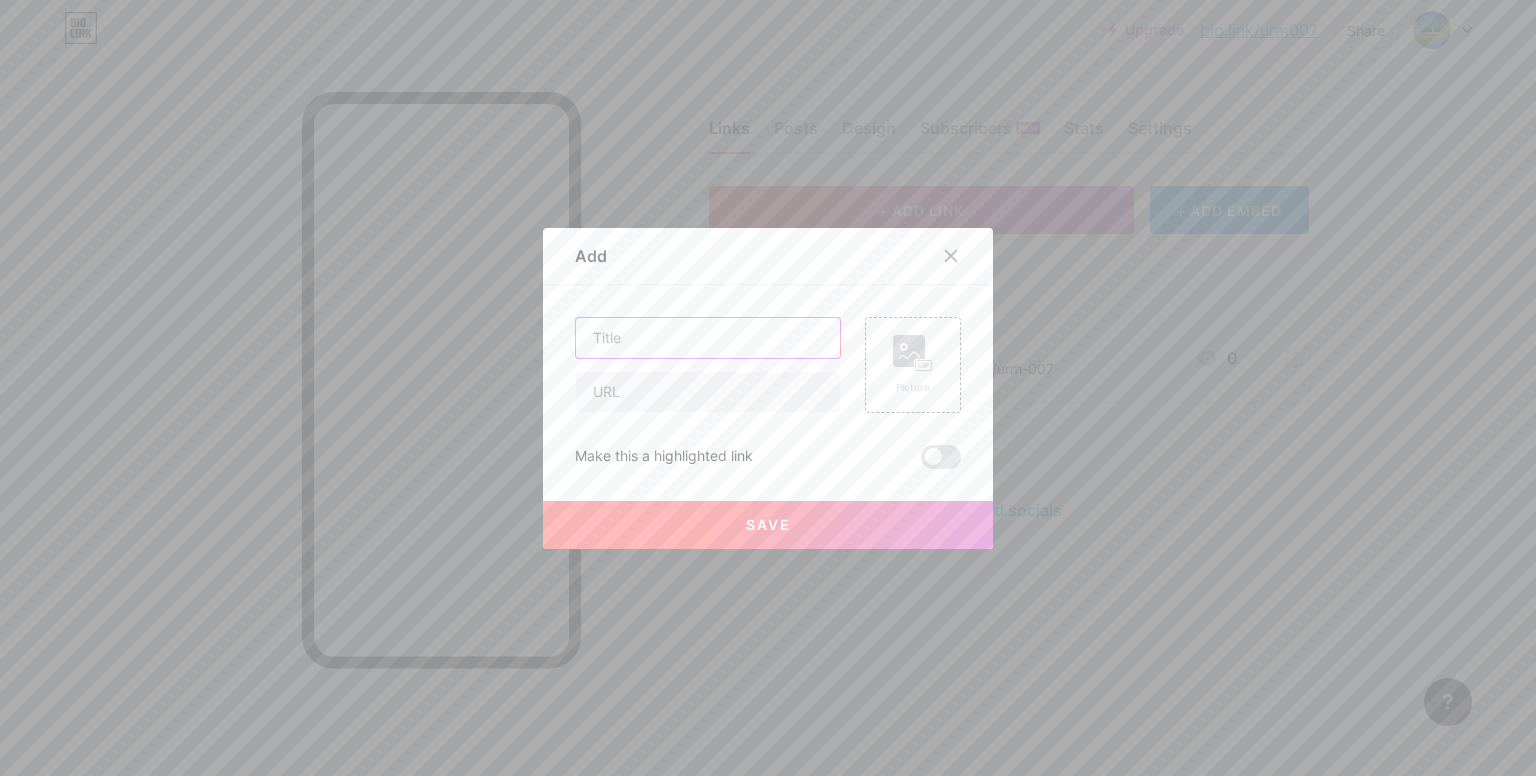 click at bounding box center [708, 338] 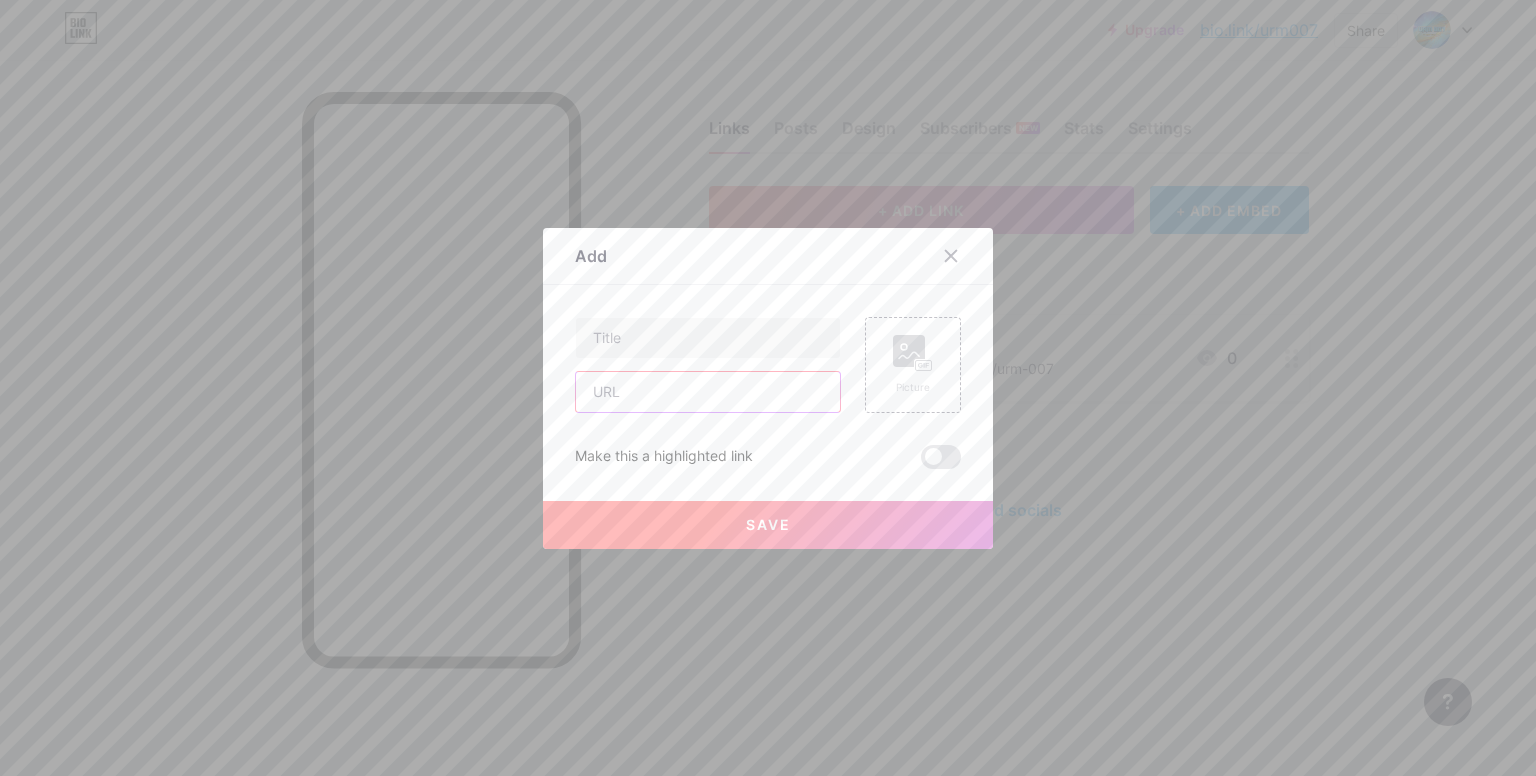 click at bounding box center [708, 392] 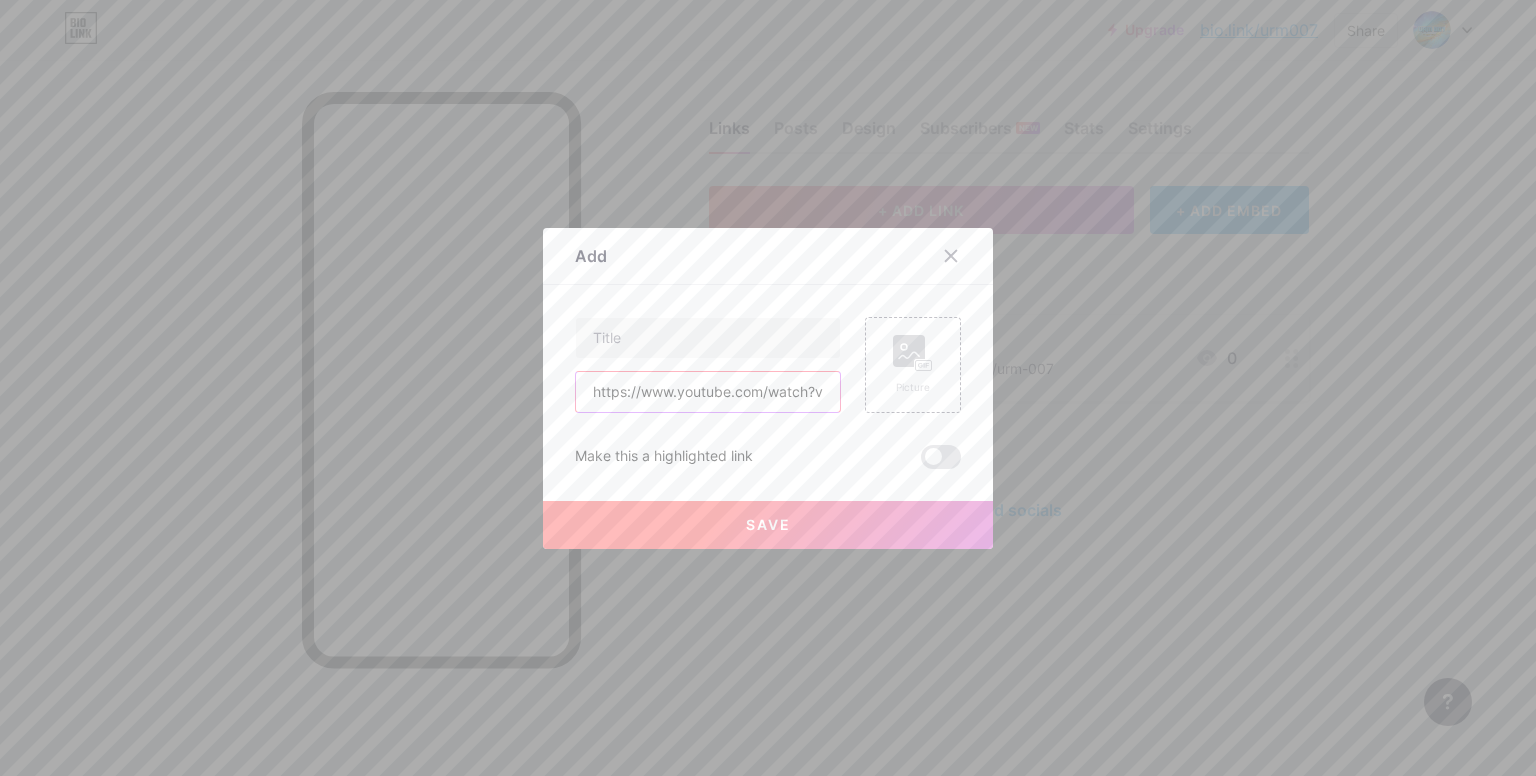 scroll, scrollTop: 0, scrollLeft: 426, axis: horizontal 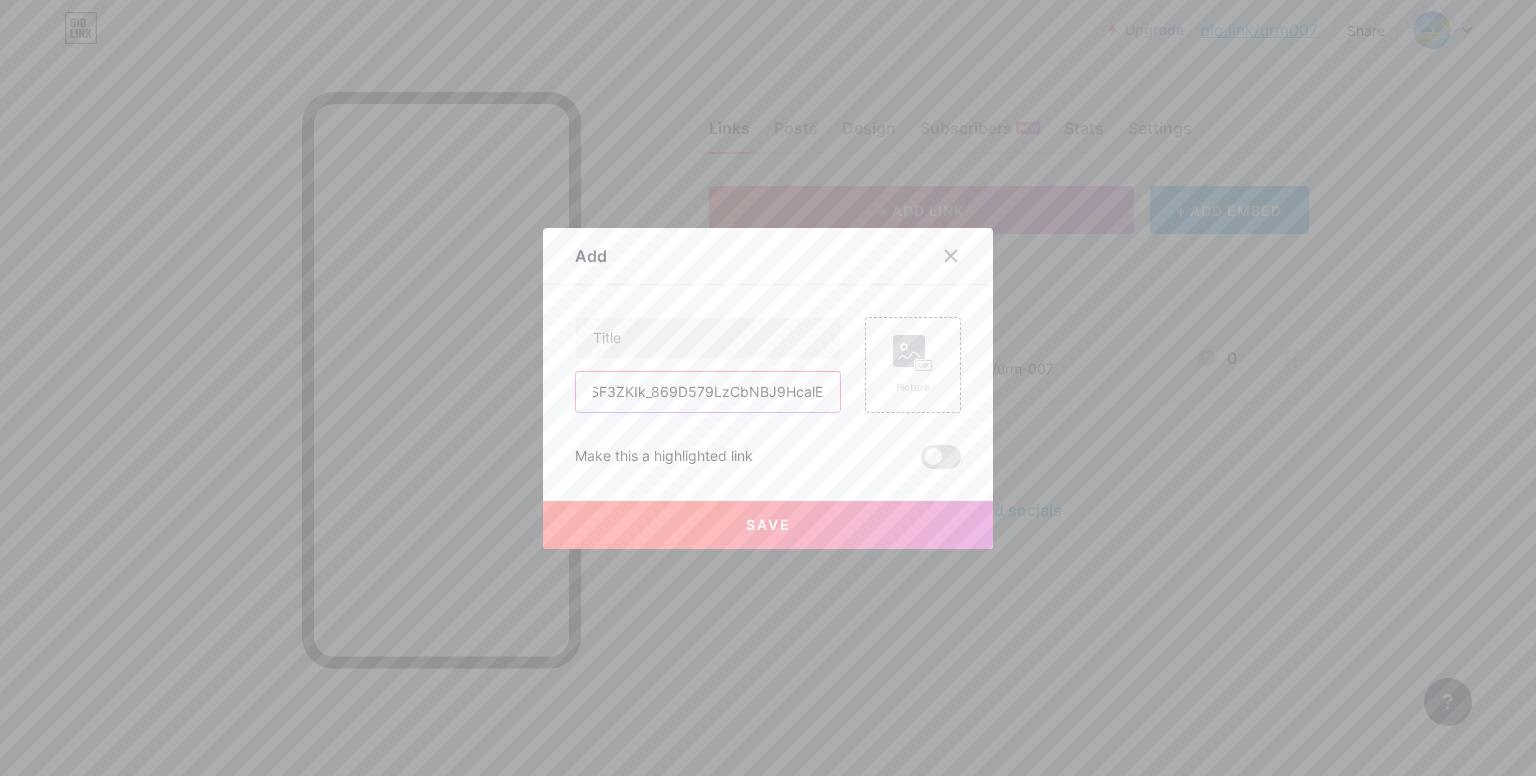 type on "https://www.youtube.com/watch?v=U02SHjNhAWE&list=PLFT6cSF3ZKIk_869D579LzCbNBJ9HcalE" 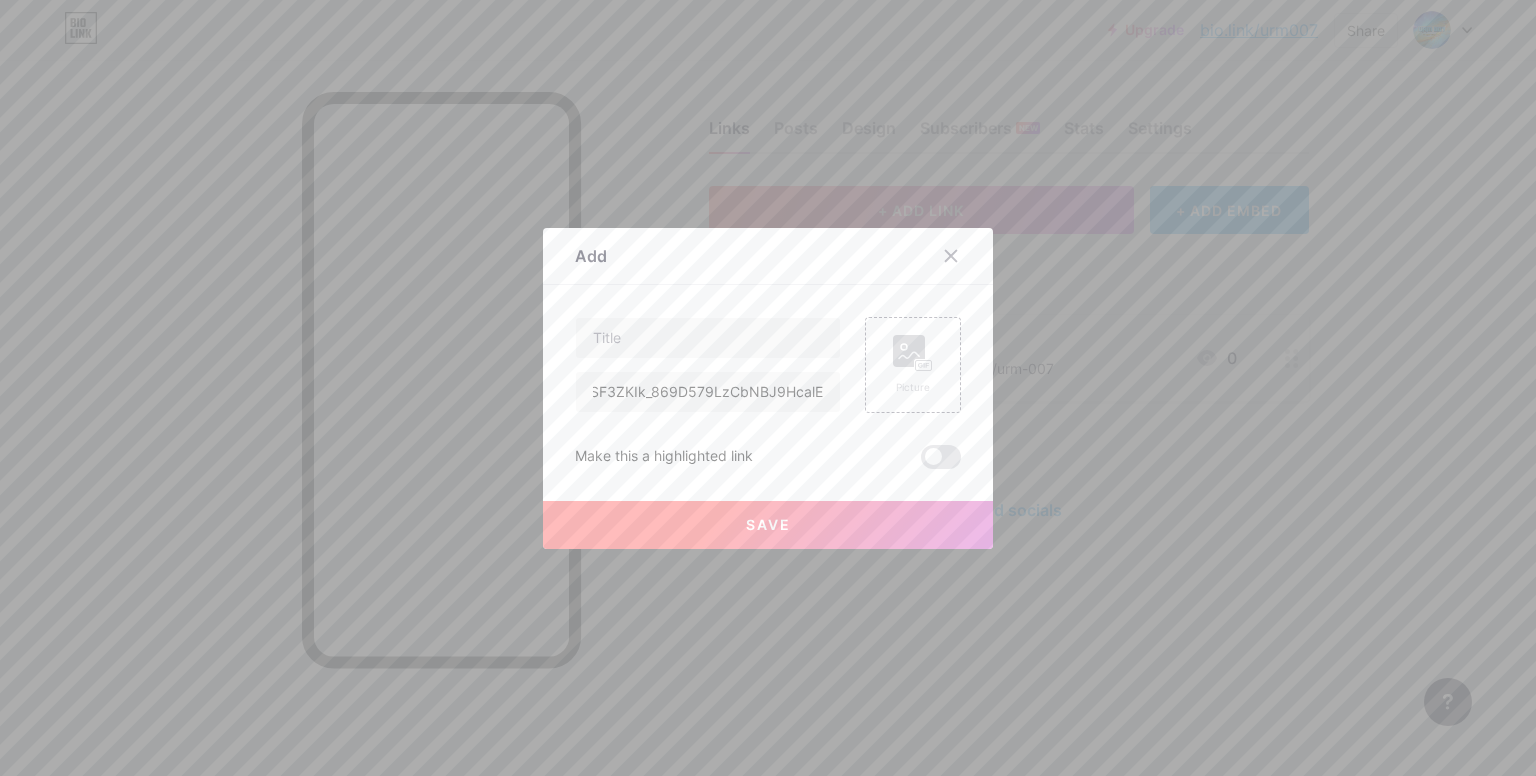 scroll, scrollTop: 0, scrollLeft: 0, axis: both 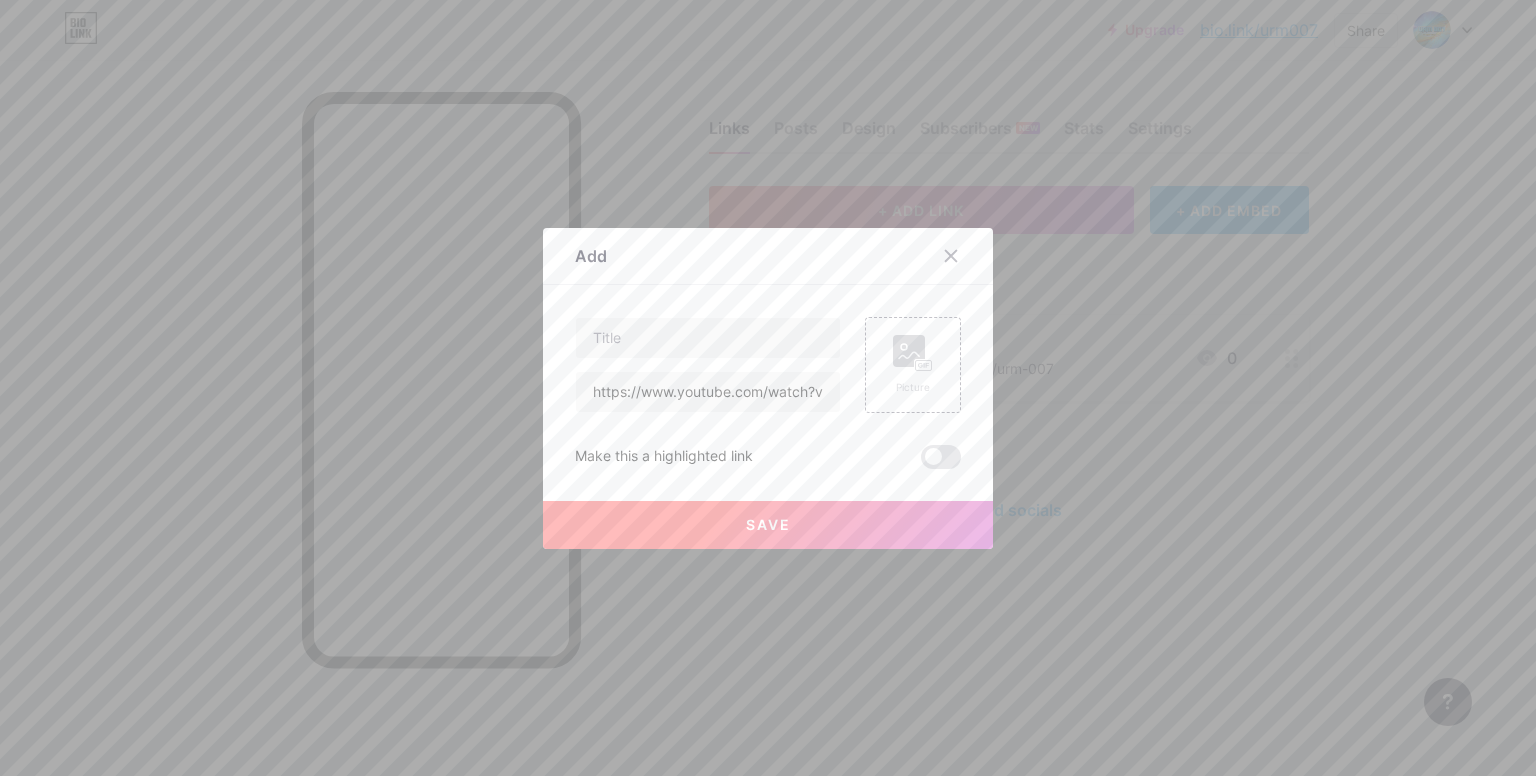 click on "Content
YouTube
Play YouTube video without leaving your page.
ADD
Vimeo
Play Vimeo video without leaving your page.
ADD
Tiktok
Grow your TikTok following
ADD
Tweet
Embed a tweet.
ADD
Reddit
Showcase your Reddit profile
ADD
Spotify
Embed Spotify to play the preview of a track.
ADD
Twitch
Play Twitch video without leaving your page.
ADD
SoundCloud
ADD" at bounding box center [768, 377] 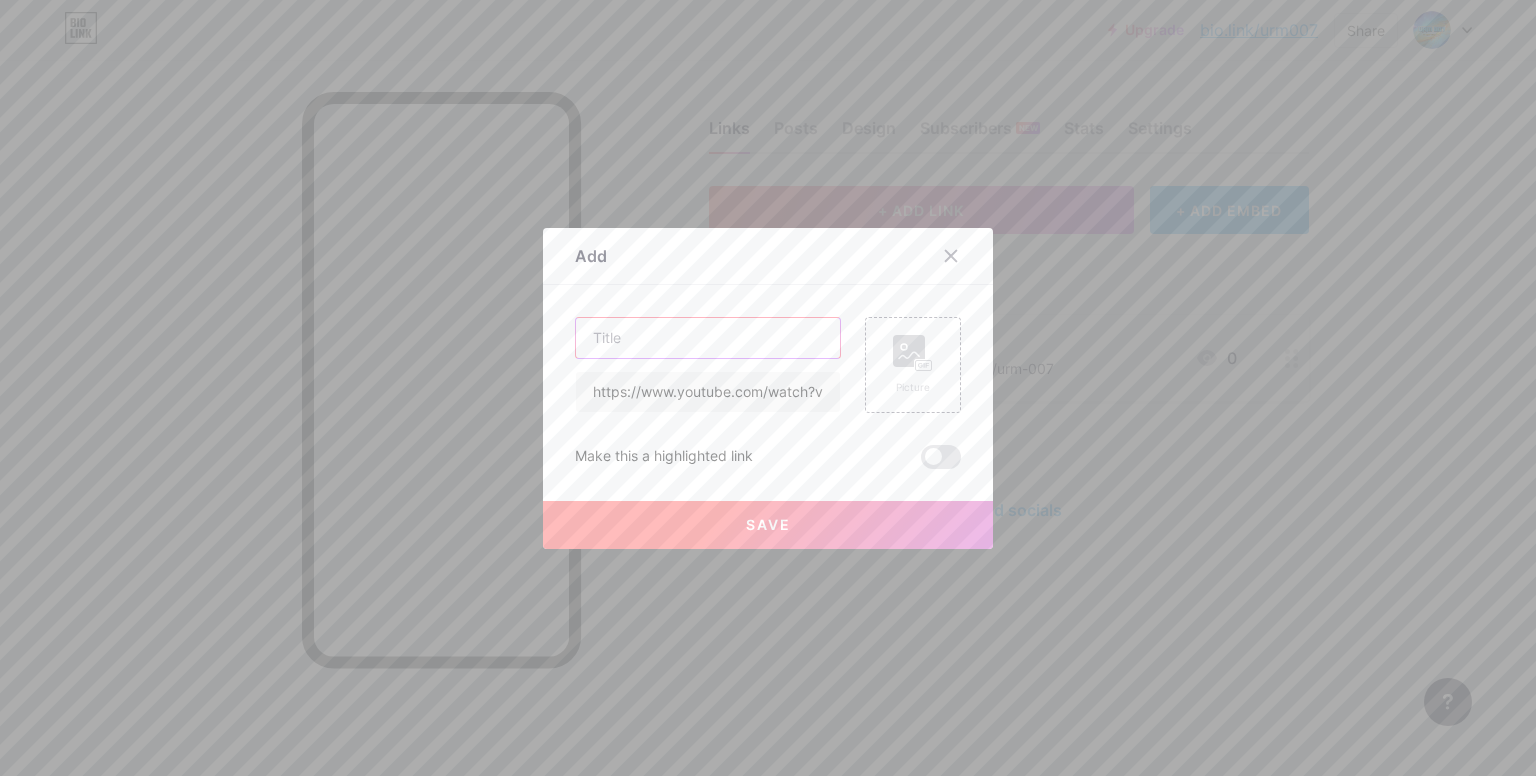 click at bounding box center [708, 338] 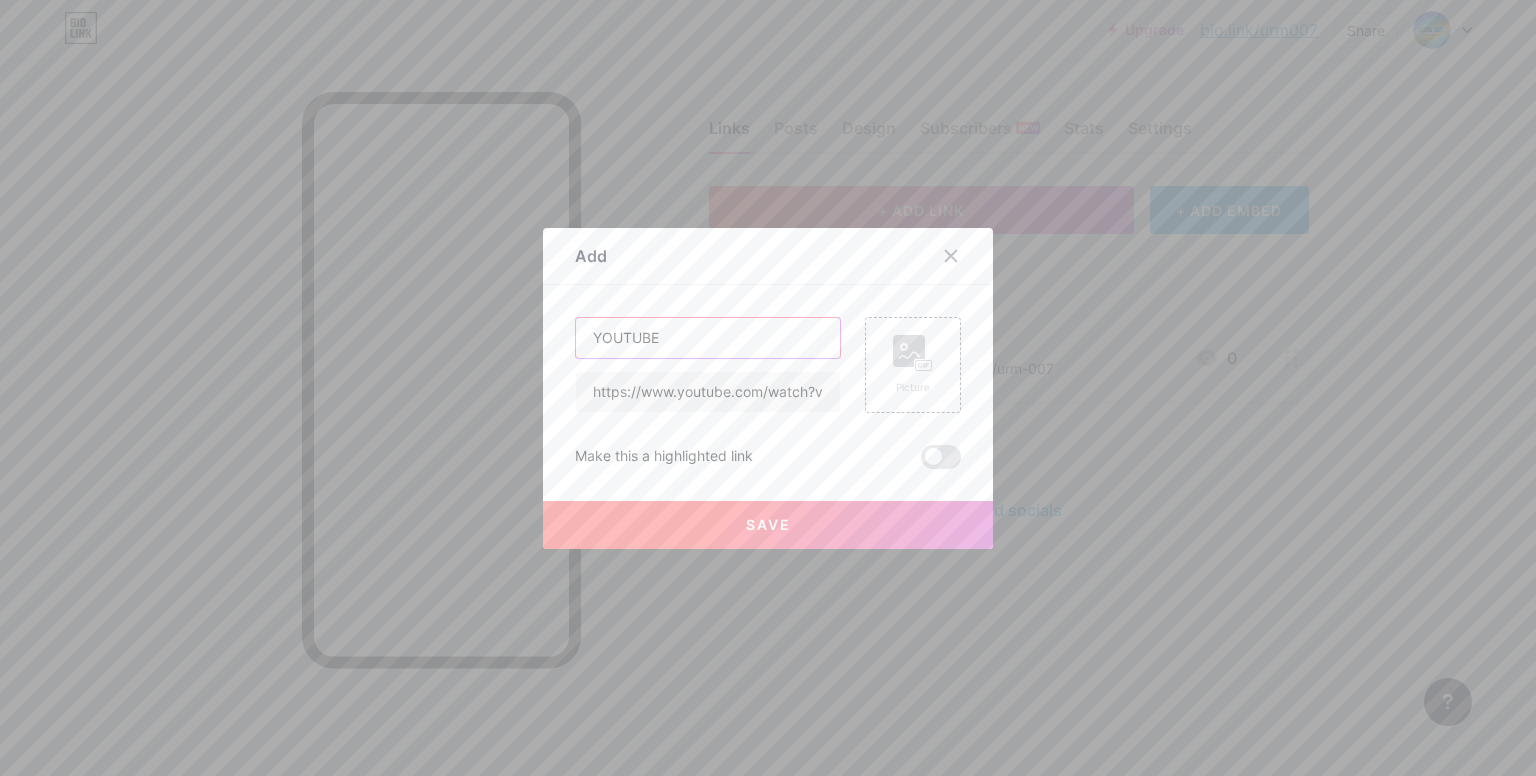 type on "YOUTUBE" 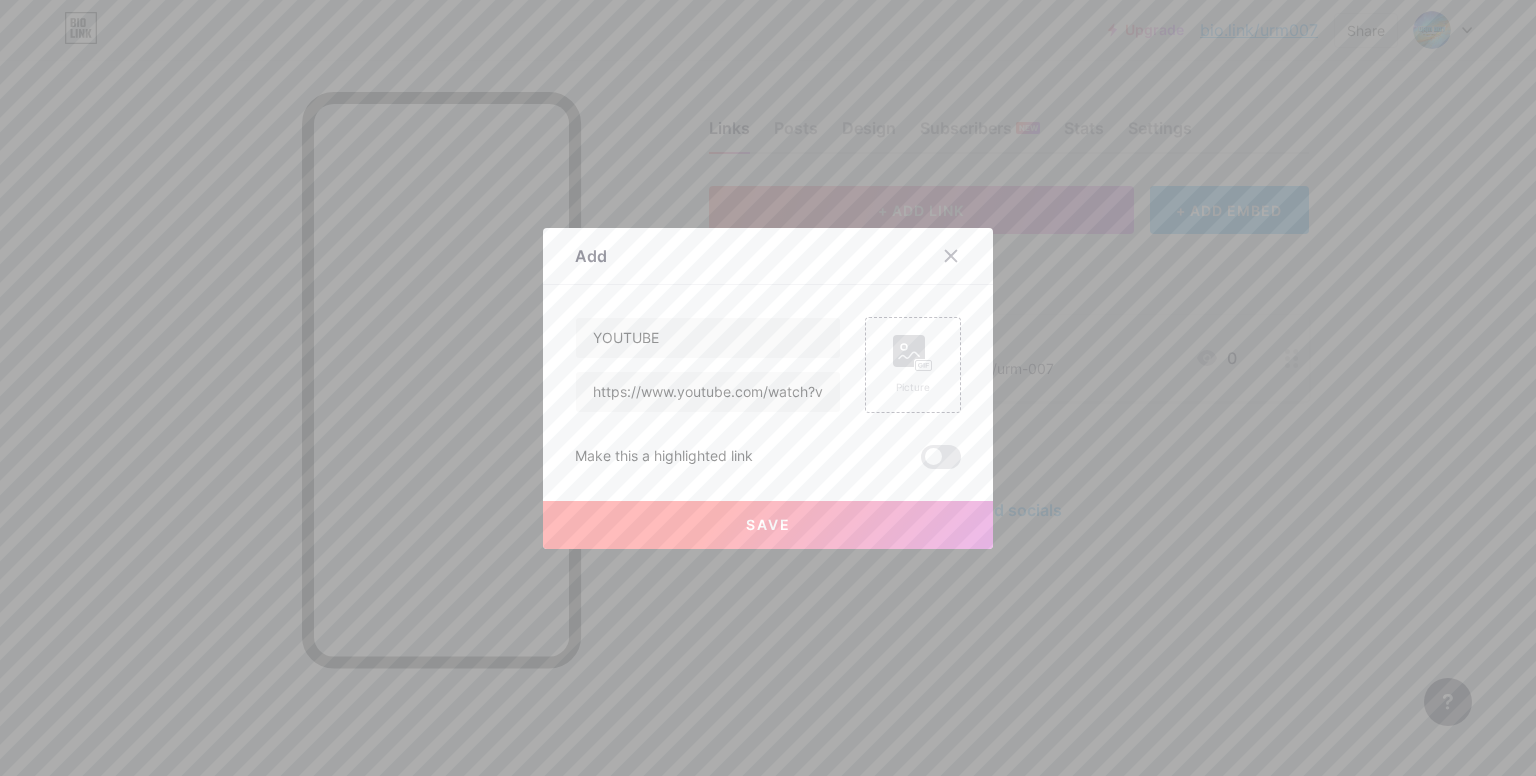 click on "Save" at bounding box center (768, 525) 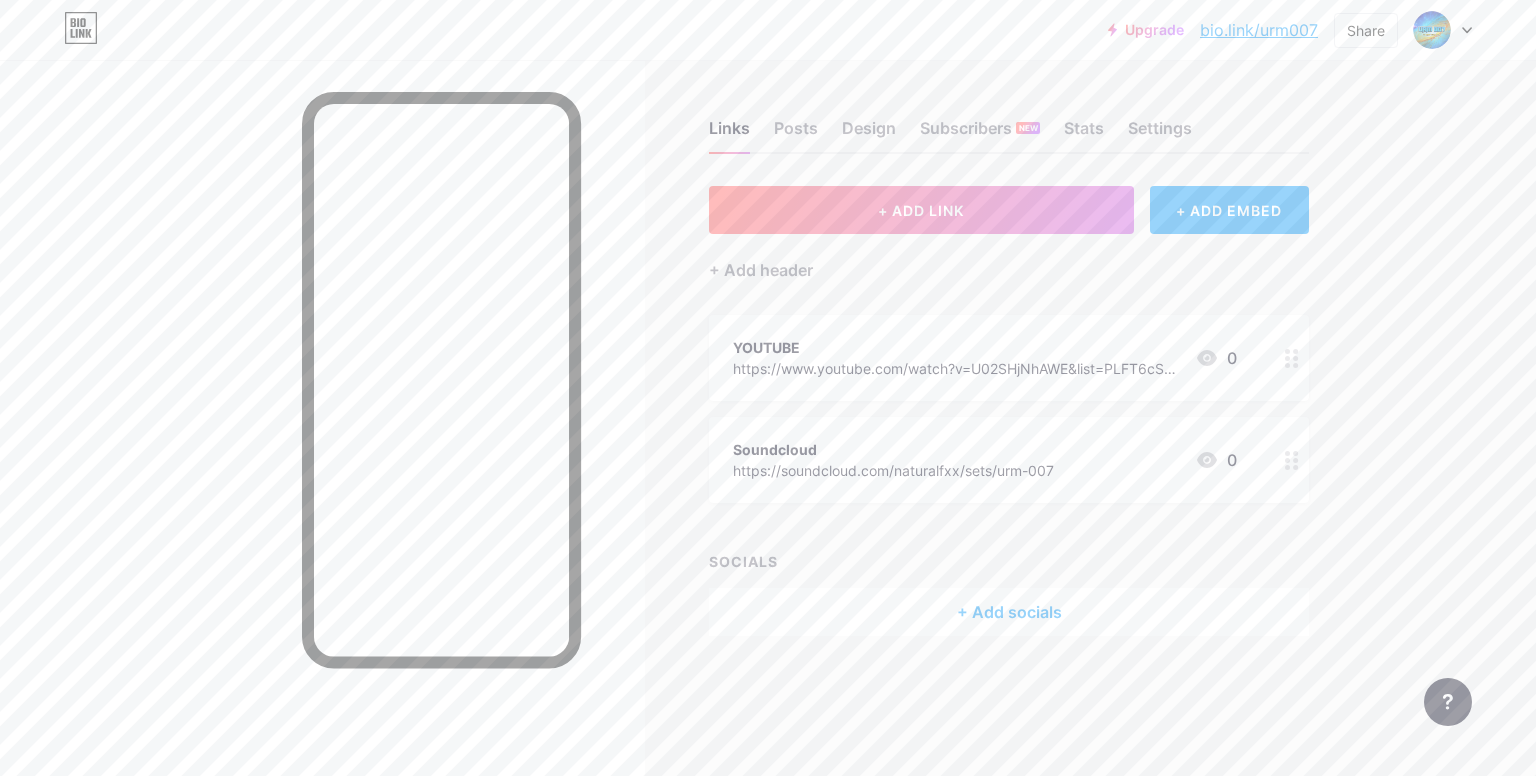 click on "Soundcloud
https://soundcloud.com/naturalfxx/sets/urm-007
0" at bounding box center (985, 460) 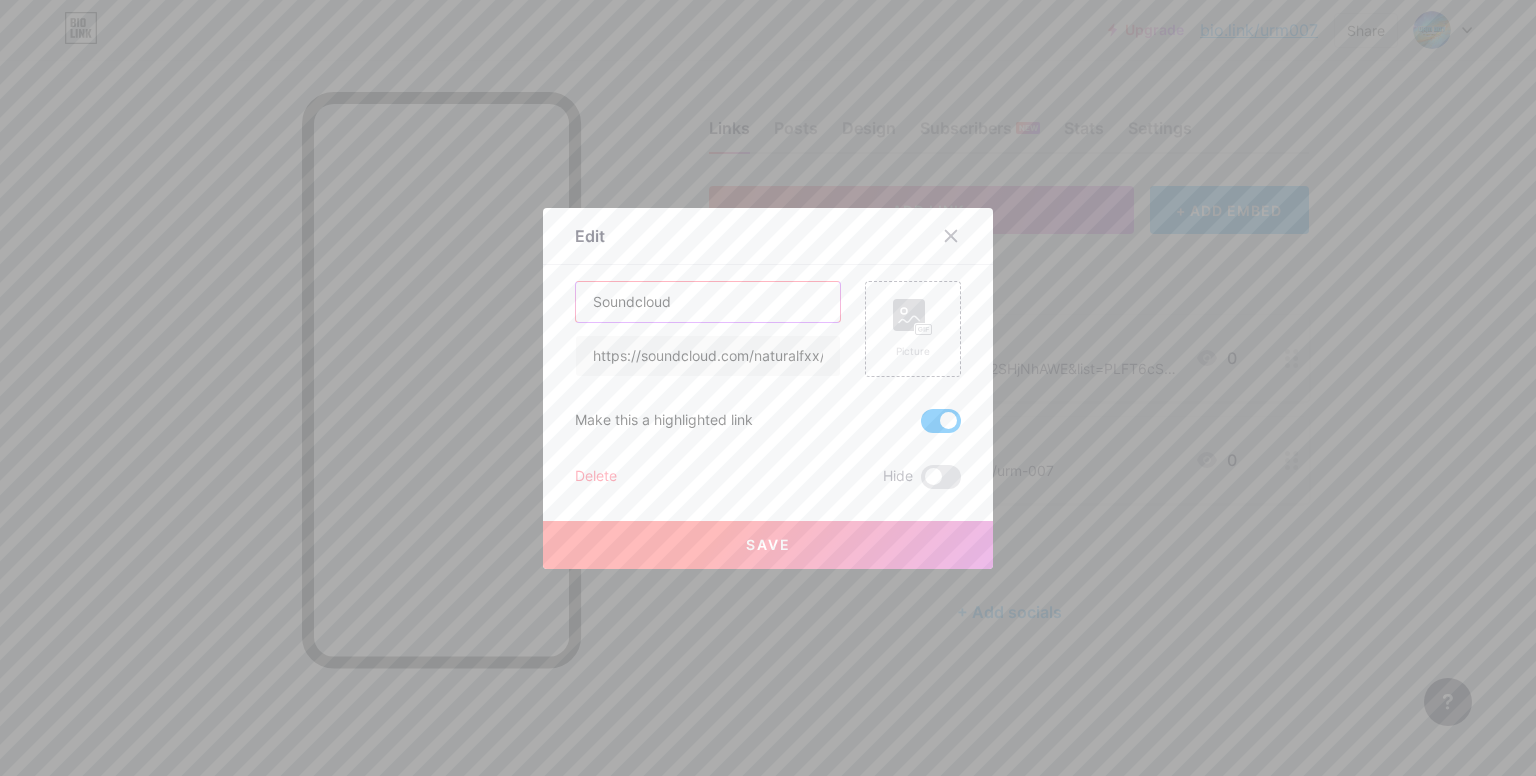 drag, startPoint x: 682, startPoint y: 309, endPoint x: 595, endPoint y: 312, distance: 87.05171 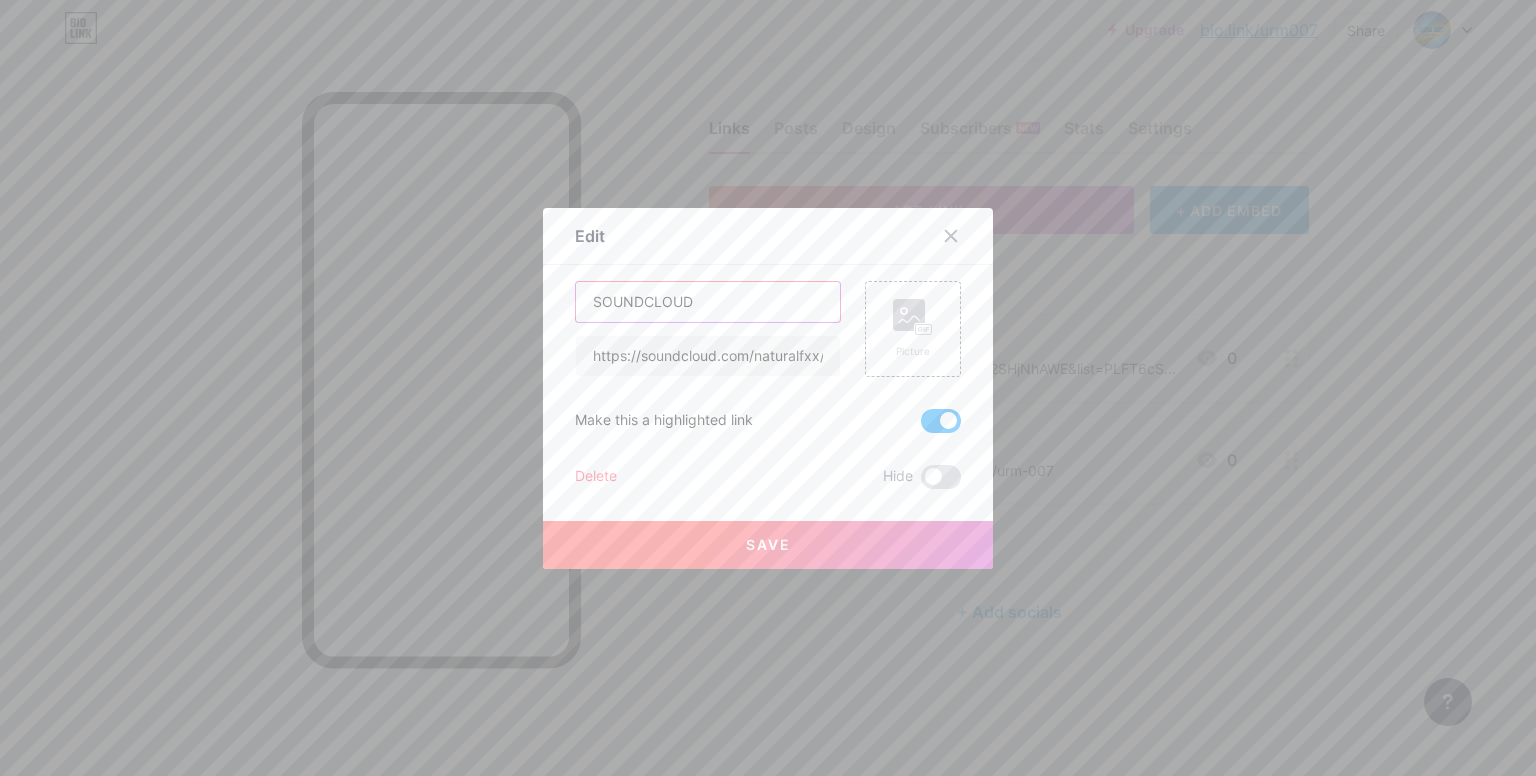 type on "SOUNDCLOUD" 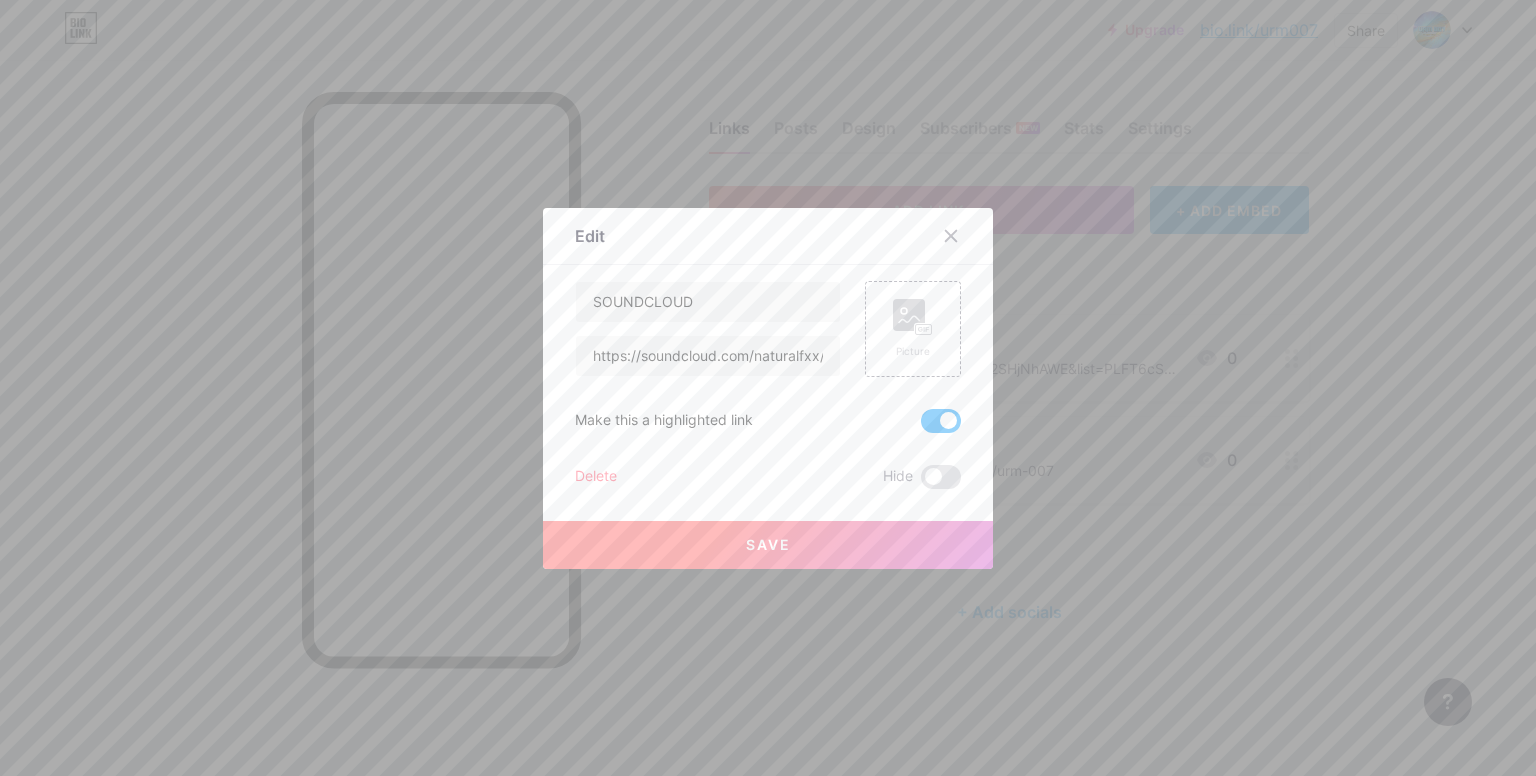 click on "Save" at bounding box center [768, 545] 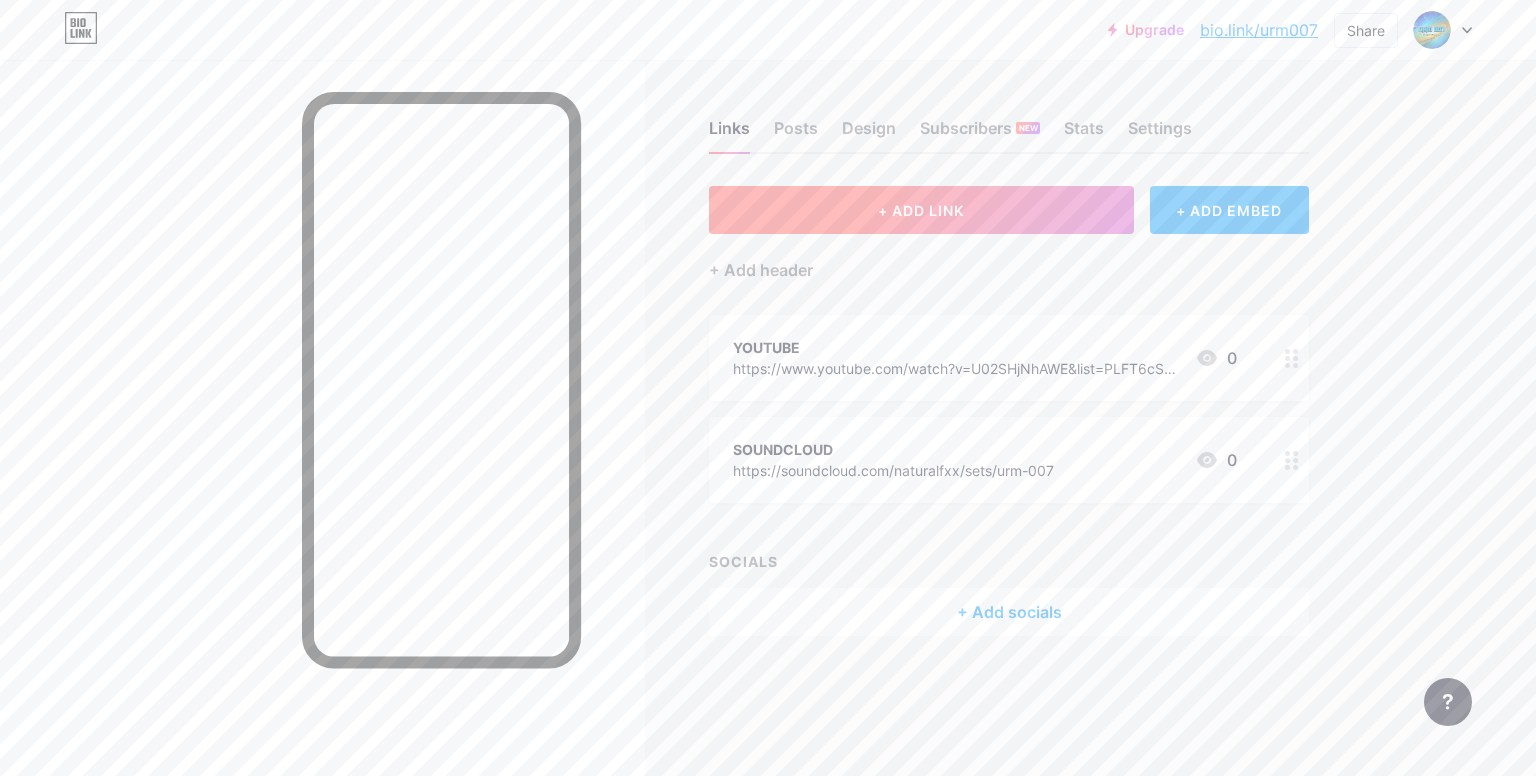 click on "+ ADD LINK" at bounding box center [921, 210] 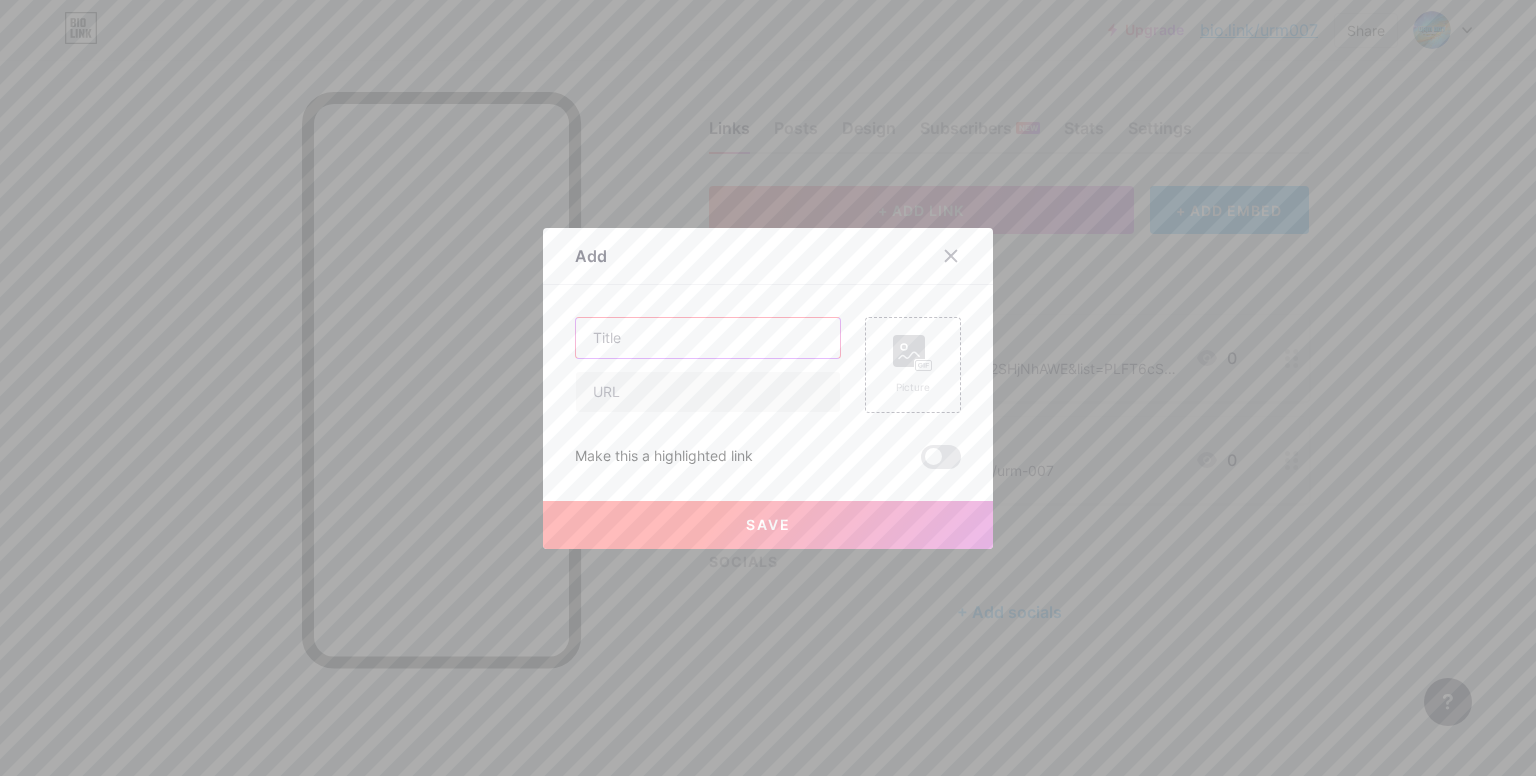 click at bounding box center (708, 338) 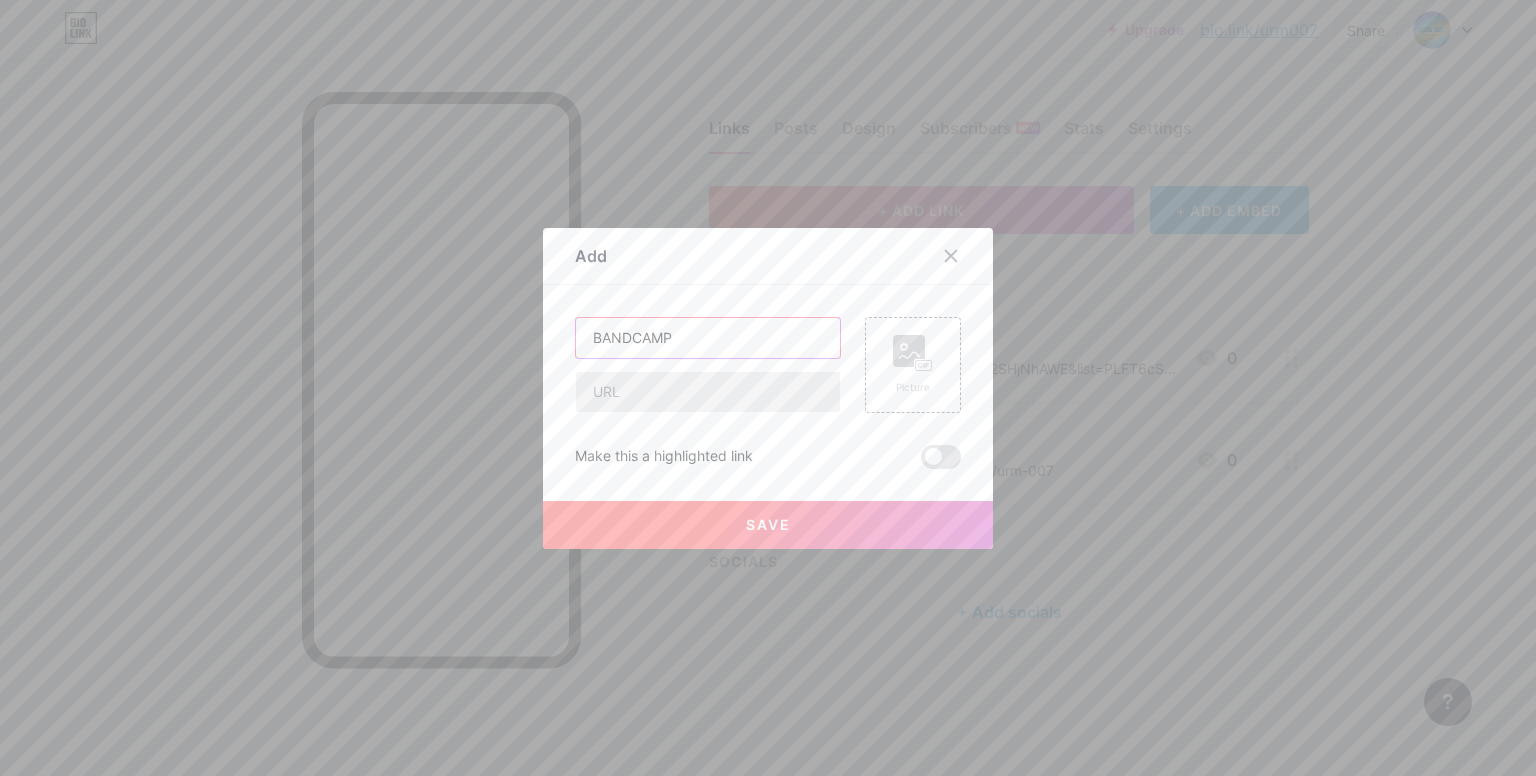 type on "BANDCAMP" 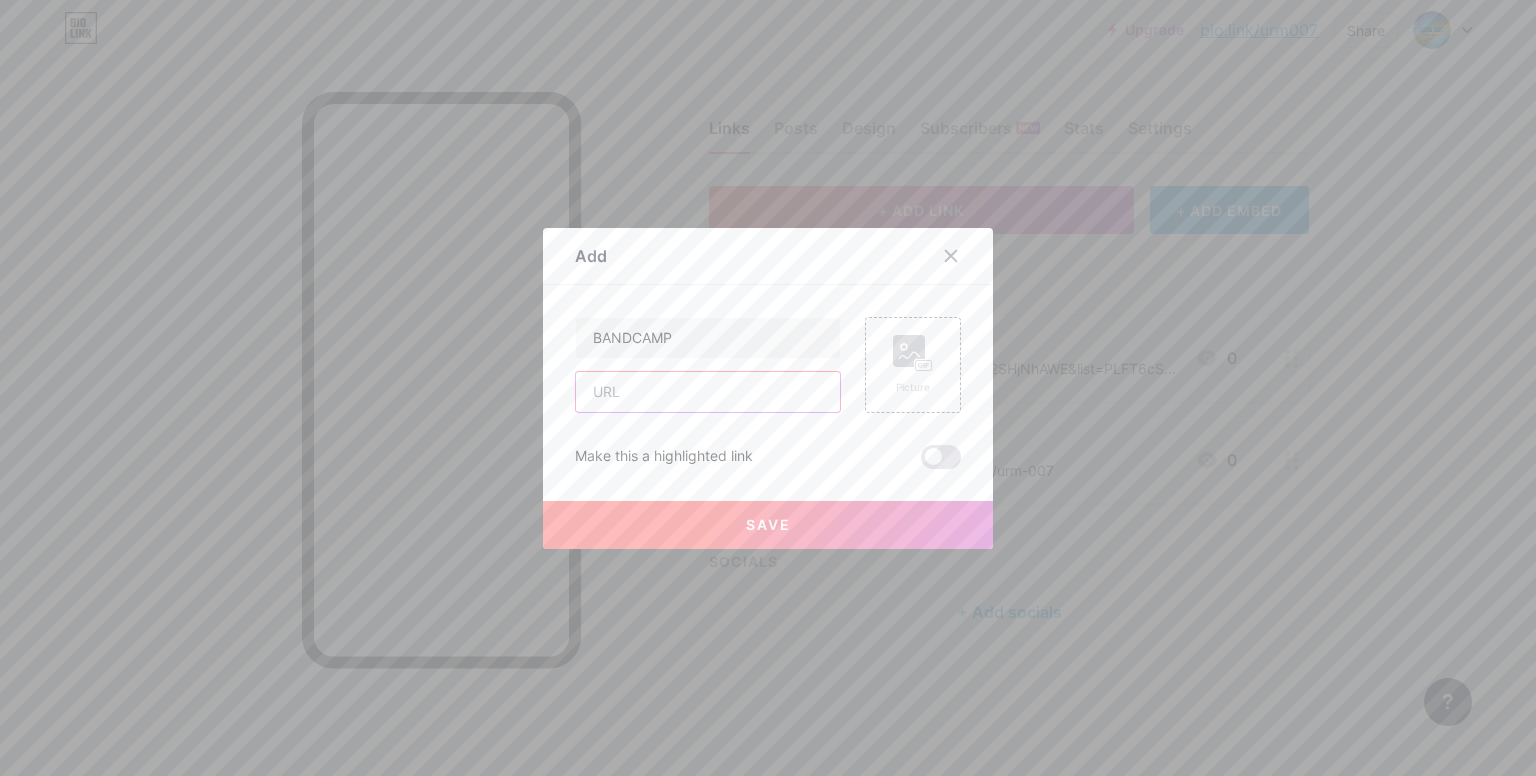 click at bounding box center (708, 392) 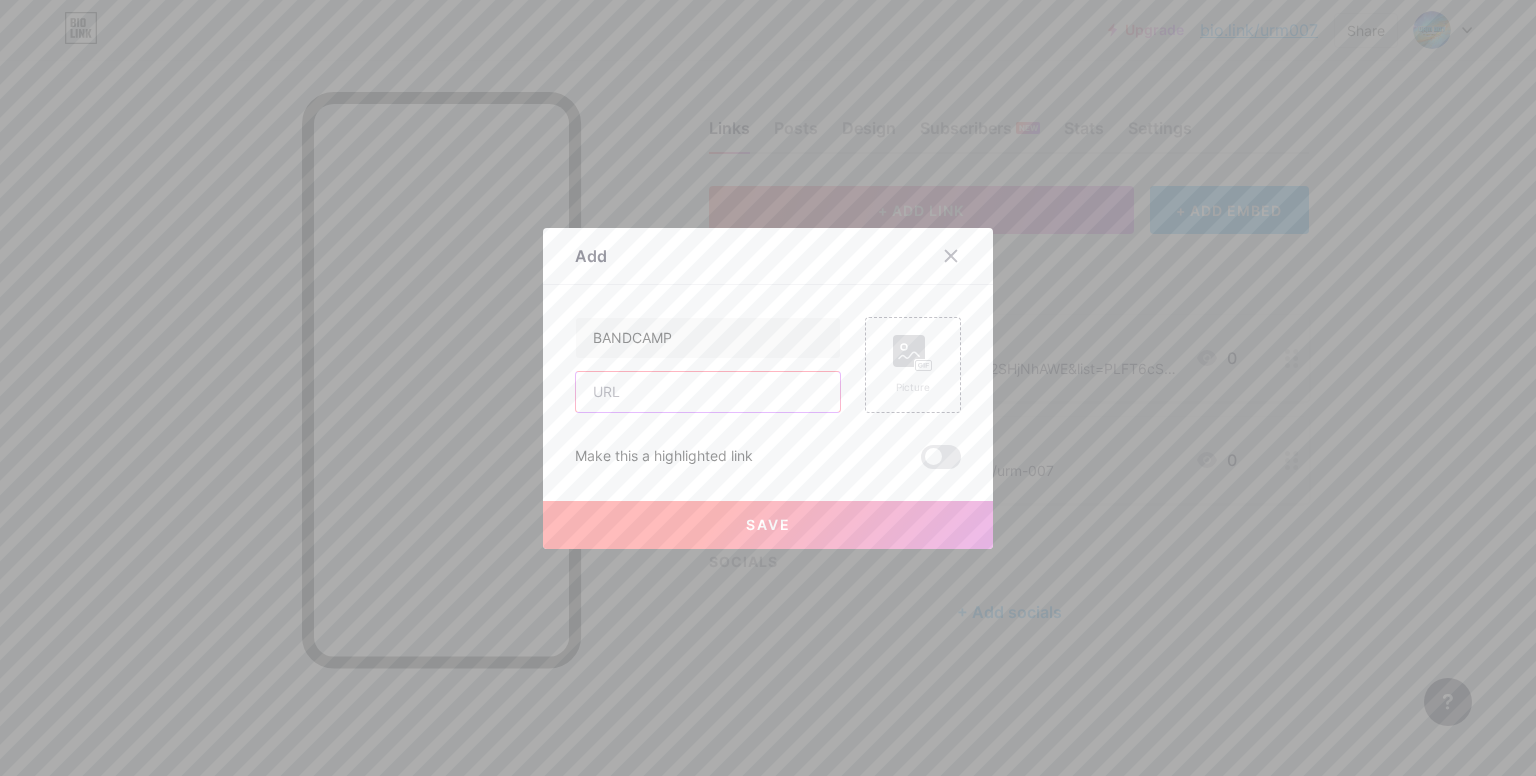 click at bounding box center (708, 392) 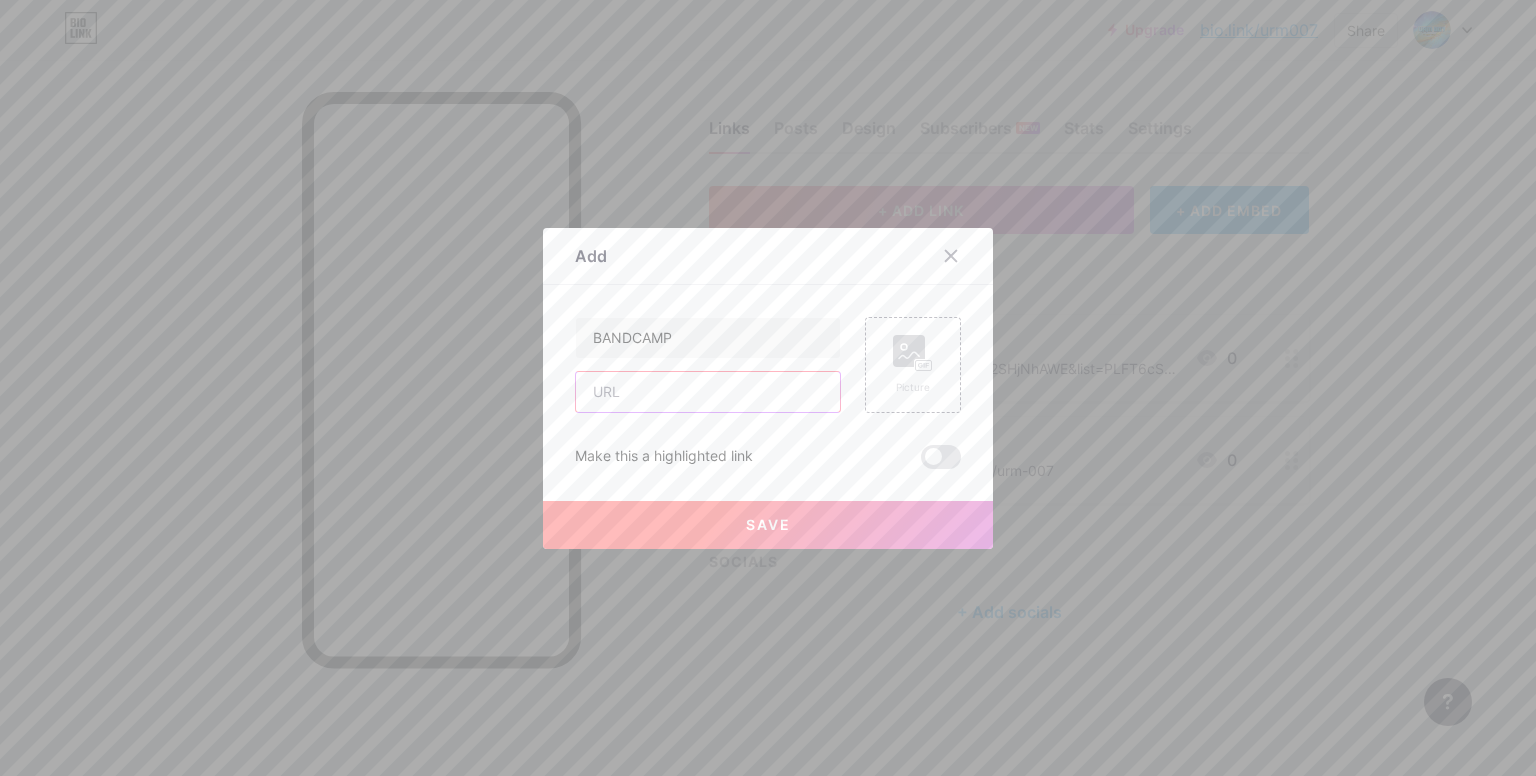 paste on "https://leisuresound.bandcamp.com/album/urm-007-the-creator" 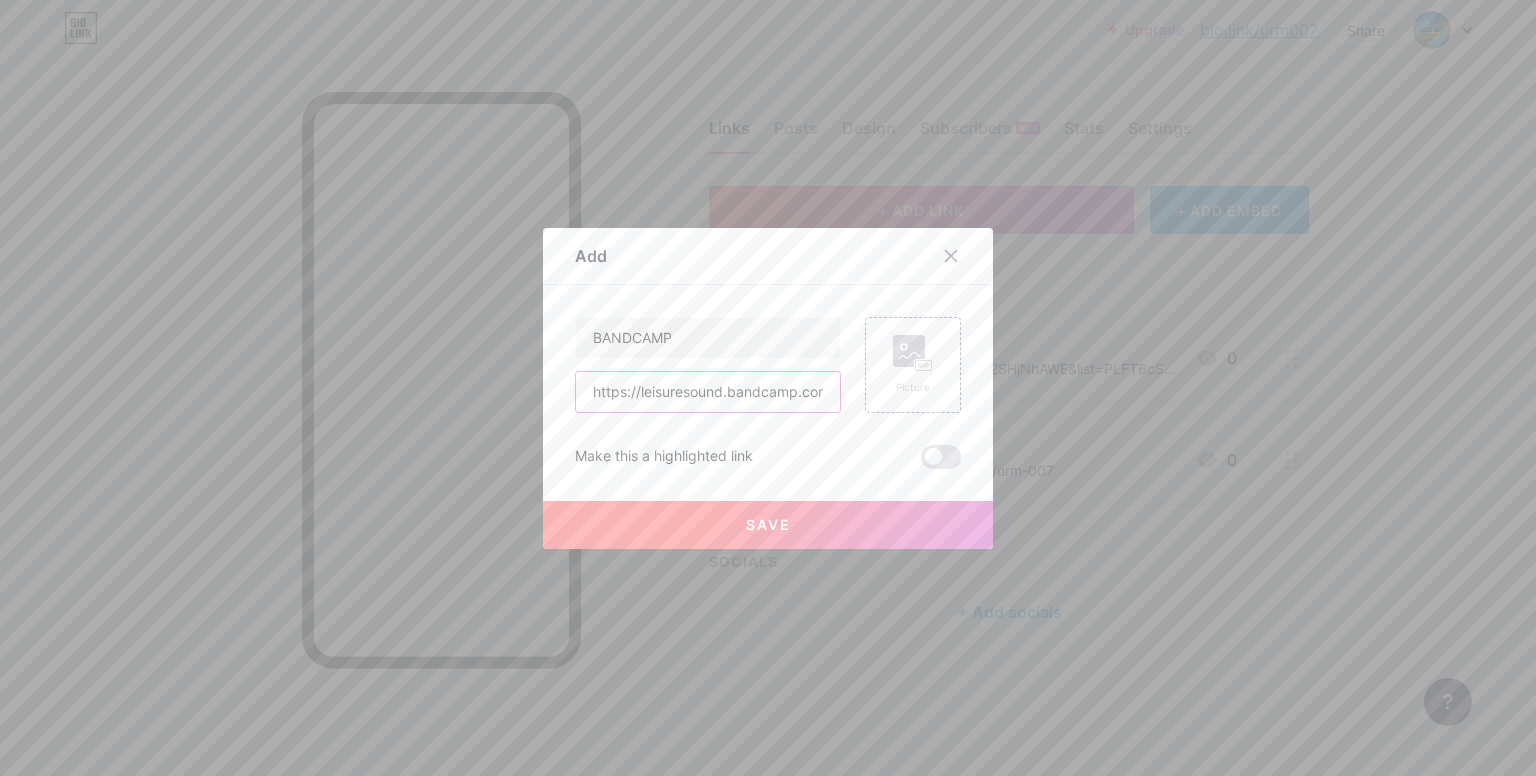scroll, scrollTop: 0, scrollLeft: 196, axis: horizontal 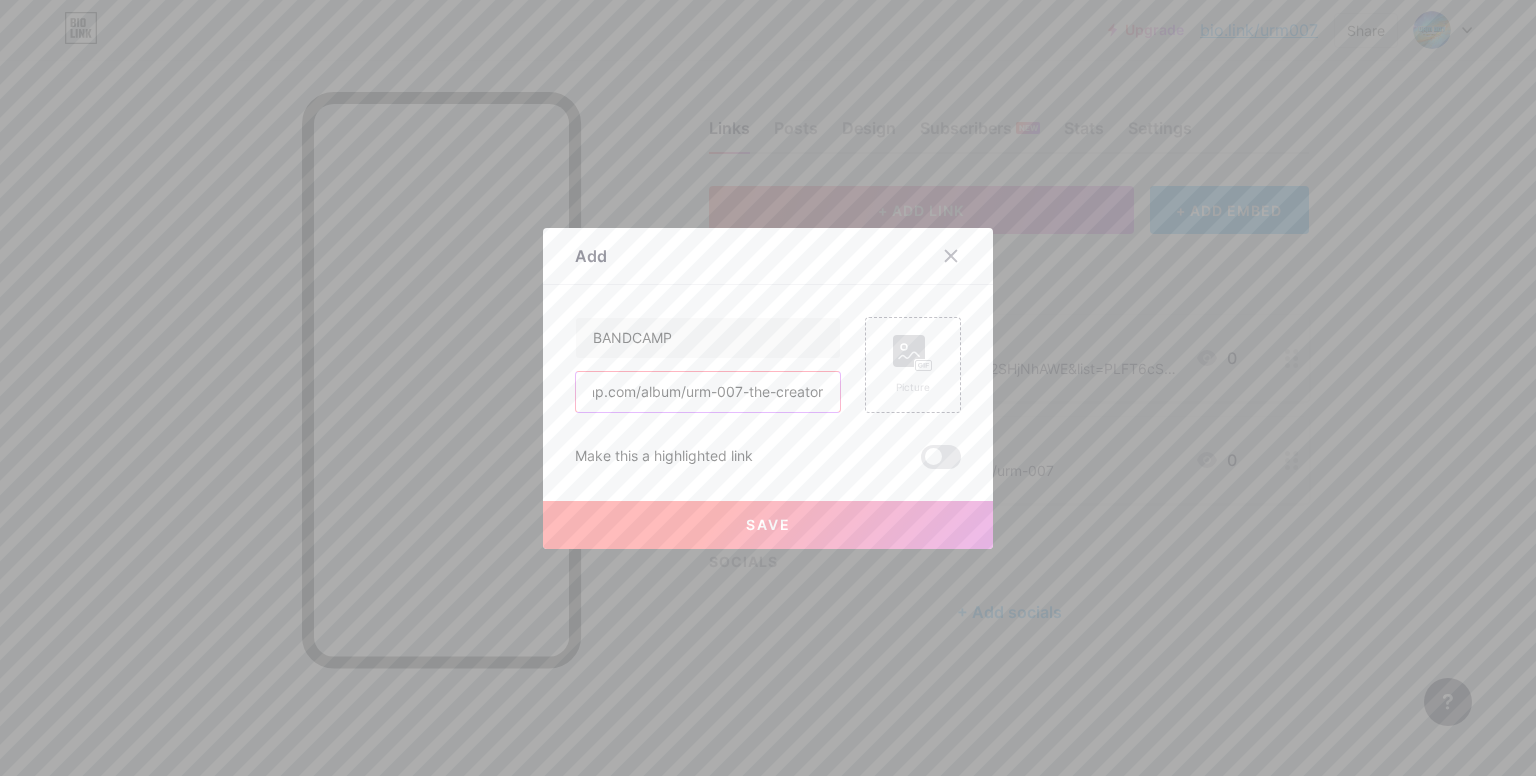 type on "https://leisuresound.bandcamp.com/album/urm-007-the-creator" 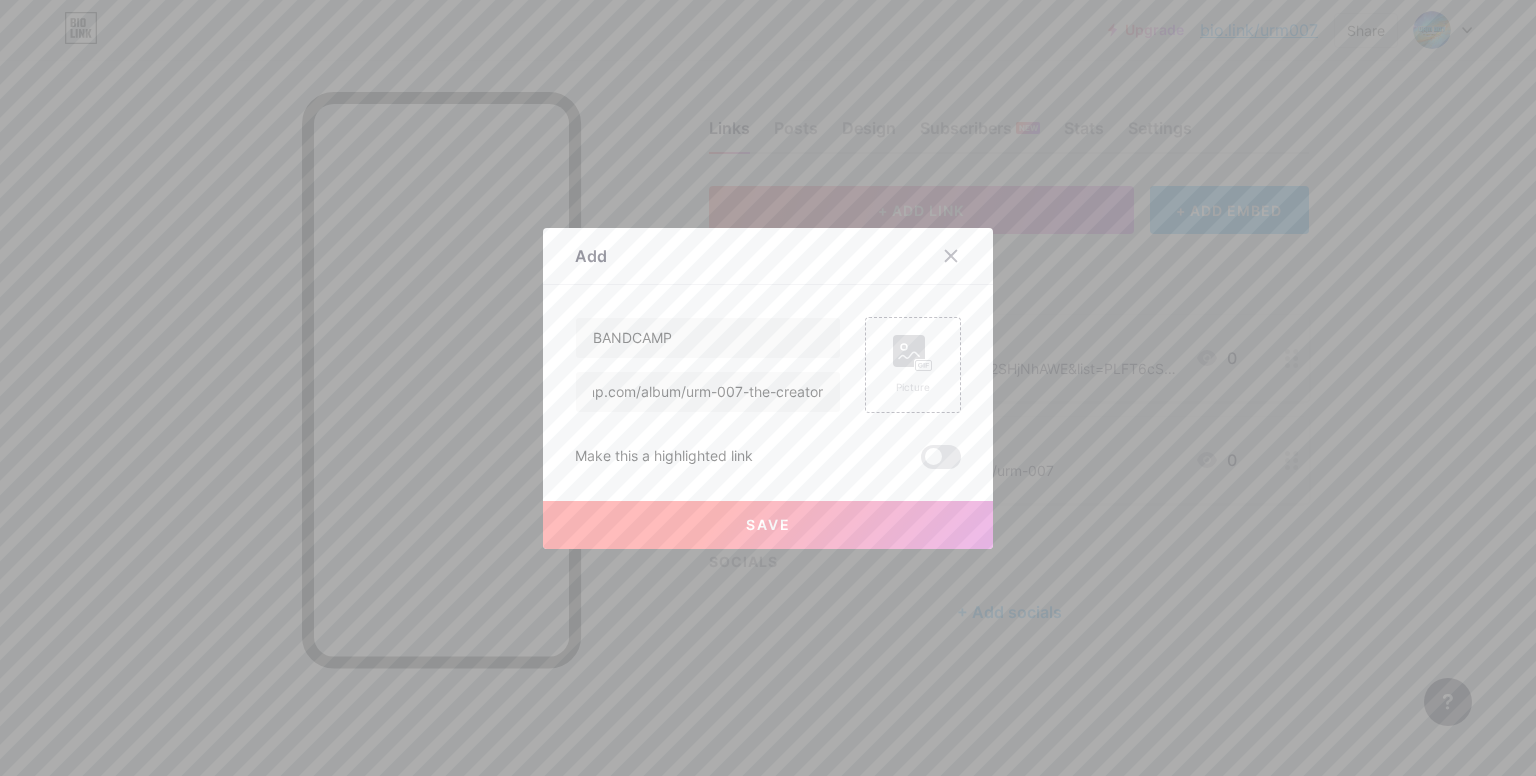 click on "Save" at bounding box center [768, 525] 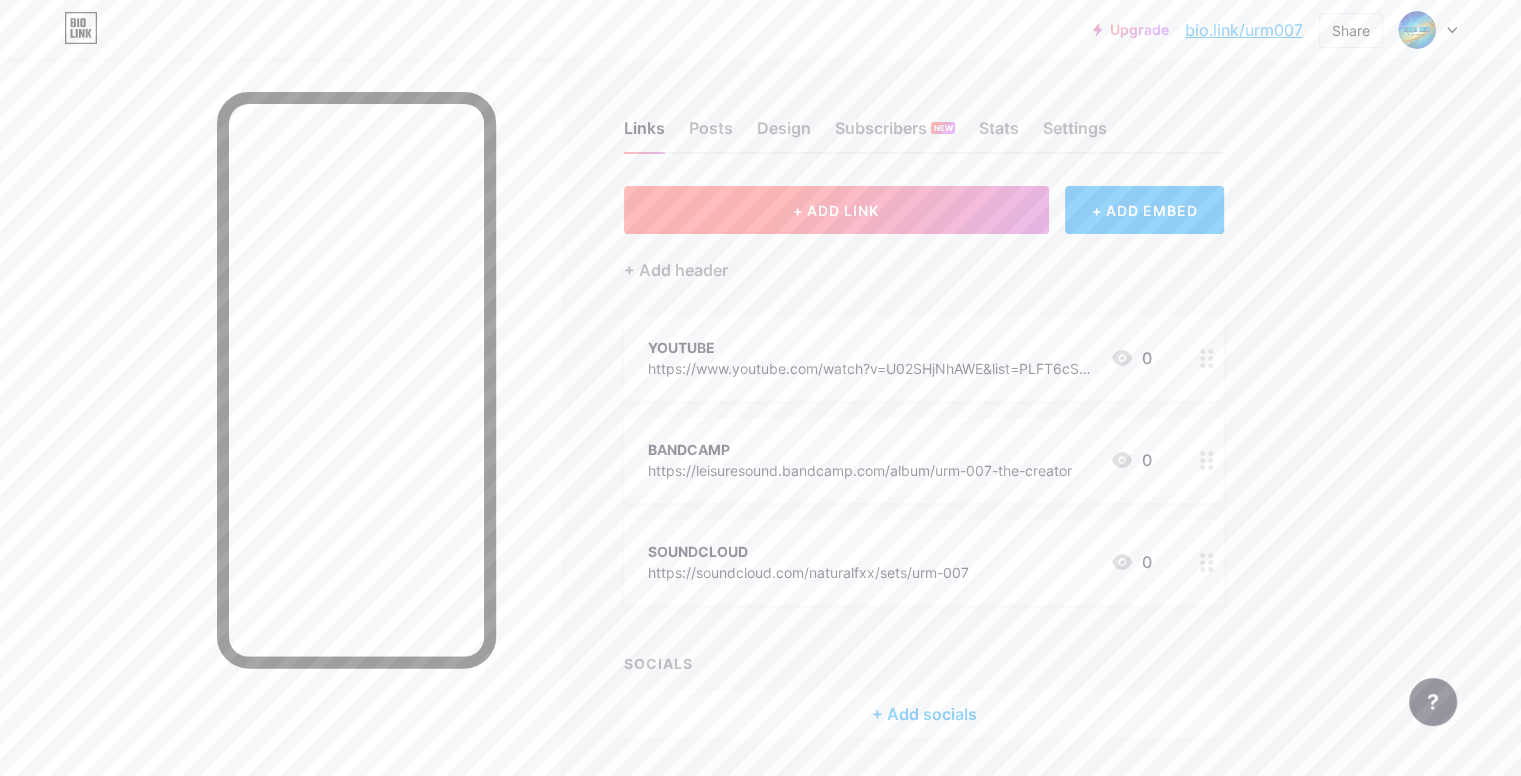 click on "+ ADD LINK" at bounding box center (836, 210) 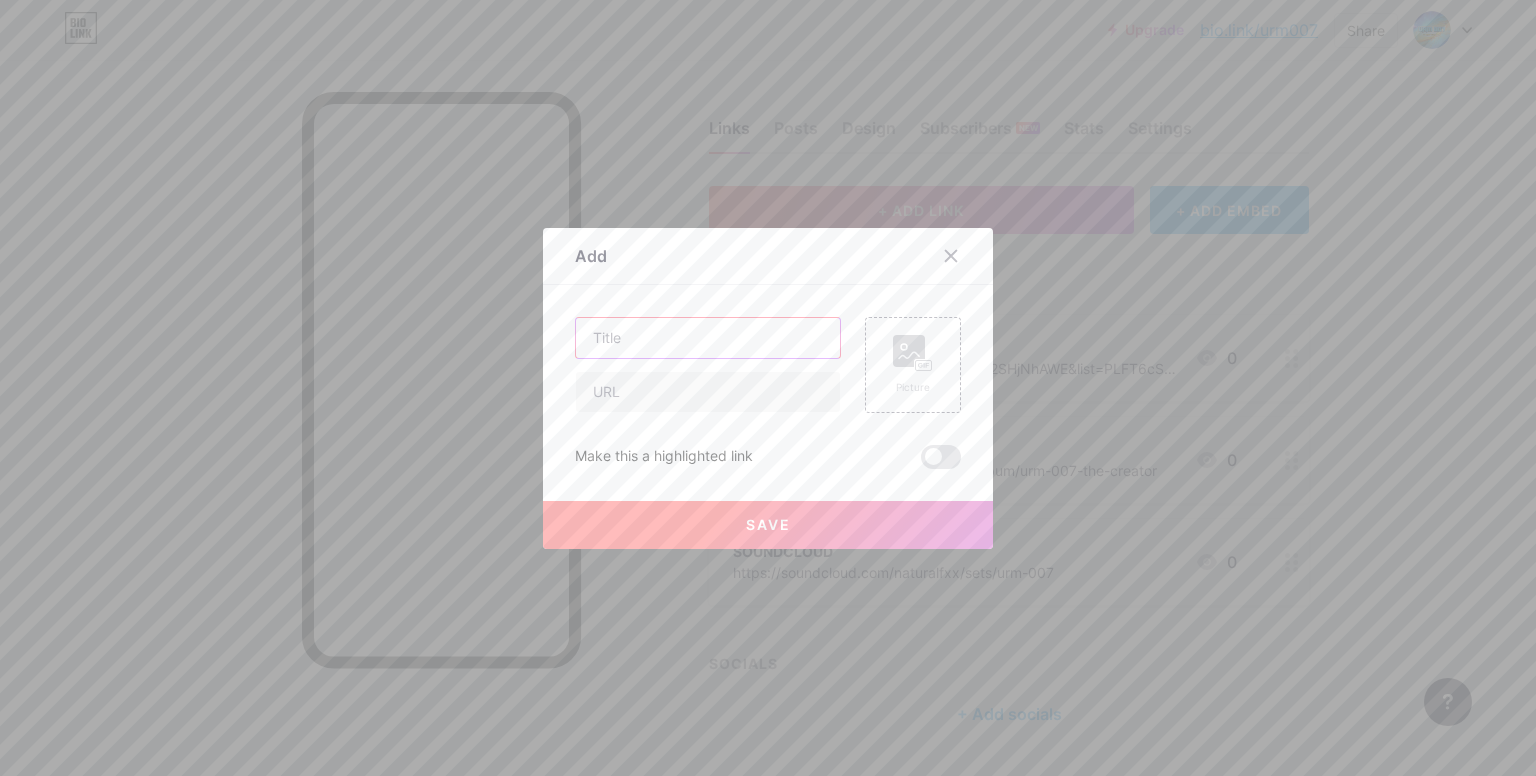 click at bounding box center (708, 338) 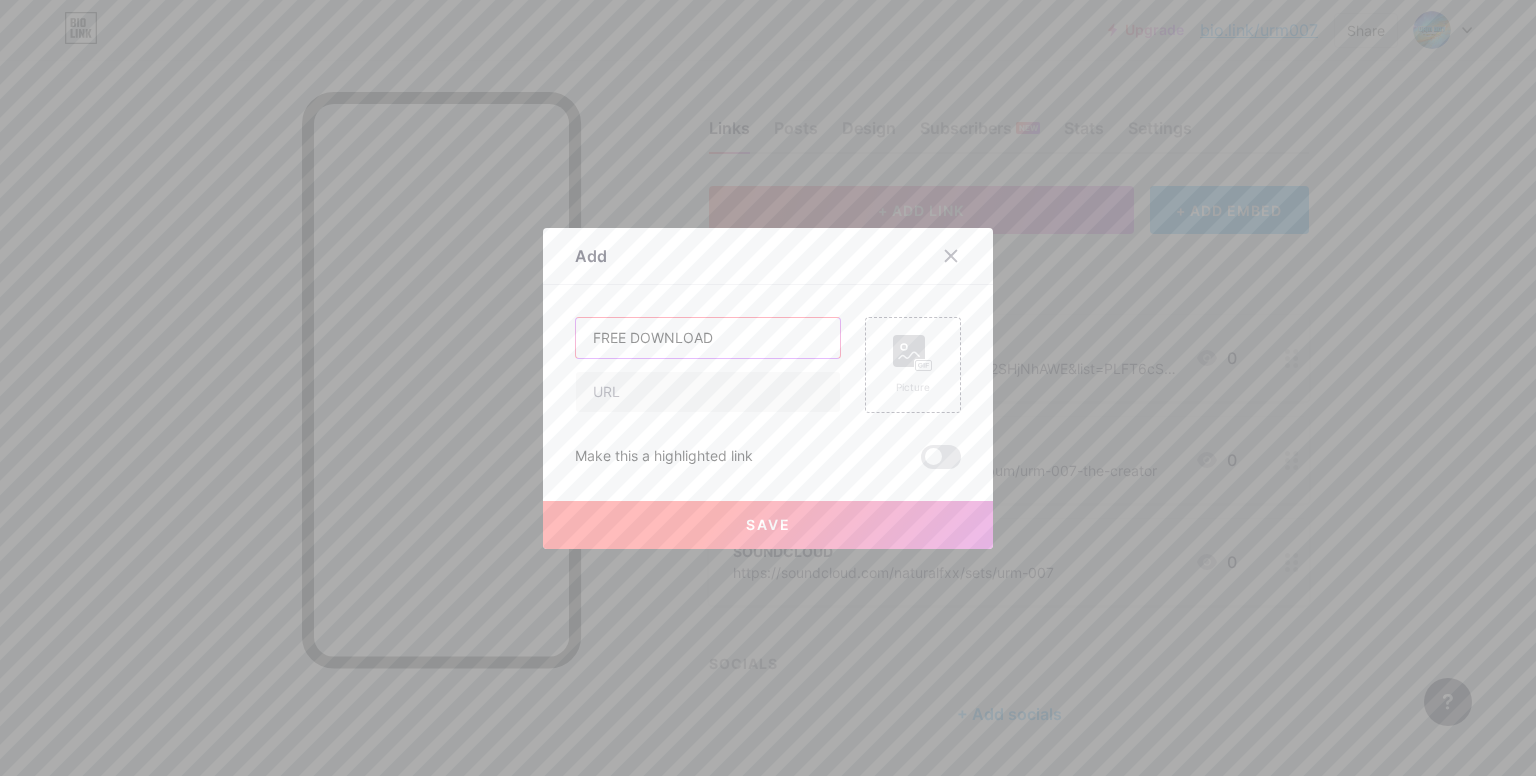type on "FREE DOWNLOAD" 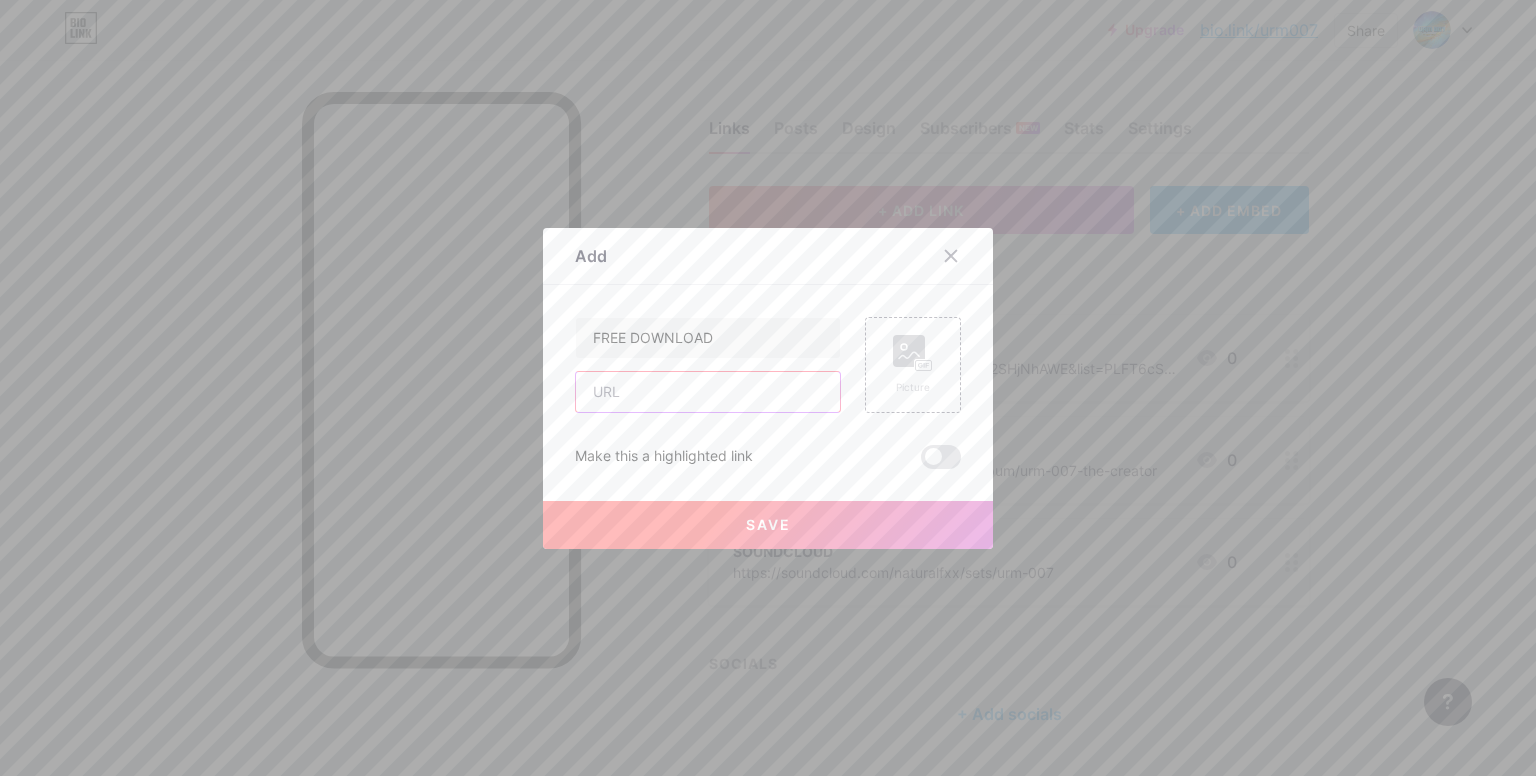 drag, startPoint x: 700, startPoint y: 377, endPoint x: 706, endPoint y: 396, distance: 19.924858 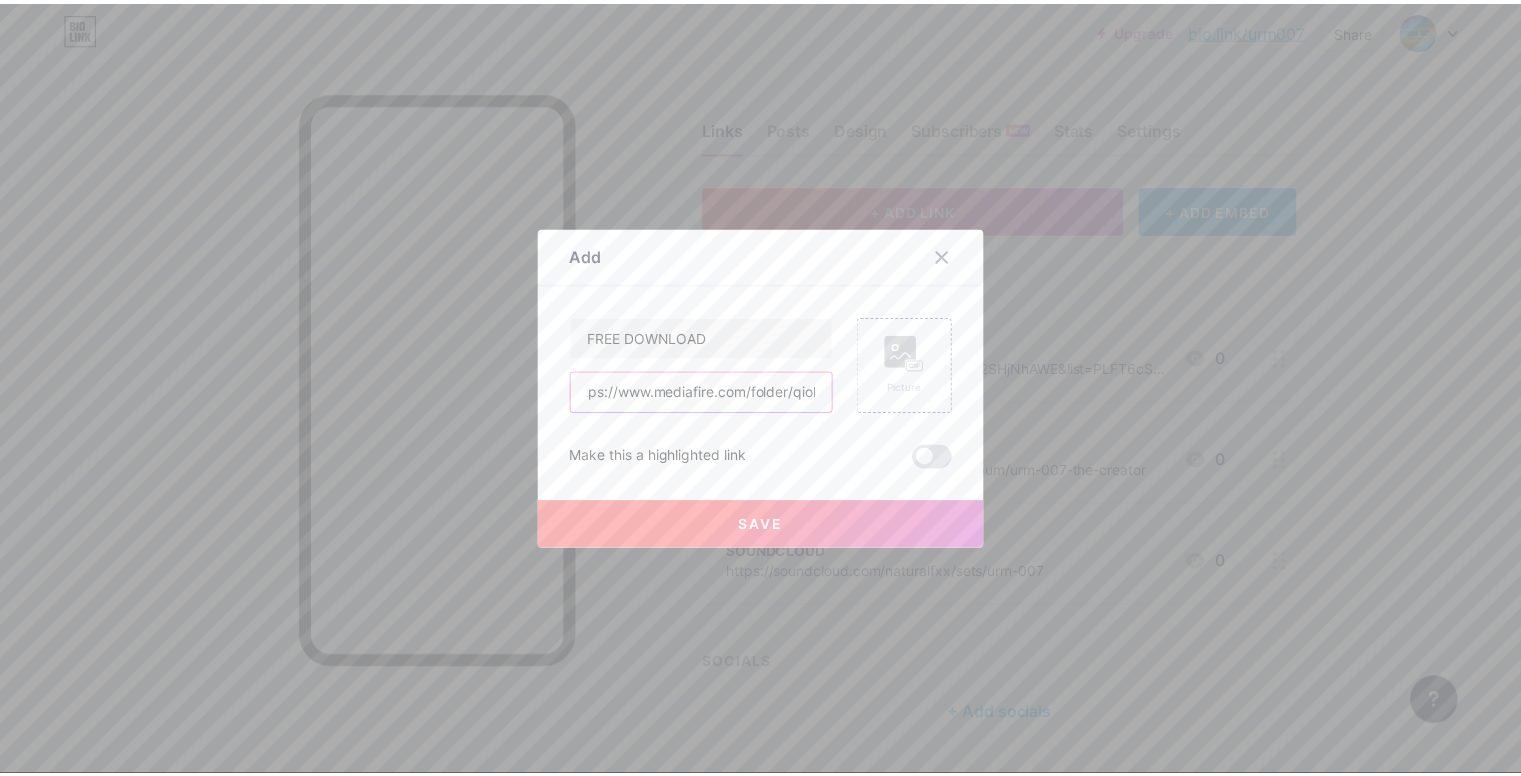 scroll, scrollTop: 0, scrollLeft: 0, axis: both 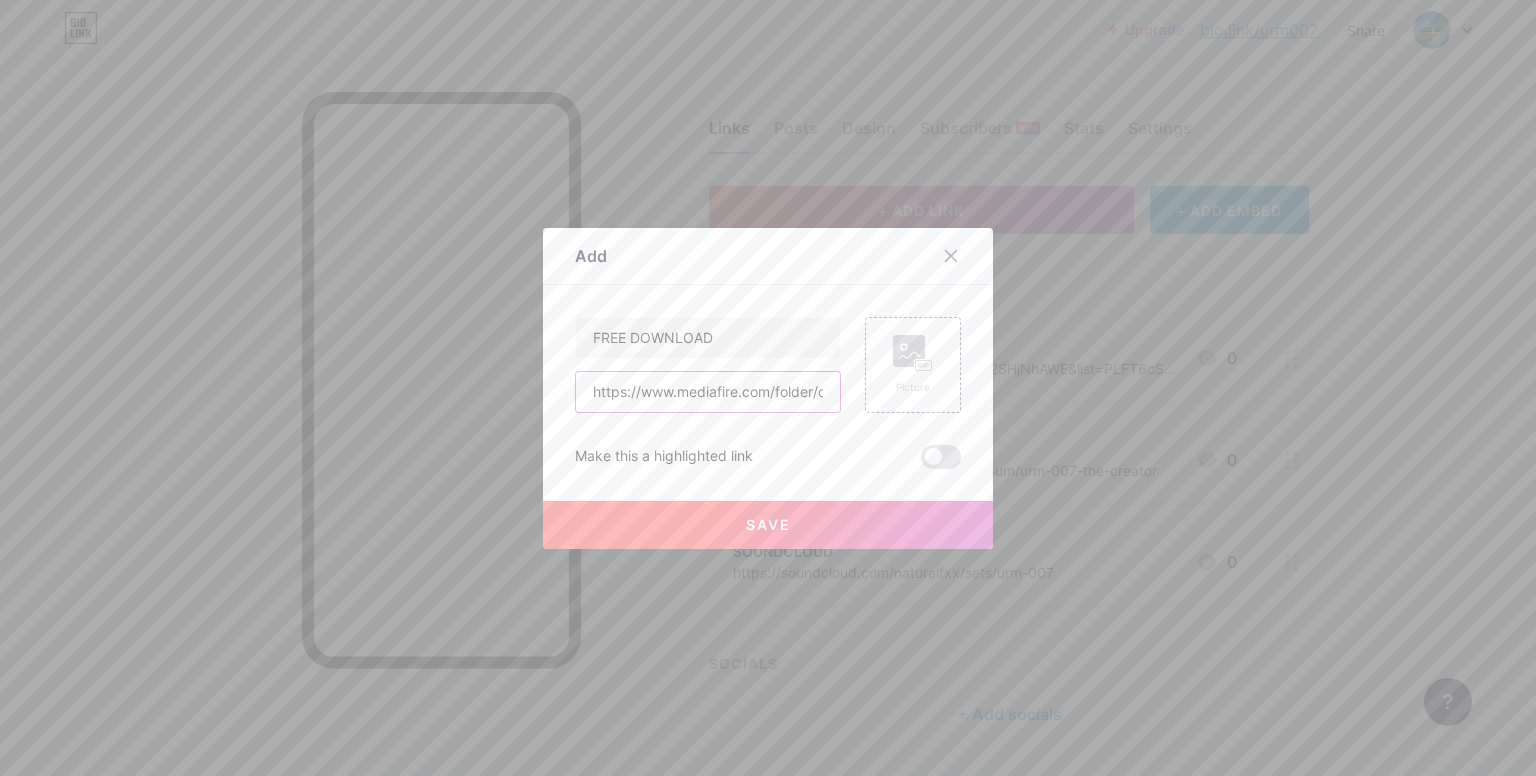 type on "https://www.mediafire.com/folder/qioh1teup4b6g/666.Hz+(URM+007)" 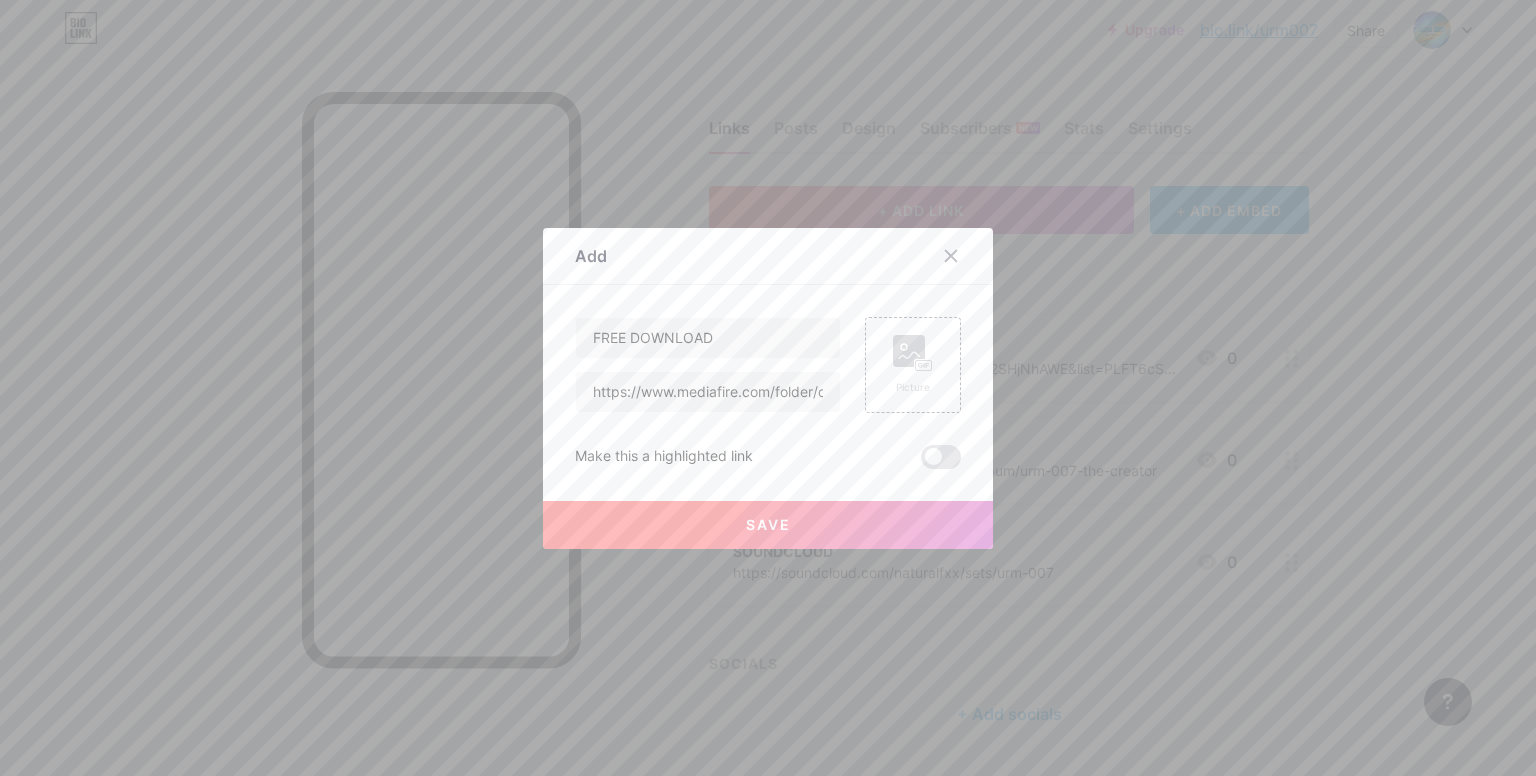 click on "Save" at bounding box center [768, 525] 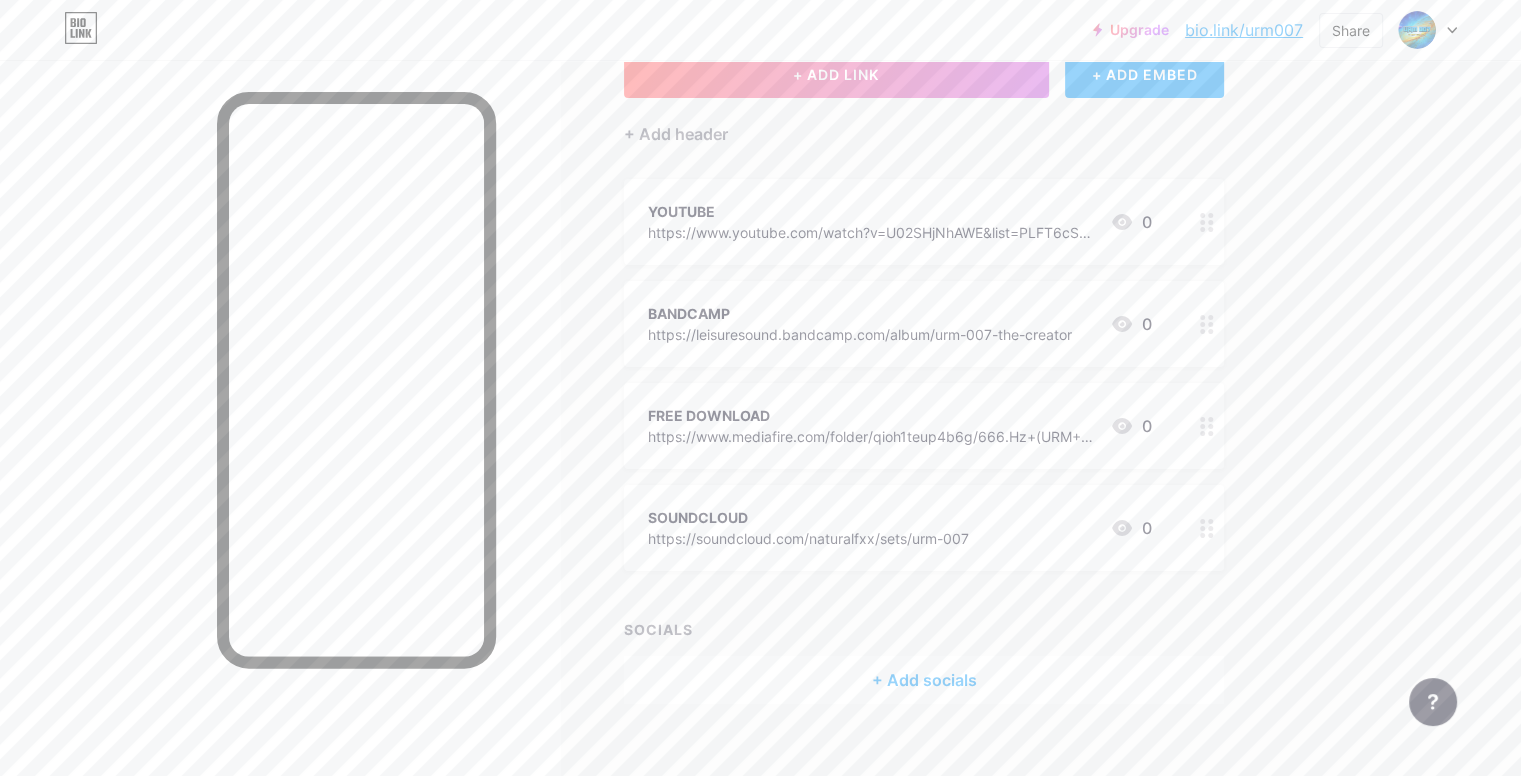 scroll, scrollTop: 162, scrollLeft: 0, axis: vertical 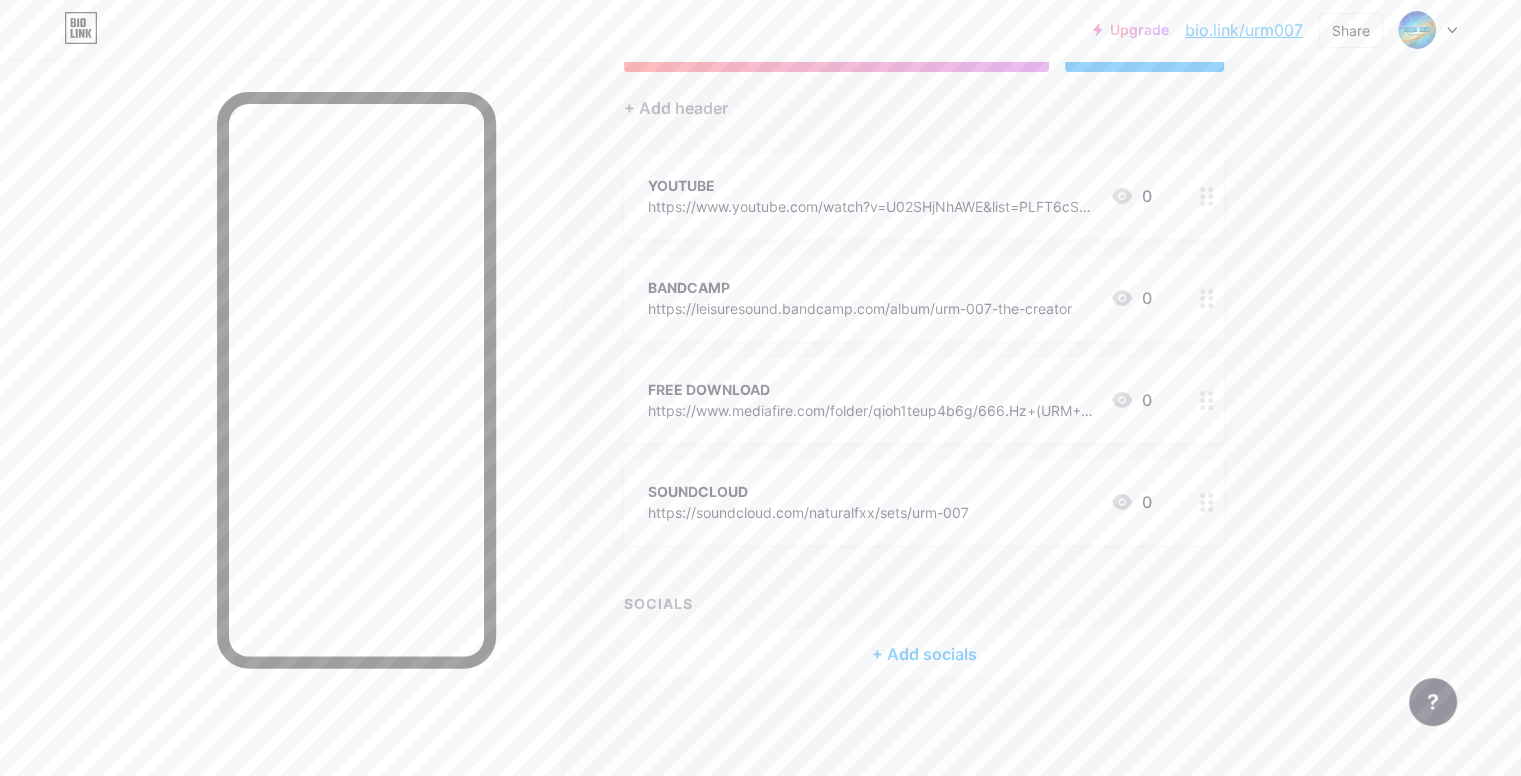 click on "SOUNDCLOUD" at bounding box center (808, 491) 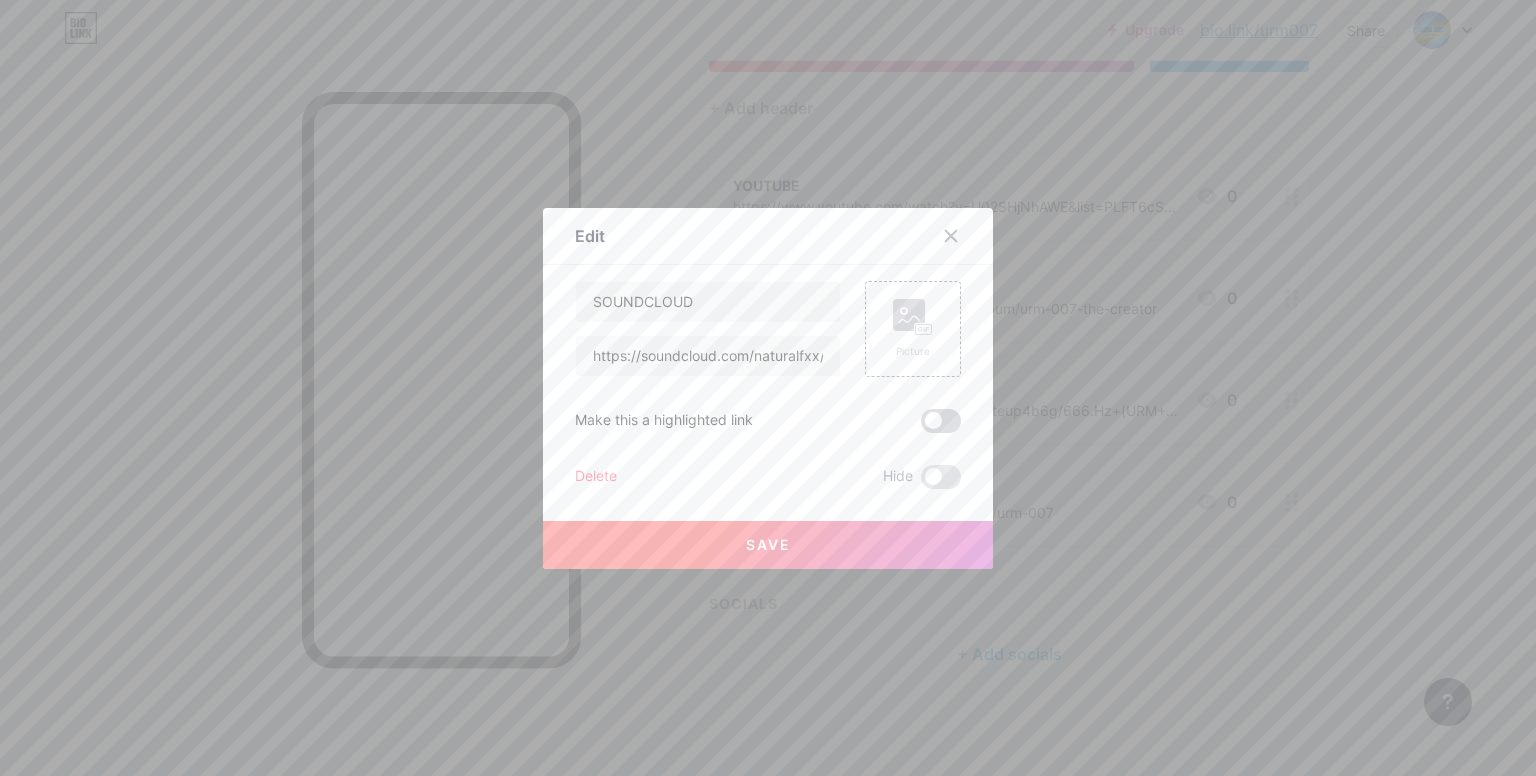 click at bounding box center [941, 421] 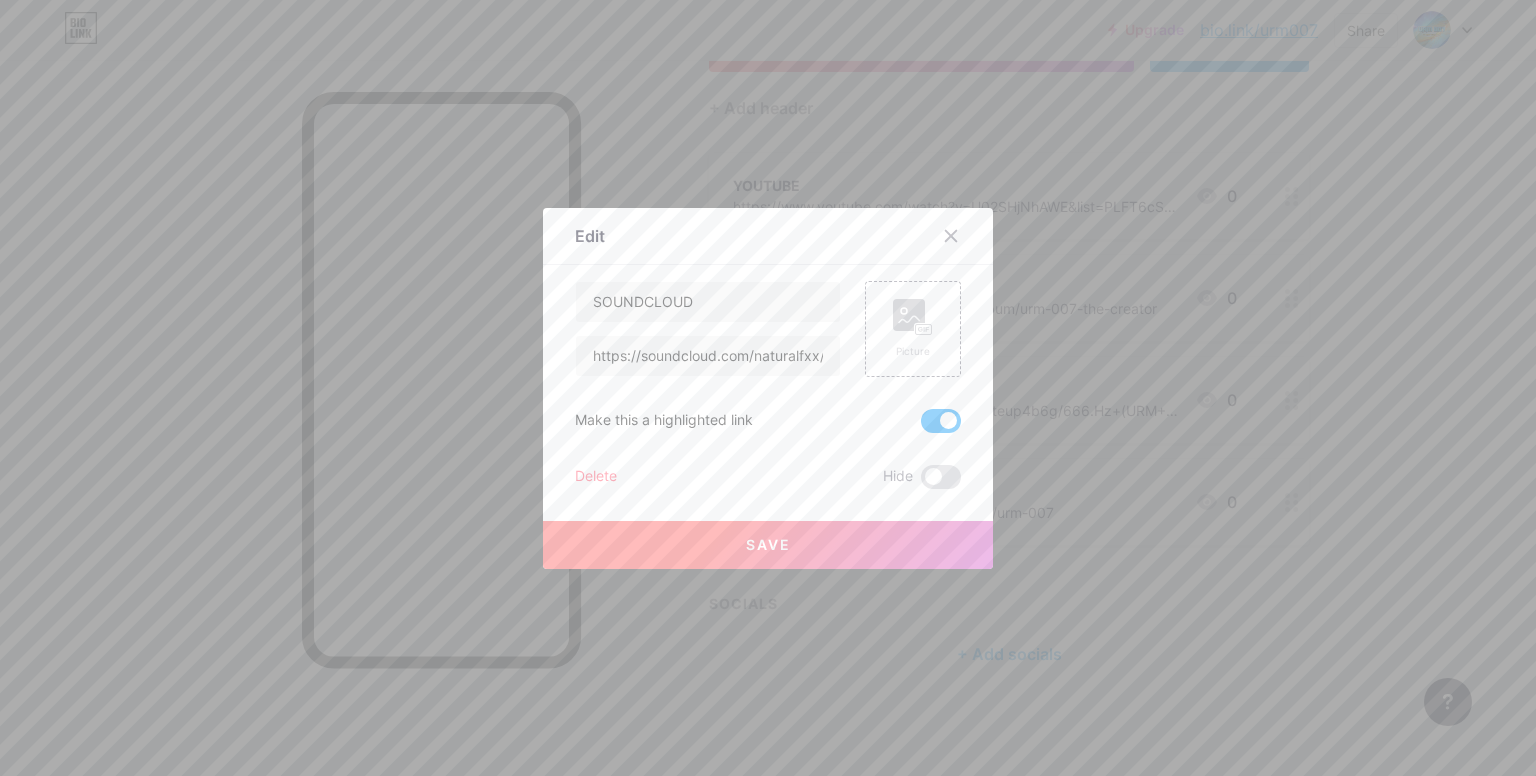 click on "Save" at bounding box center [768, 545] 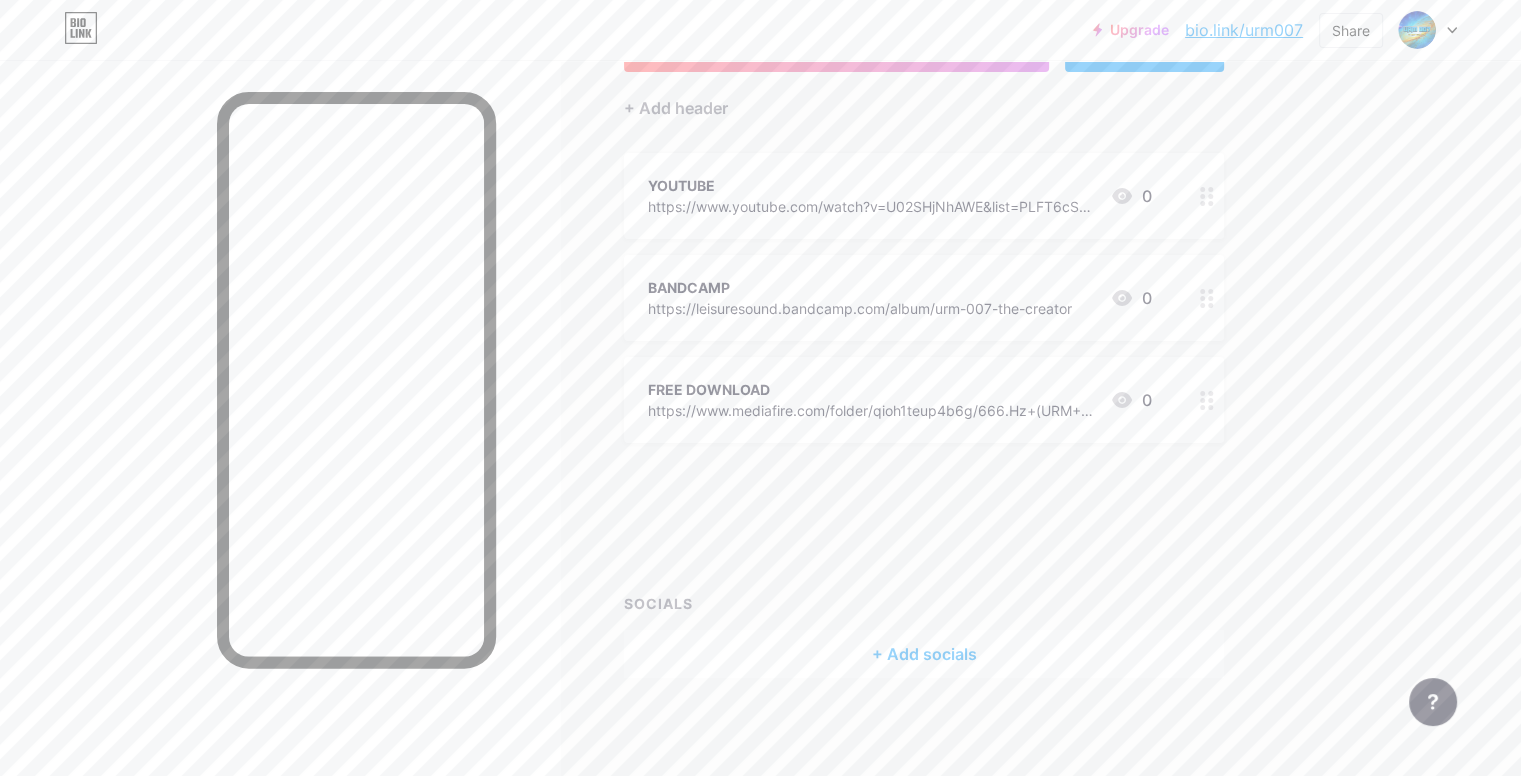 type 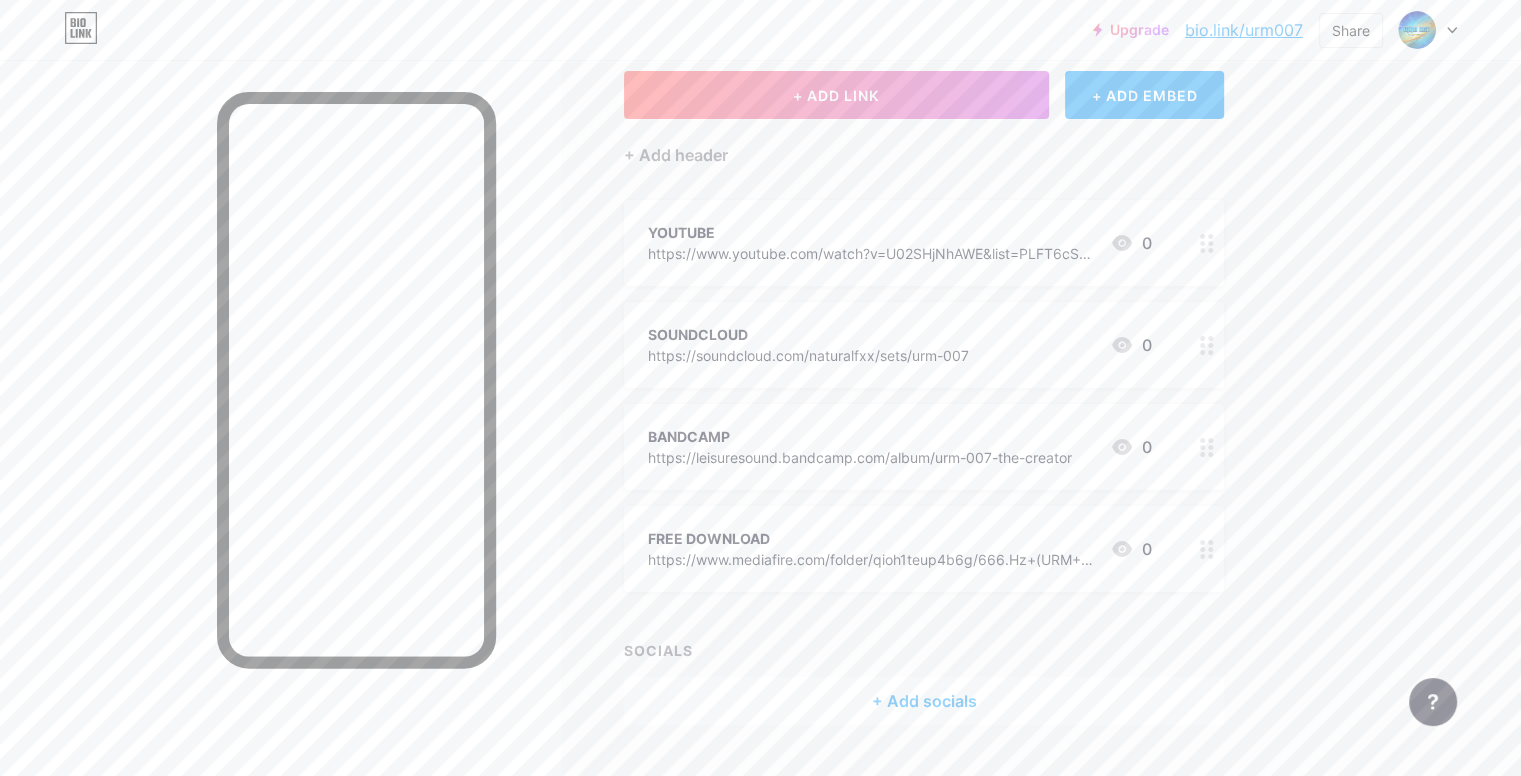 scroll, scrollTop: 0, scrollLeft: 0, axis: both 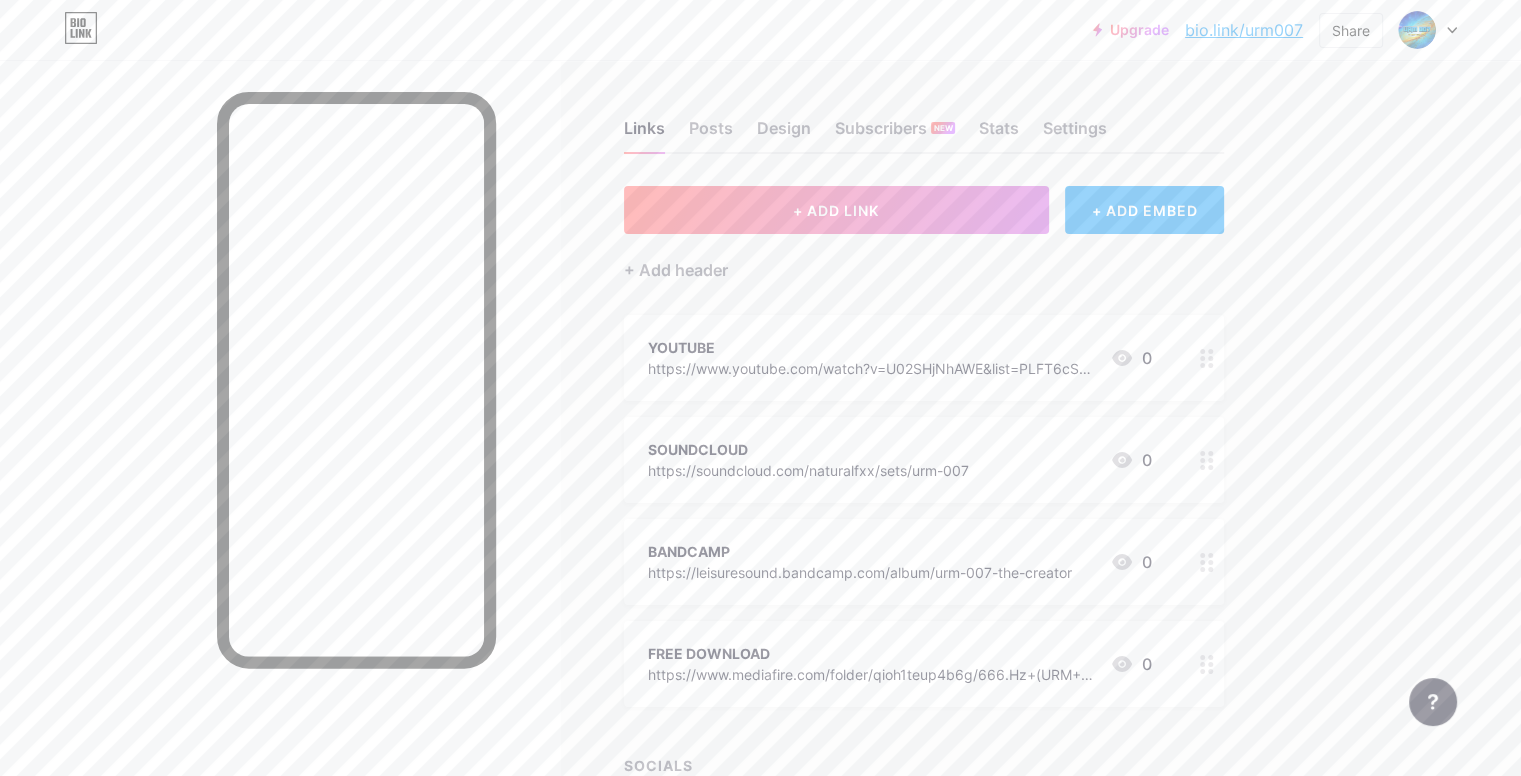 click on "bio.link/urm007" at bounding box center (1244, 30) 